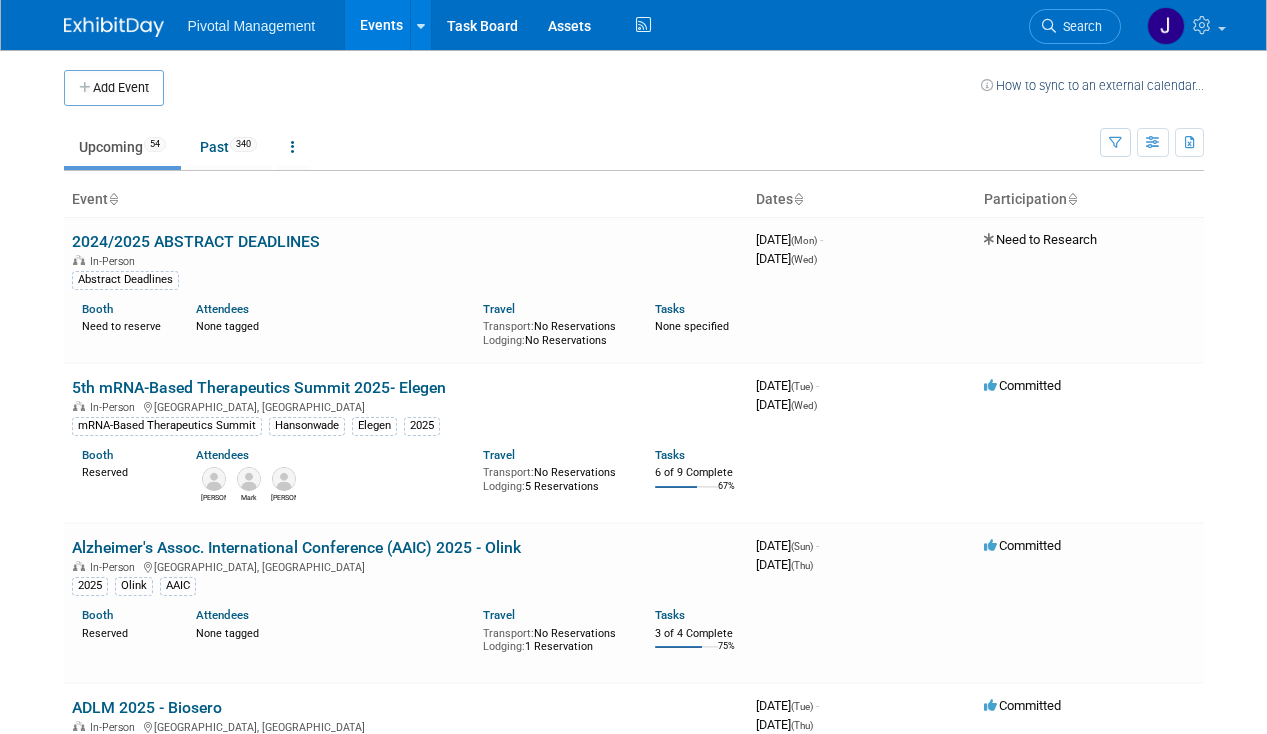 scroll, scrollTop: 2469, scrollLeft: 0, axis: vertical 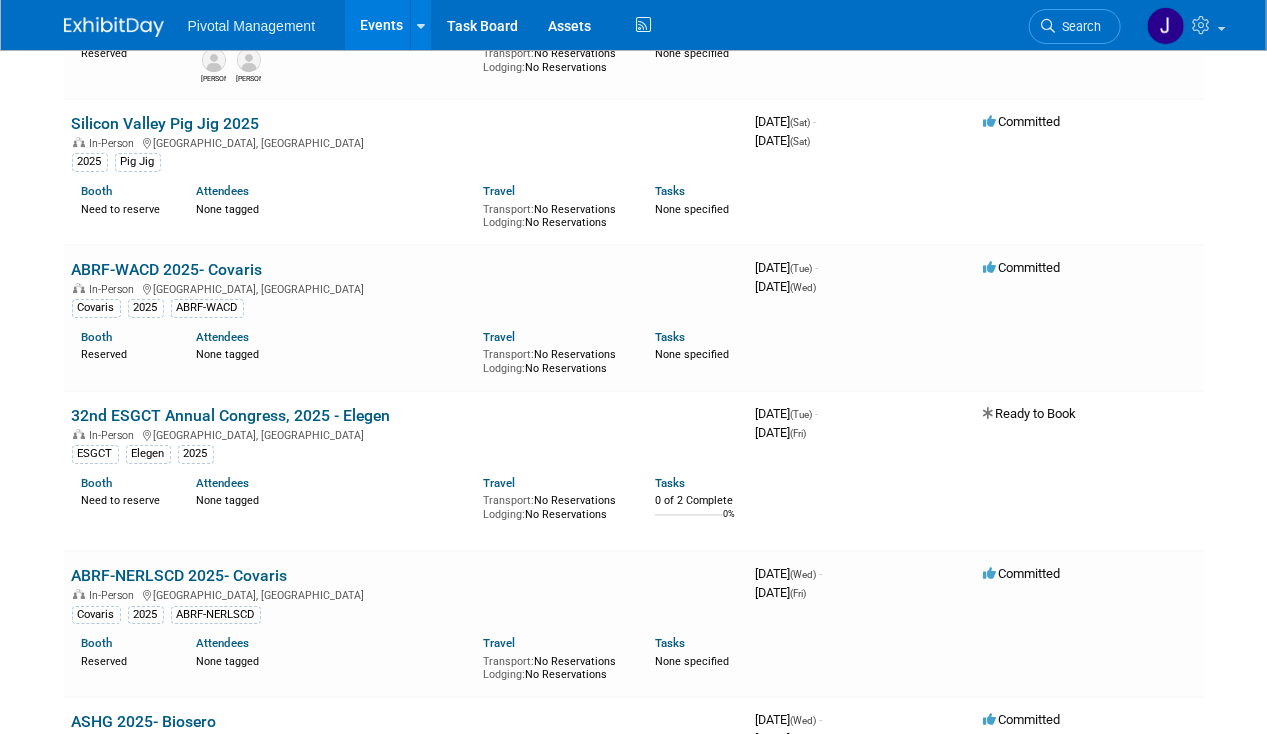 click on "Search" at bounding box center (1075, 26) 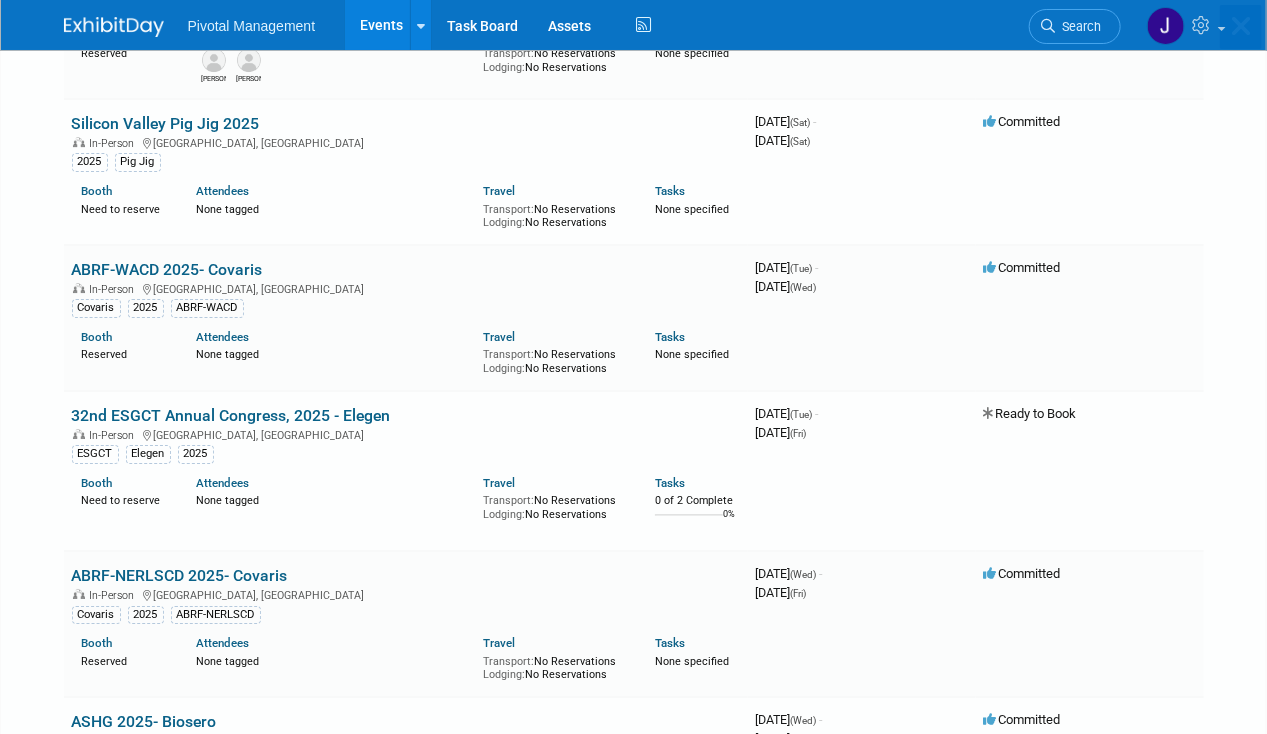 scroll, scrollTop: 0, scrollLeft: 0, axis: both 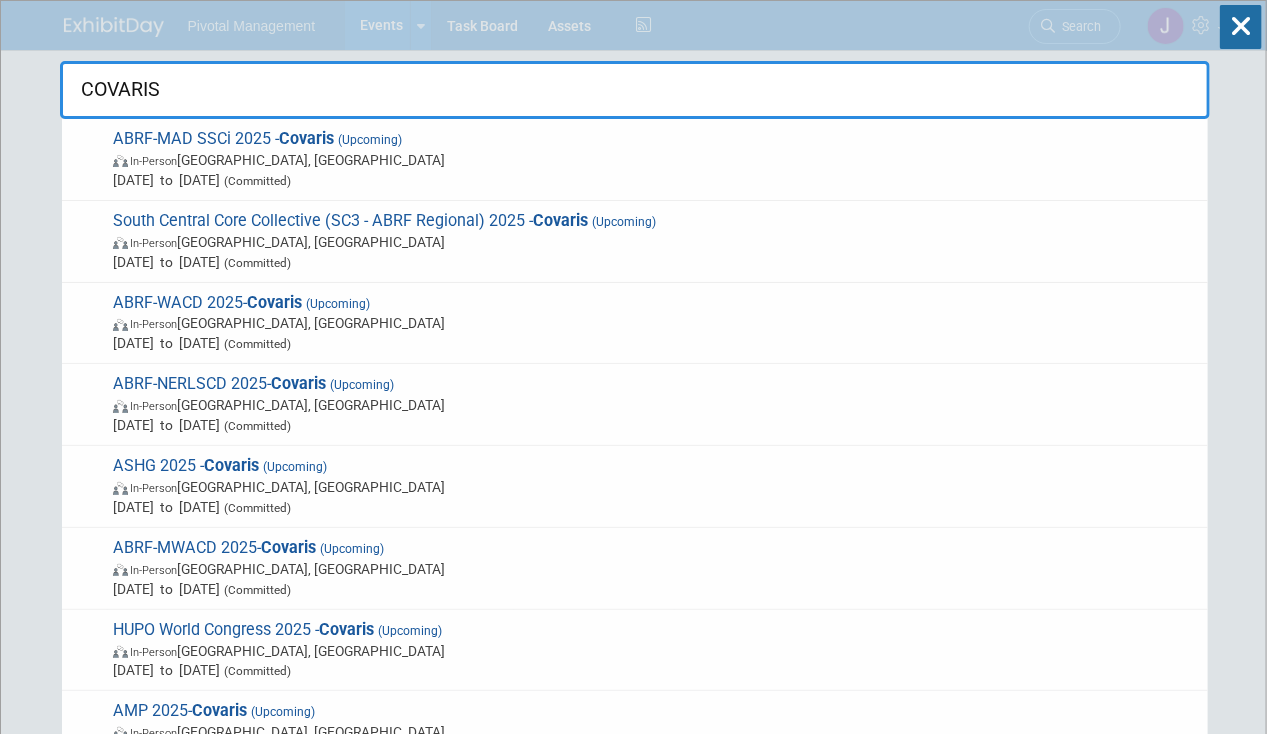 type on "COVARIS" 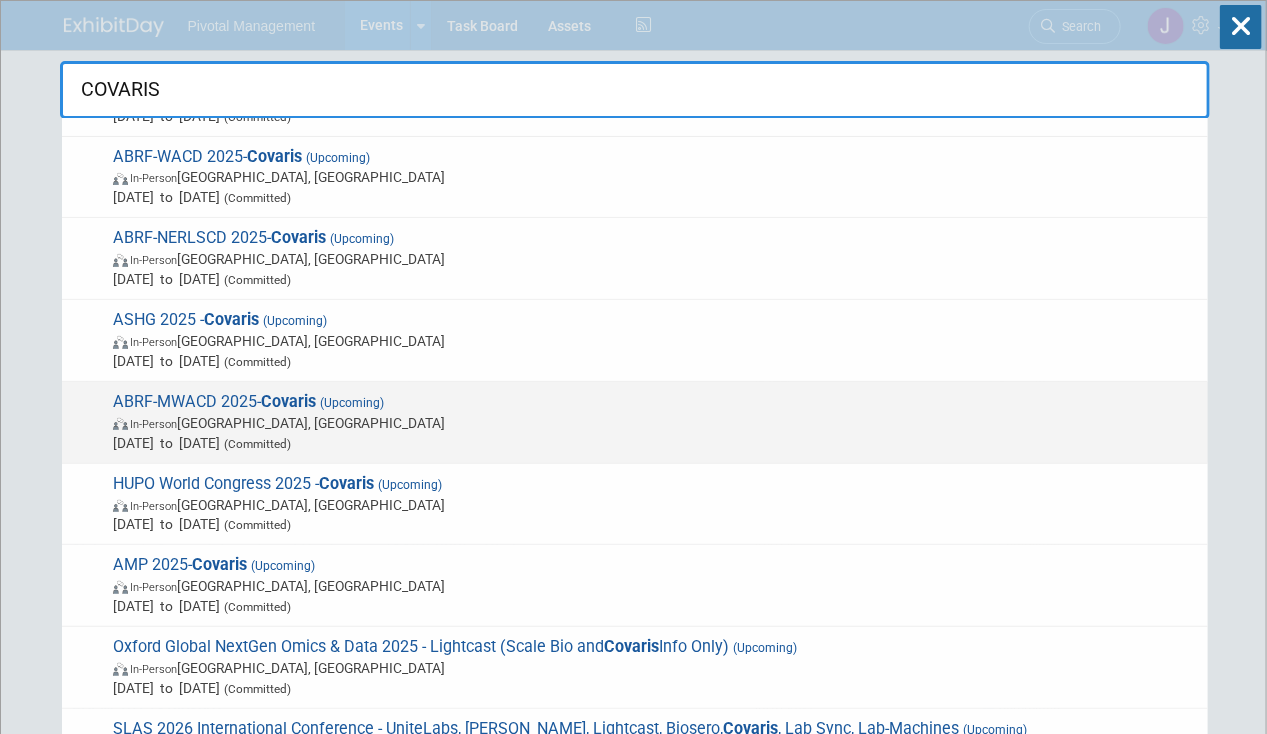 scroll, scrollTop: 0, scrollLeft: 0, axis: both 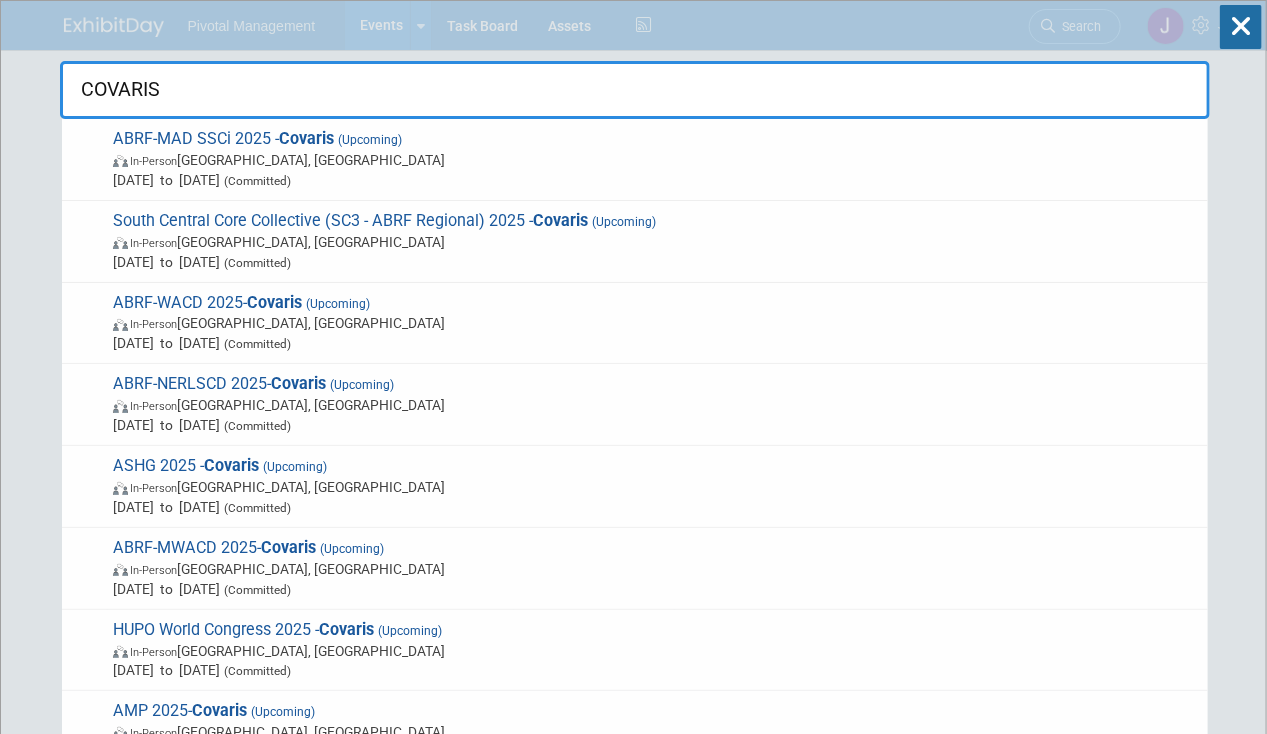 click on "In-Person     Richmond, VA" at bounding box center (655, 160) 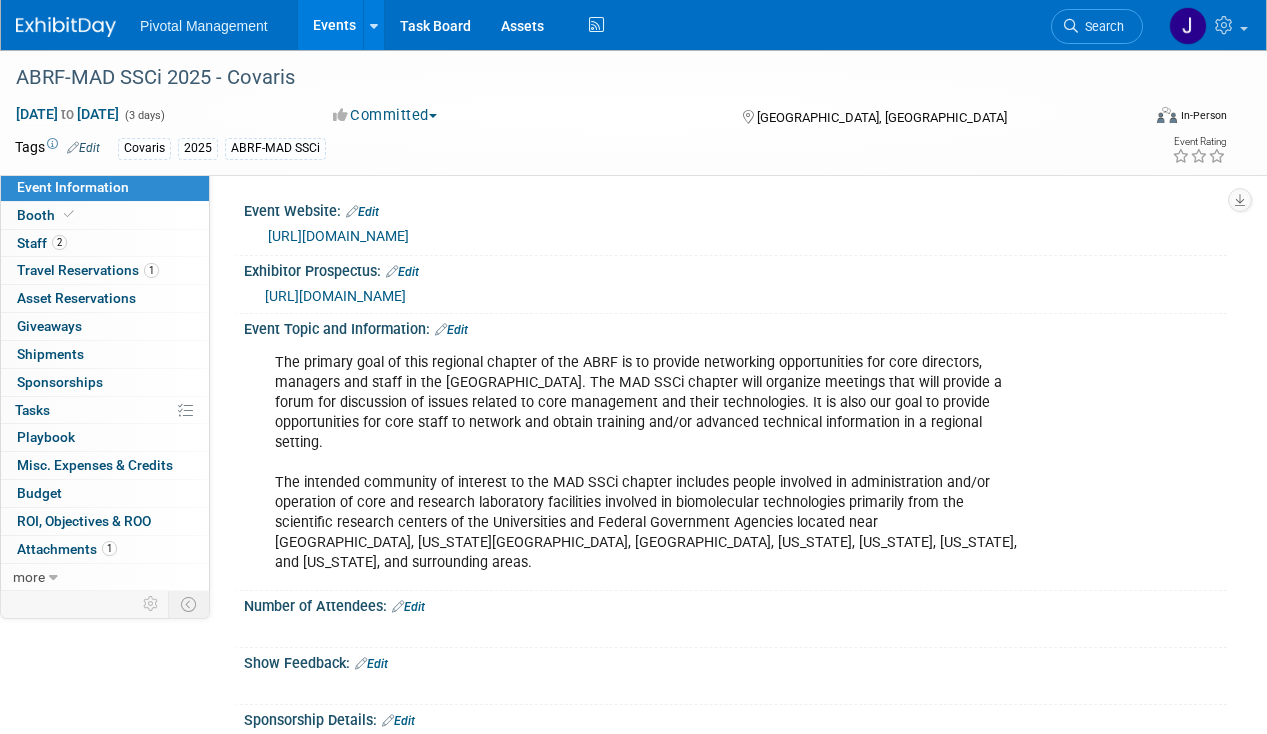 scroll, scrollTop: 0, scrollLeft: 0, axis: both 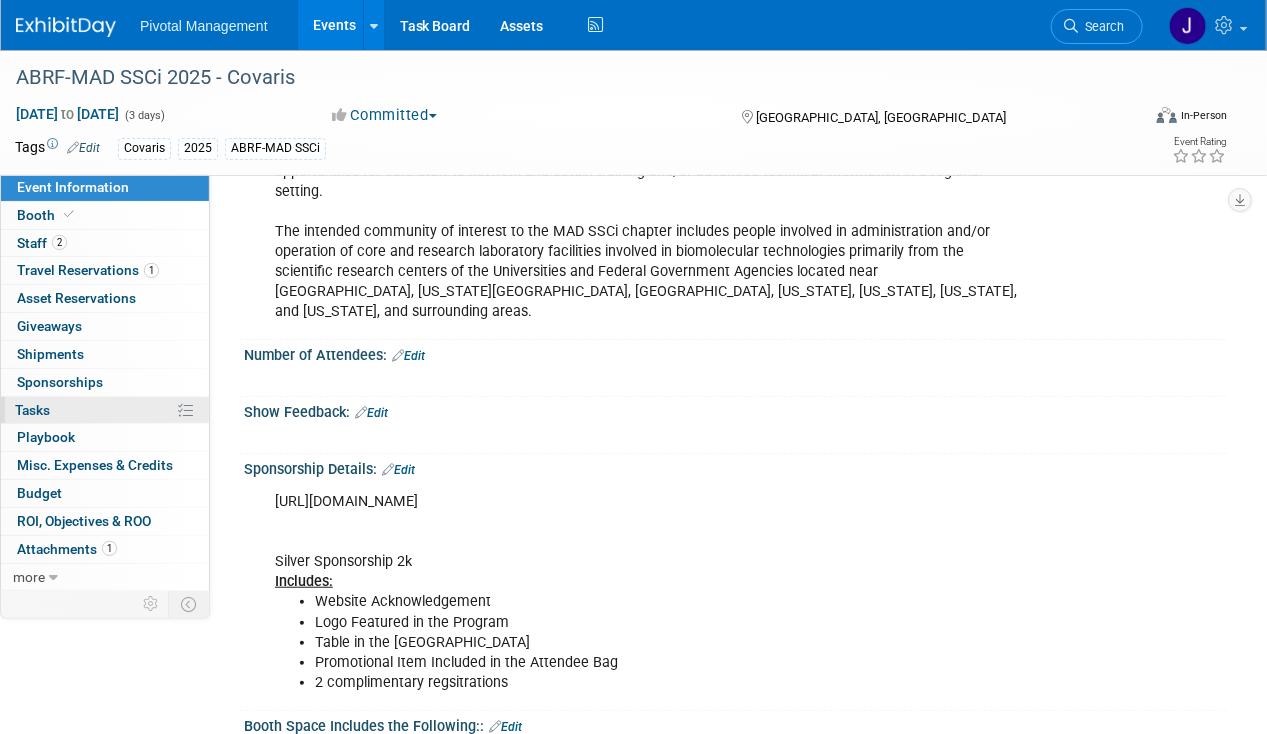 click on "0%
Tasks 0%" at bounding box center [105, 410] 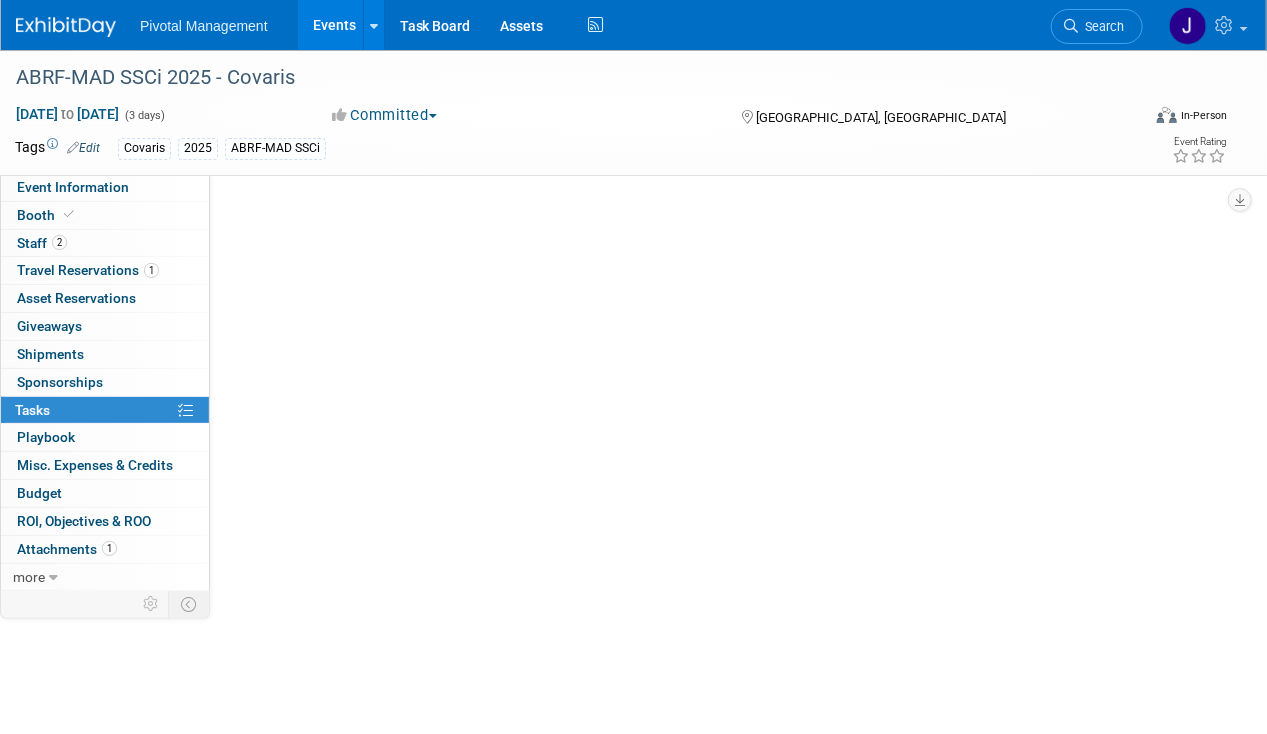 scroll, scrollTop: 0, scrollLeft: 0, axis: both 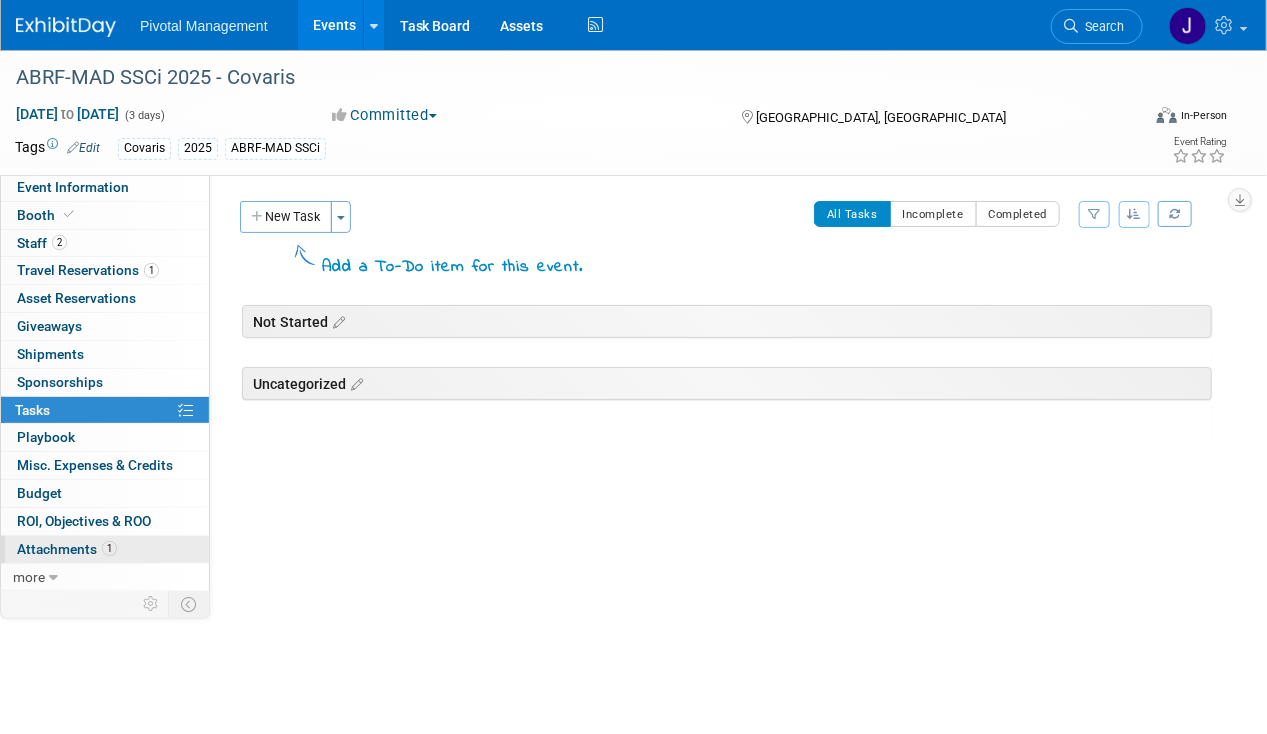 click on "Attachments 1" at bounding box center [67, 549] 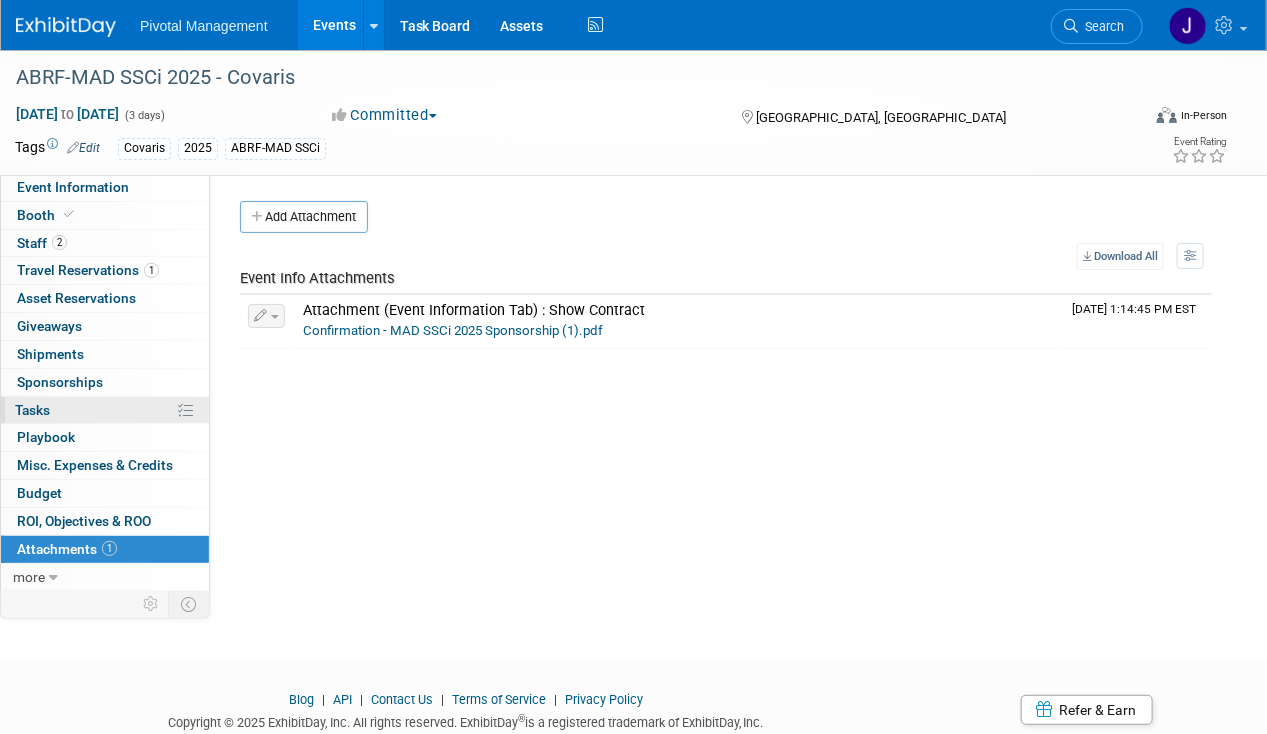 click on "0%
Tasks 0%" at bounding box center (105, 410) 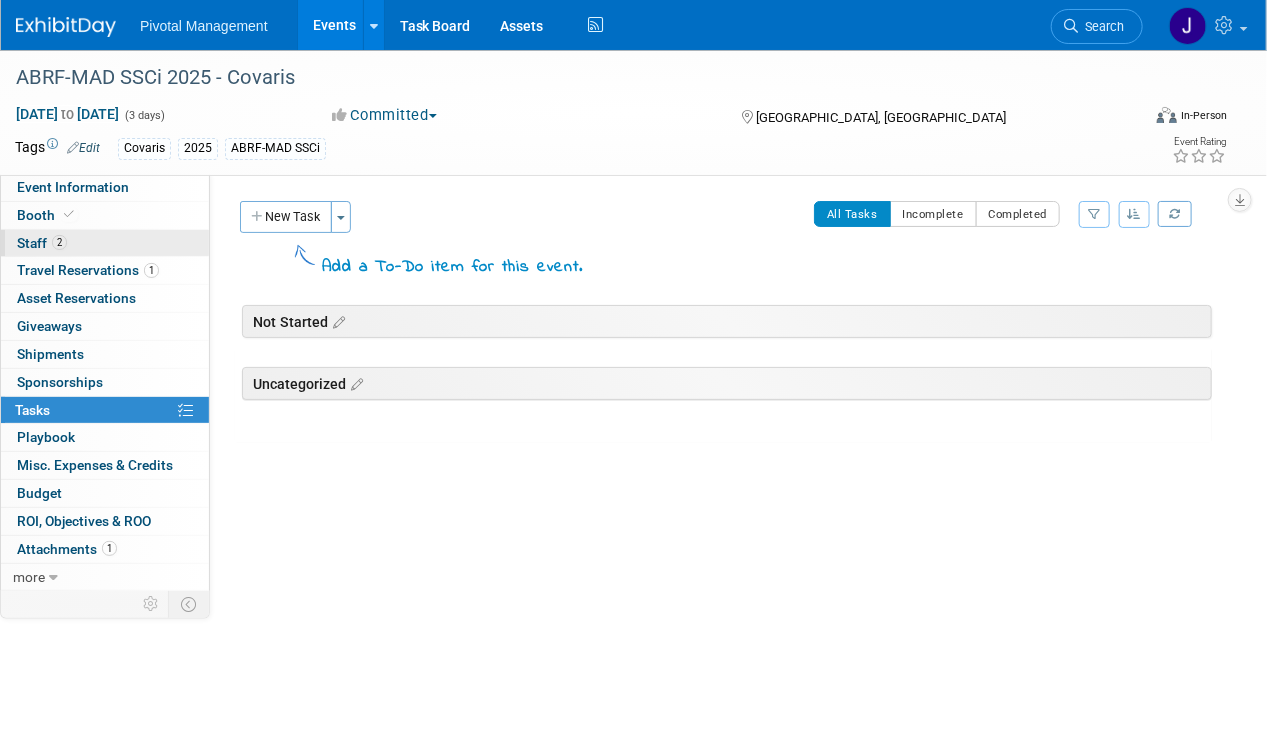 click on "2
Staff 2" at bounding box center (105, 243) 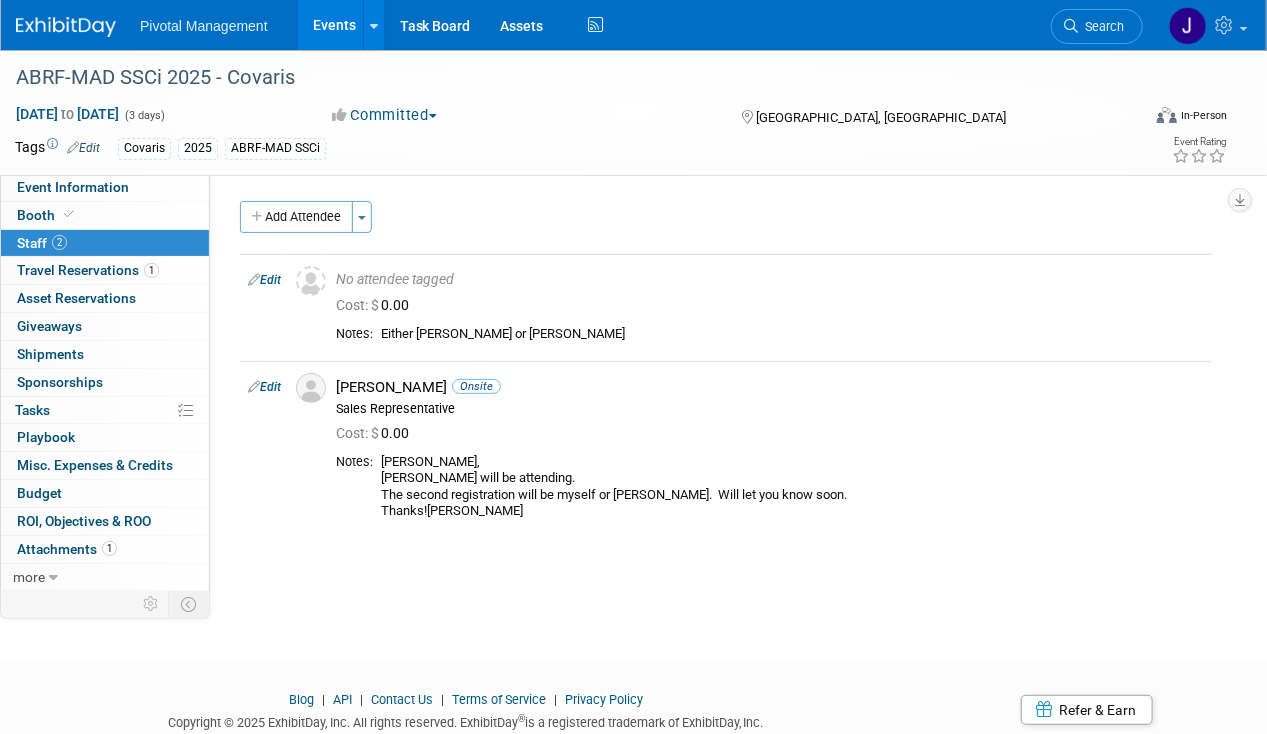 click on "Pivotal Management
Events
Add Event
Bulk Upload Events
Shareable Event Boards
Recently Viewed Events:
ABRF-MAD SSCi 2025 - Covaris
Richmond, VA
Sep 15, 2025  to  Sep 17, 2025
ABRF-NERLSCD 2025- Covaris
New Haven, CT
Oct 8, 2025  to  Oct 10, 2025
American Society for Mass Spectrometry (ASMS) 2025- Covaris
Baltimore, MD
Jun 1, 2025  to  Jun 5, 2025
Task Board
Assets
Activity Feed
My Account
My Profile & Preferences
Sync to External Calendar...
Team Workspace
Users and Permissions
Workspace Settings
Metrics & Analytics
Budgeting, ROI & ROO
Annual Budgets (all events)
You've Earned Free Swag ...
Refer & Earn
Contact us
Sign out
Search" at bounding box center (633, 367) 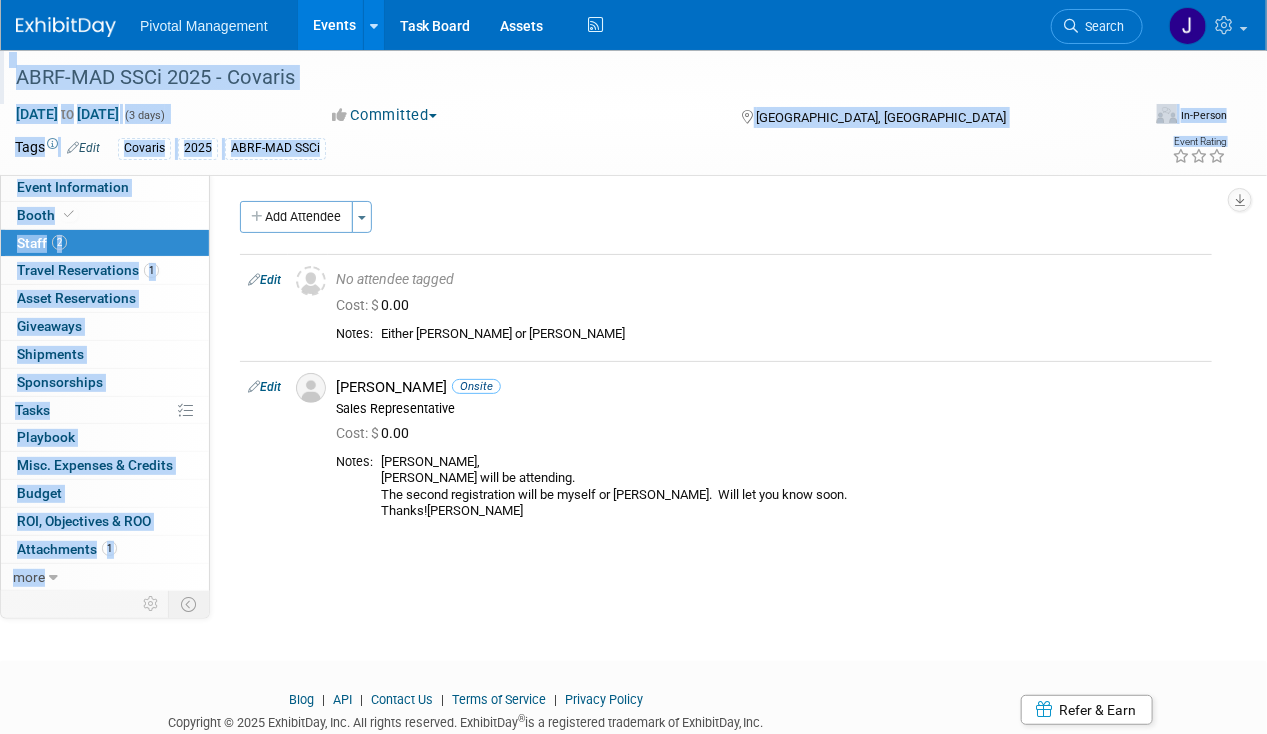 drag, startPoint x: 2, startPoint y: 27, endPoint x: 560, endPoint y: 100, distance: 562.7548 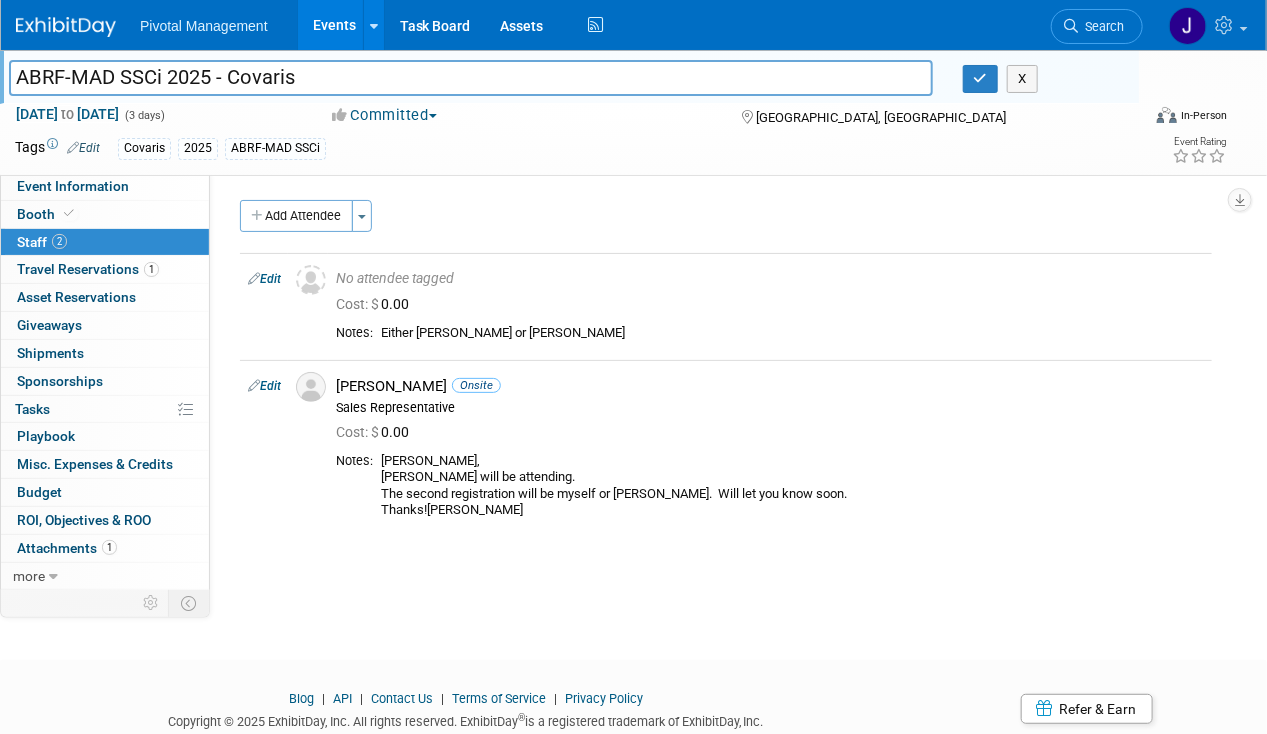 click at bounding box center [66, 27] 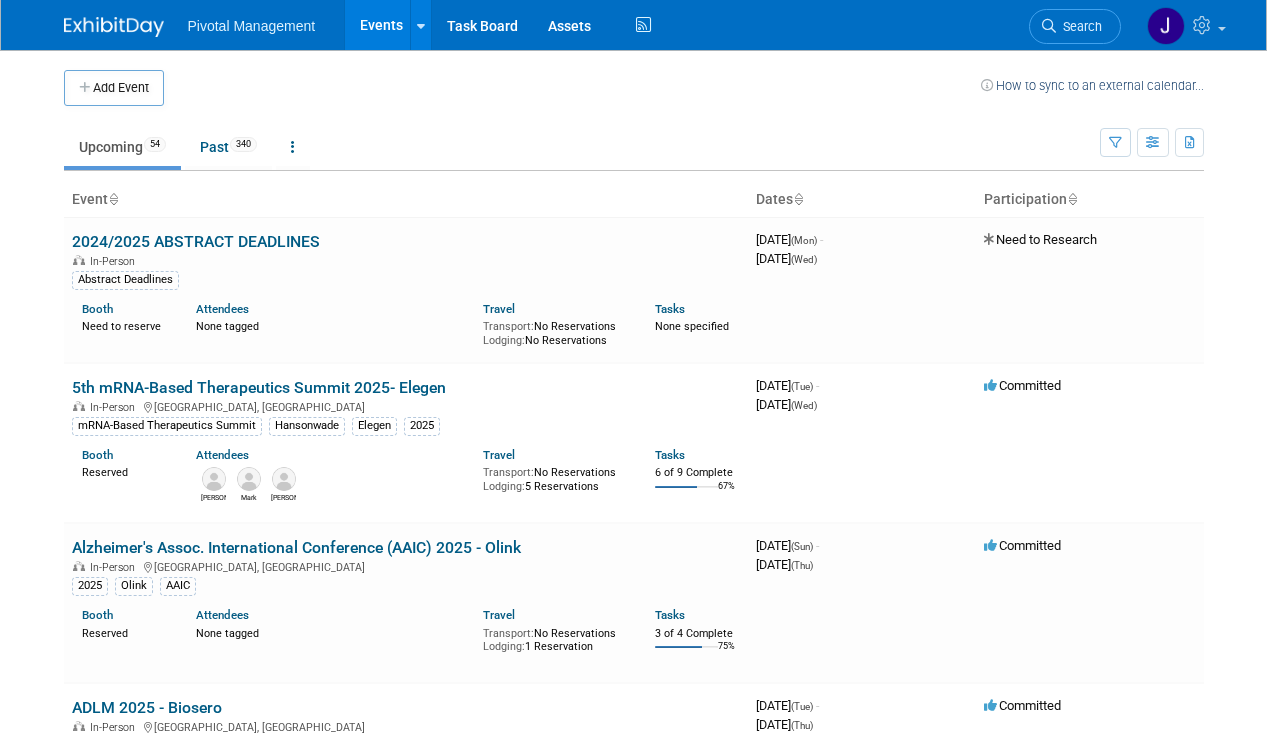 scroll, scrollTop: 0, scrollLeft: 0, axis: both 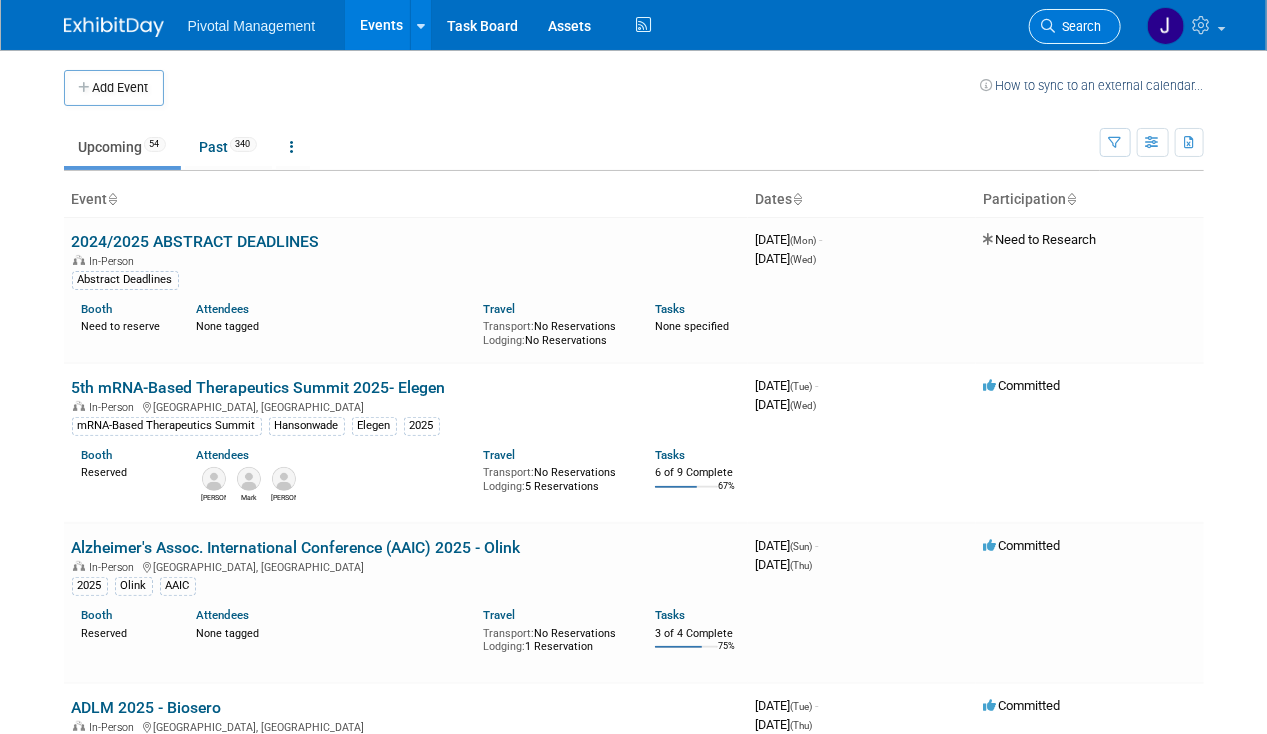 click on "Search" at bounding box center (1075, 26) 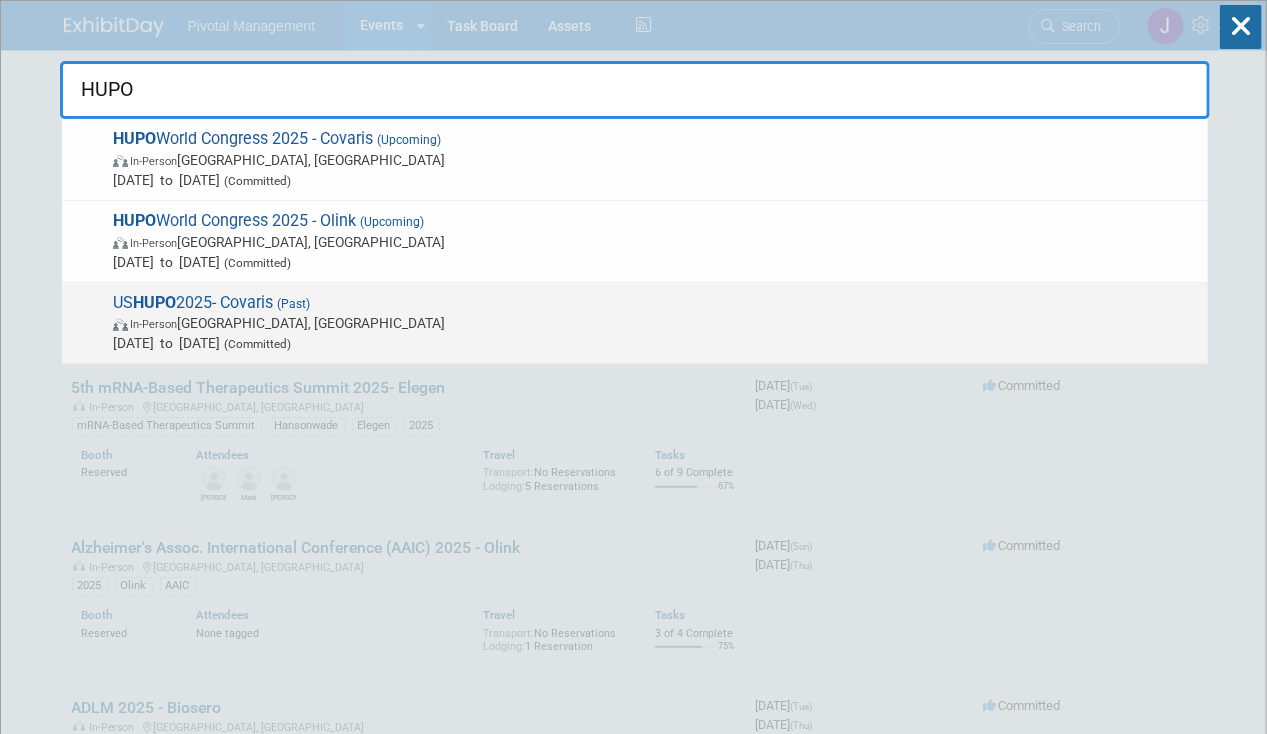 type on "HUPO" 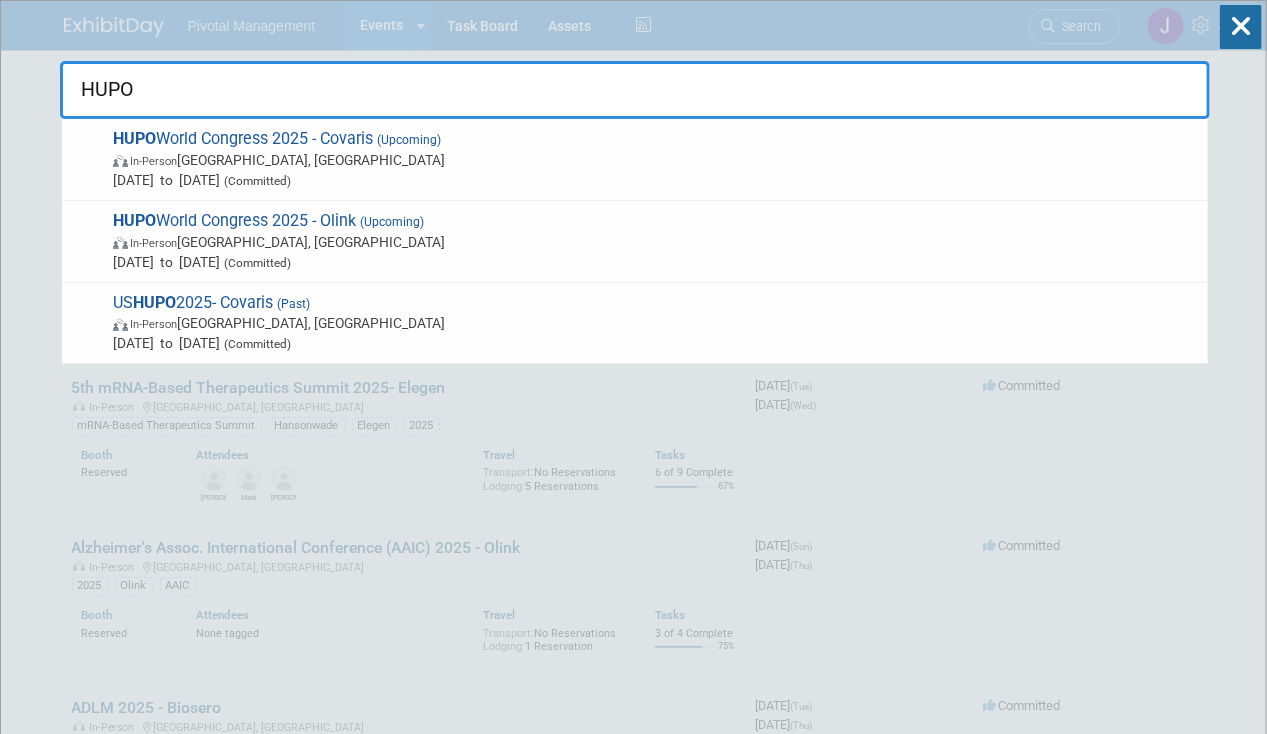 click on "HUPO" at bounding box center [635, 90] 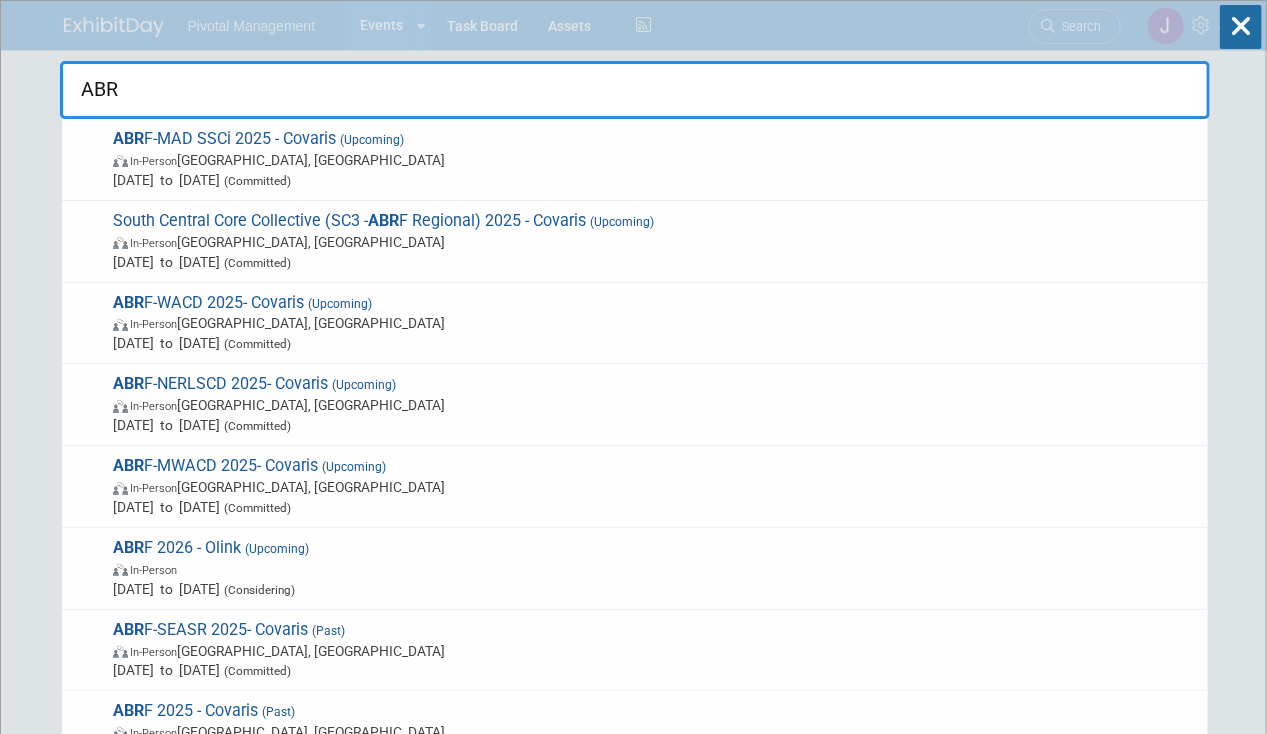 type on "ABRF" 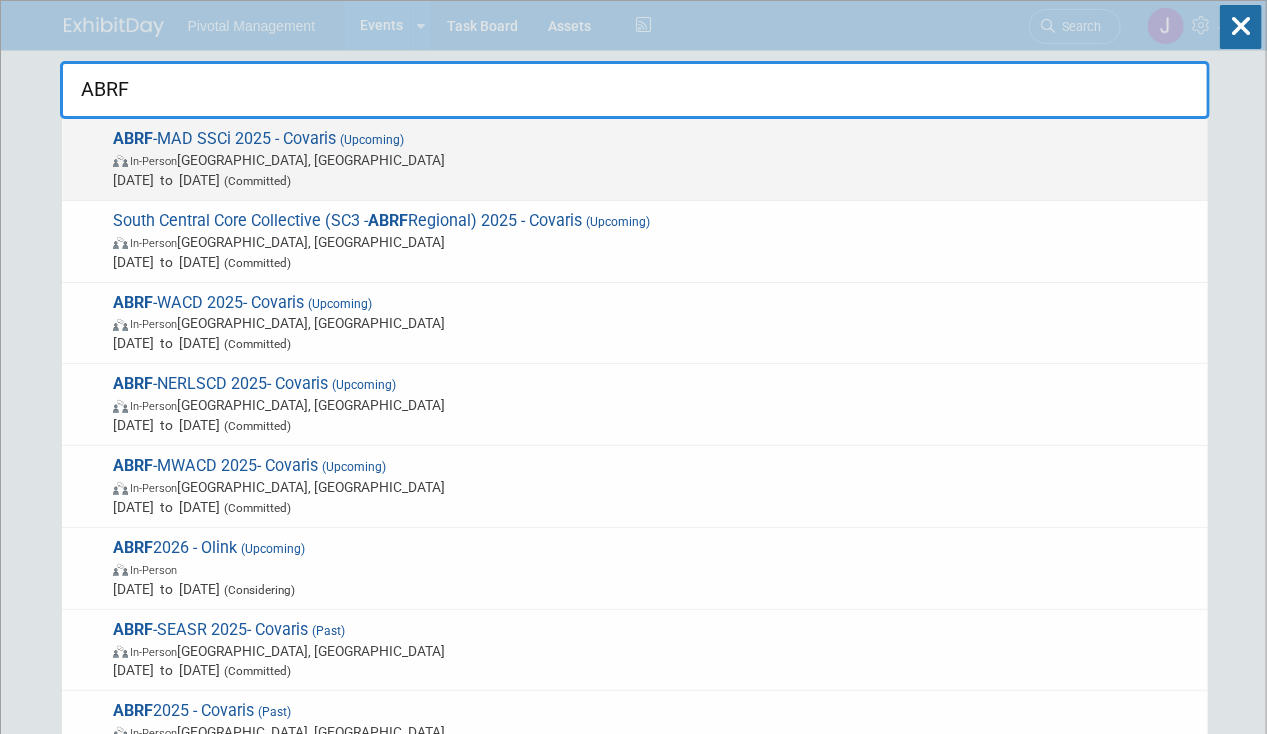 click on "In-Person     Richmond, VA" at bounding box center (655, 160) 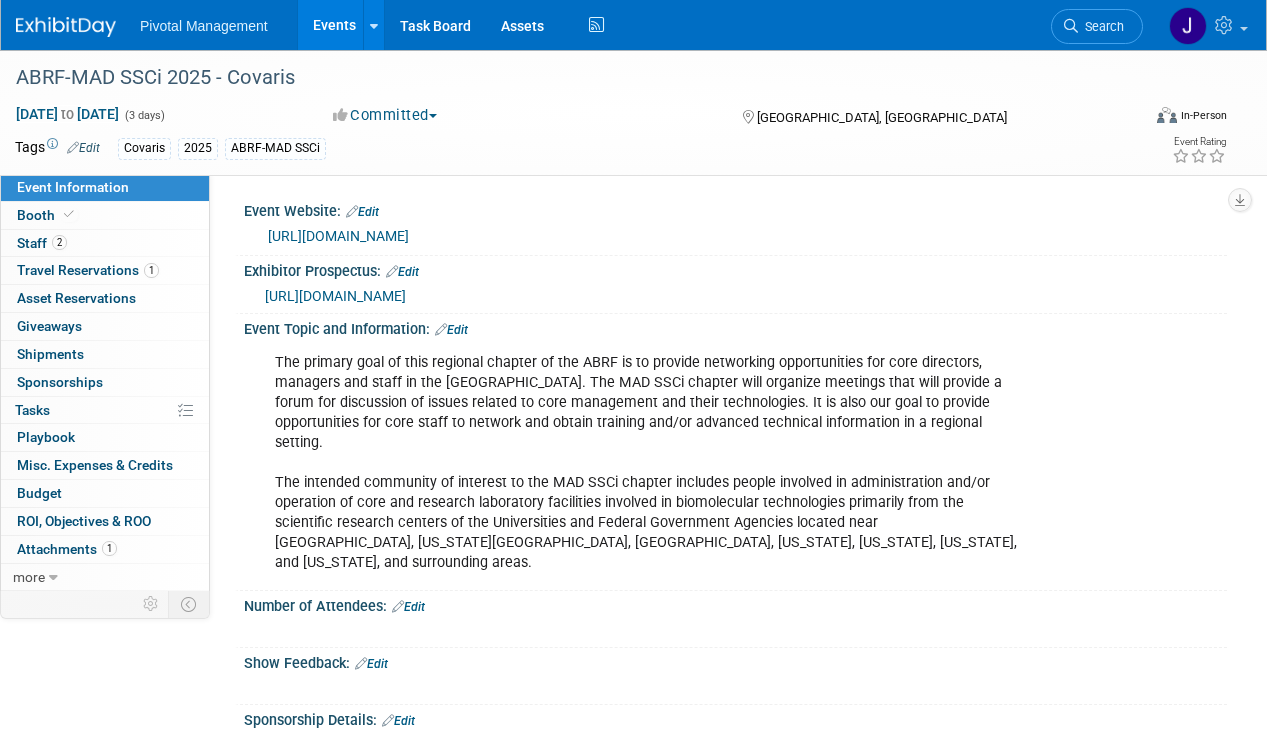 scroll, scrollTop: 0, scrollLeft: 0, axis: both 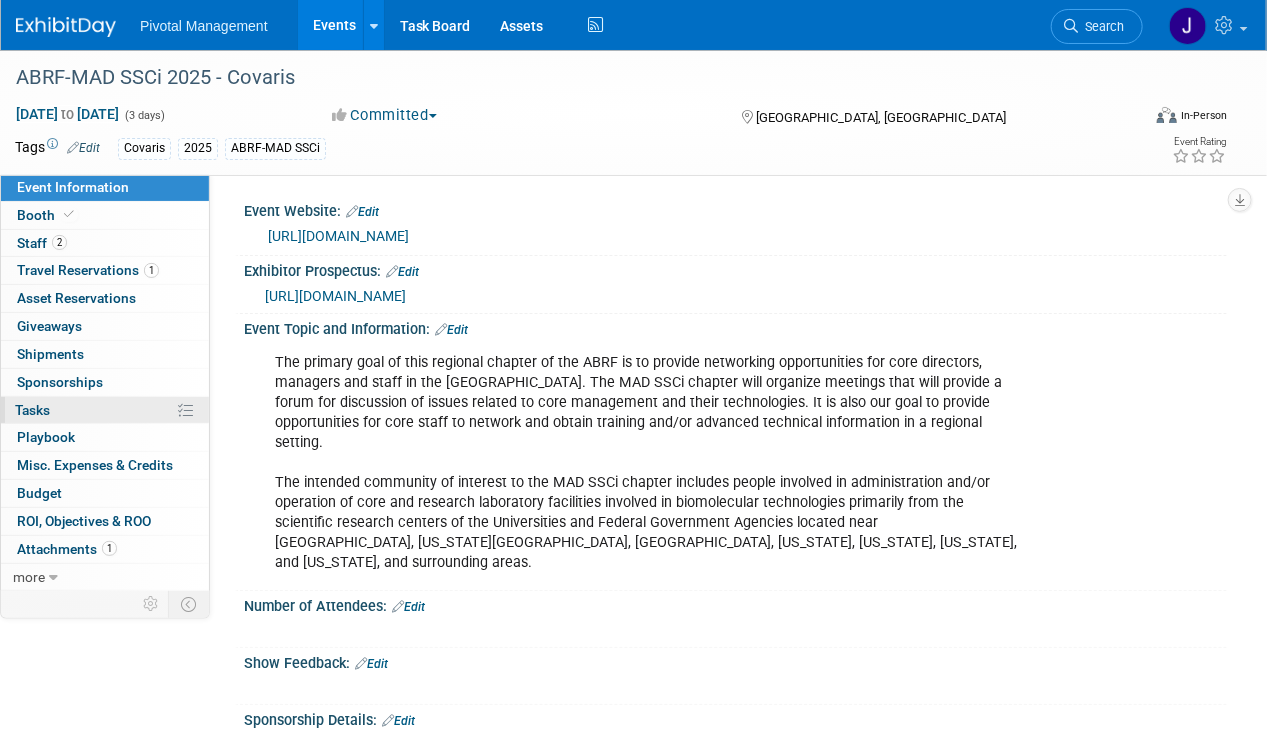 click on "0%
Tasks 0%" at bounding box center (105, 410) 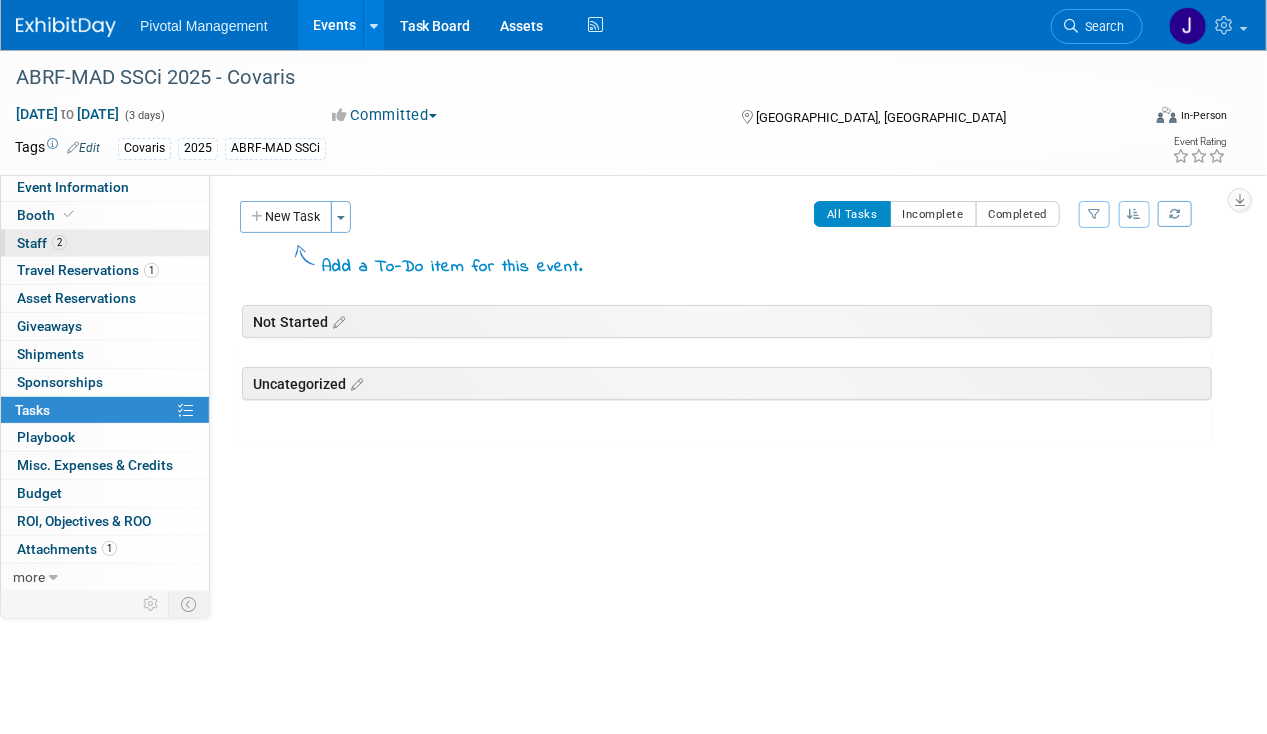 click on "2
Staff 2" at bounding box center [105, 243] 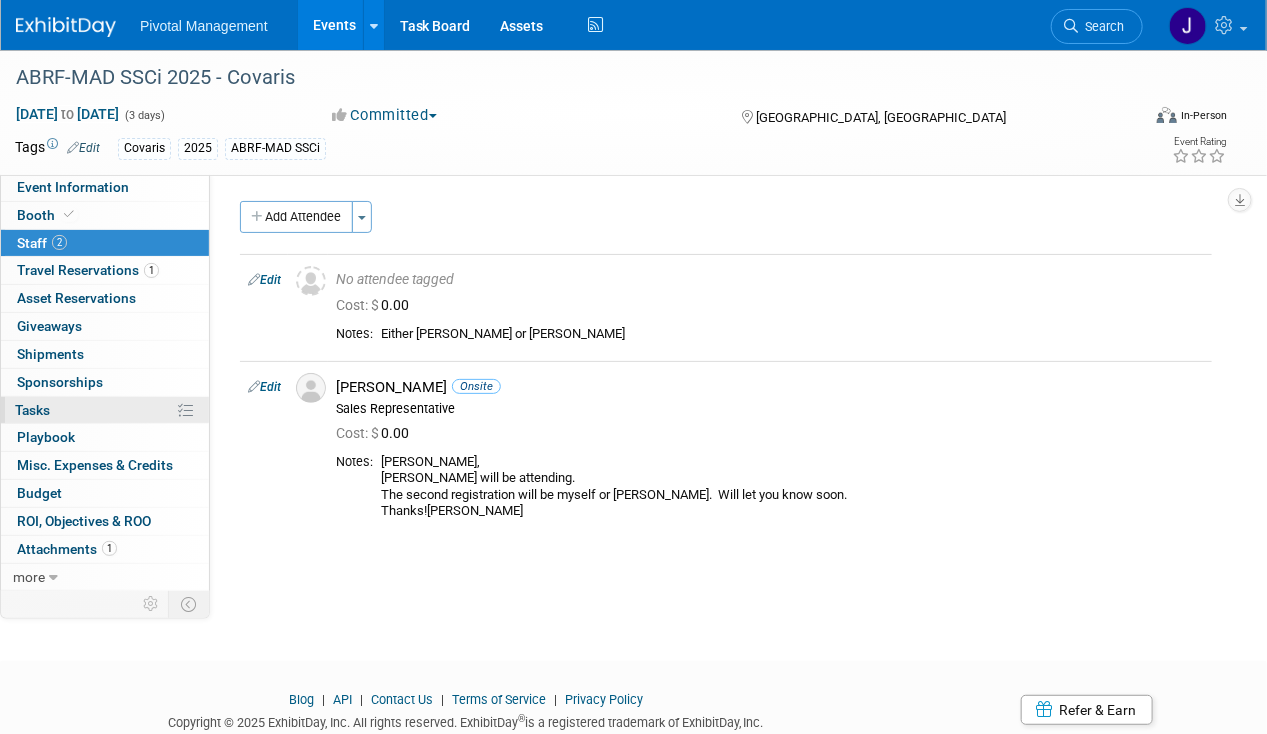 click on "Tasks 0%" at bounding box center (32, 410) 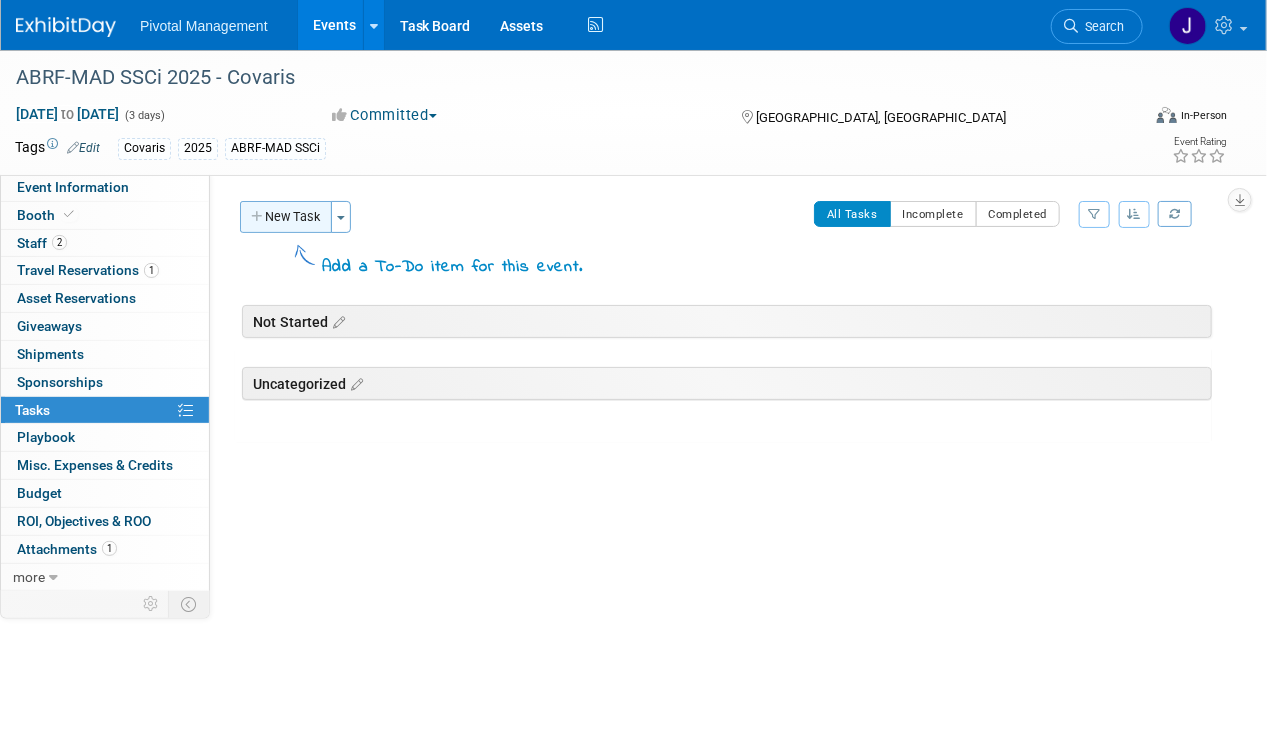 click on "New Task" at bounding box center (286, 217) 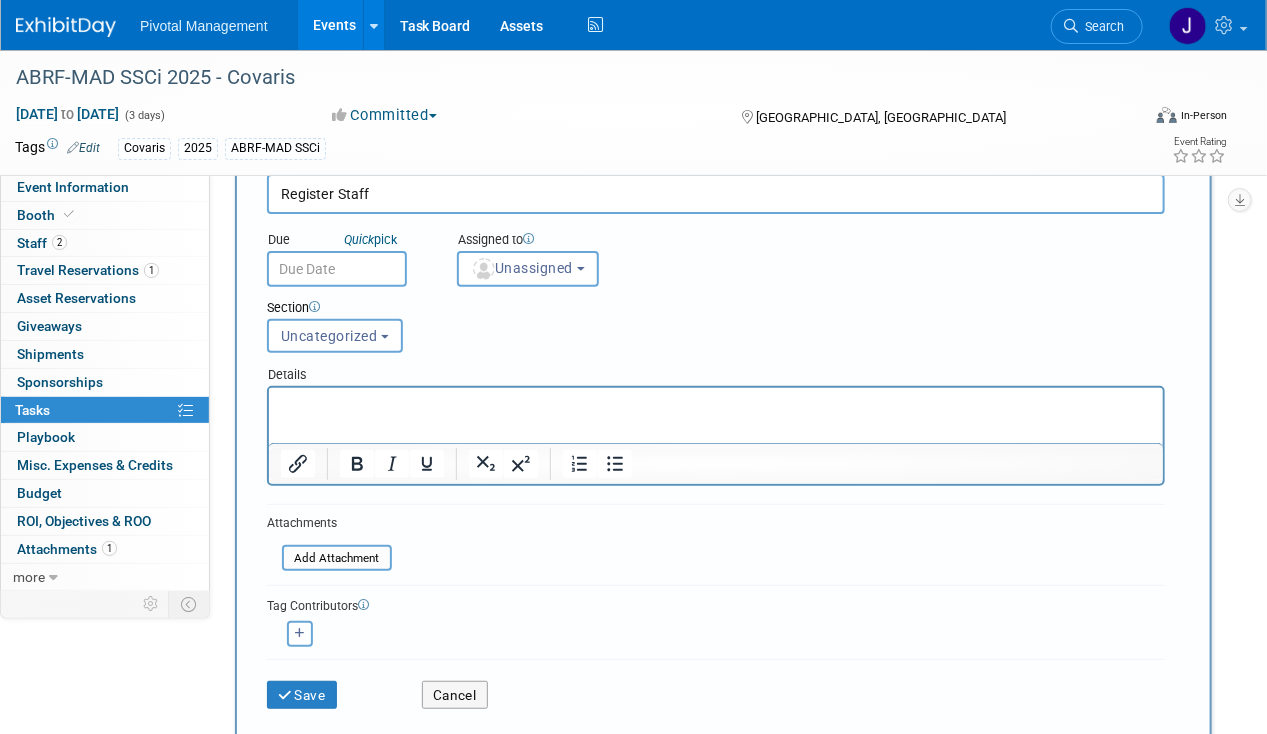 scroll, scrollTop: 240, scrollLeft: 0, axis: vertical 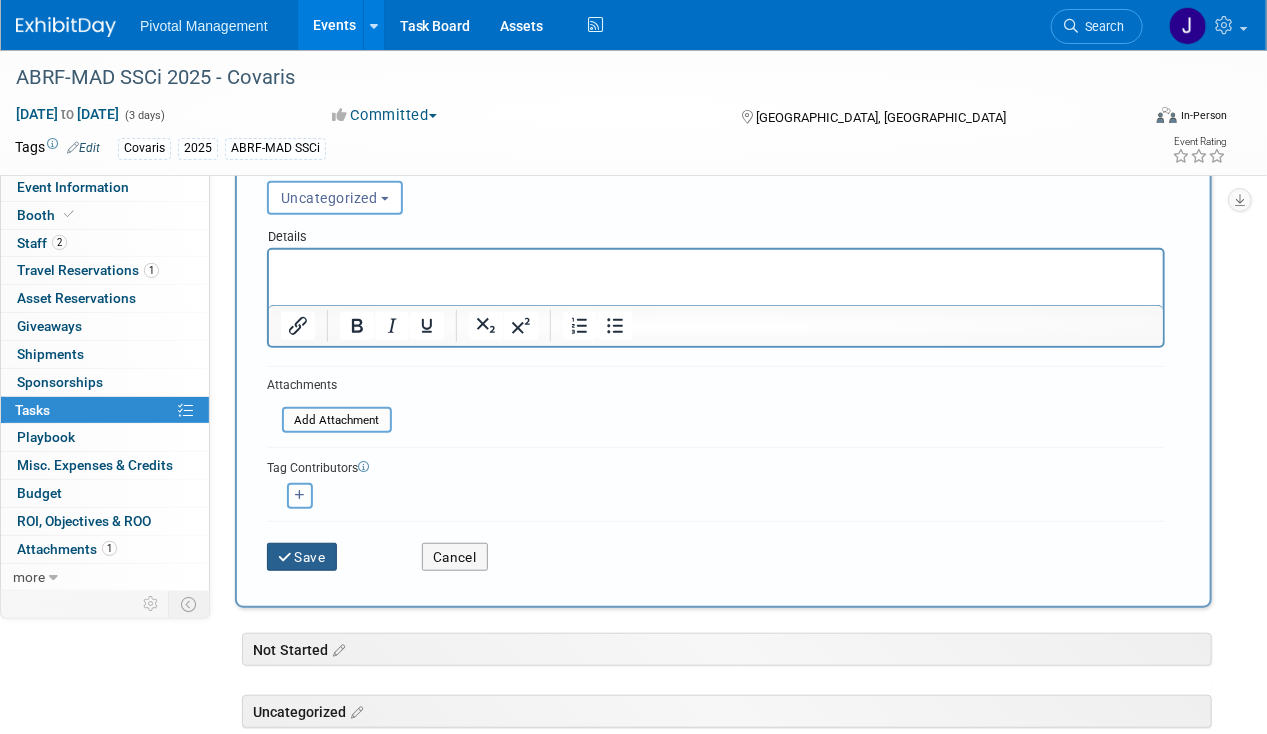 type on "Register Staff" 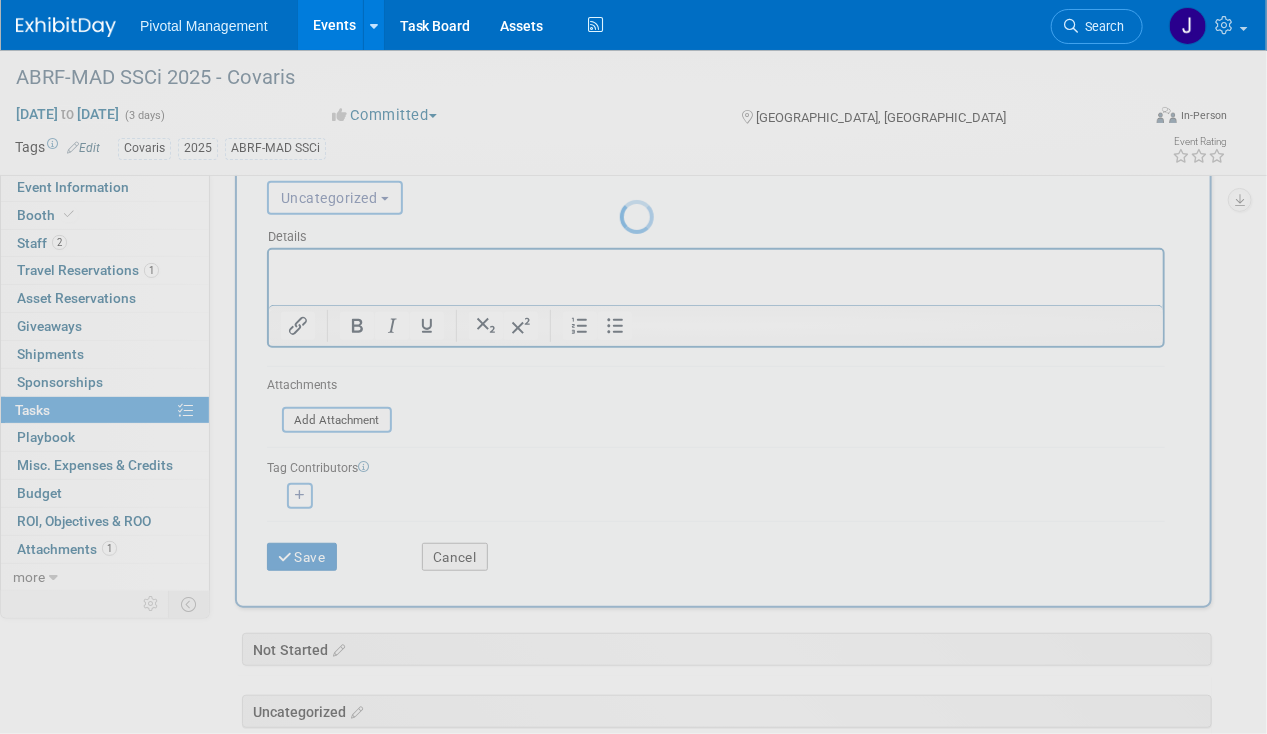 scroll, scrollTop: 0, scrollLeft: 0, axis: both 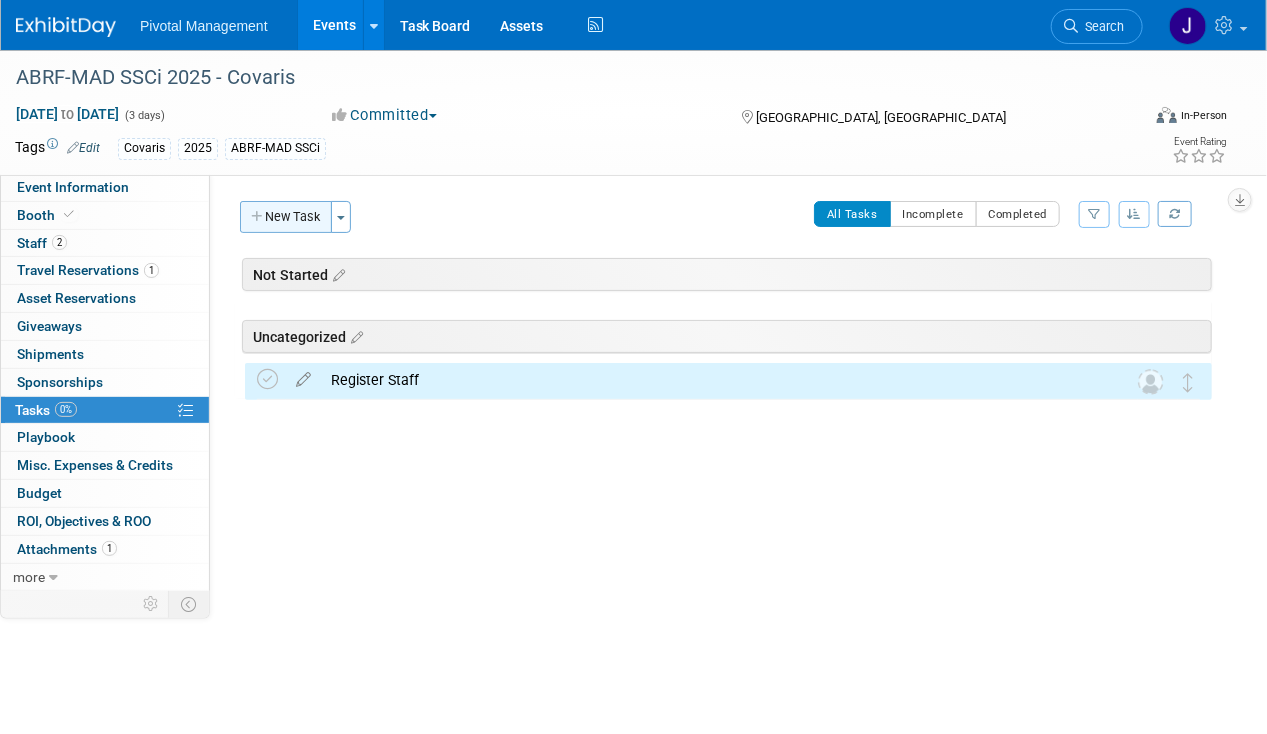 click on "New Task" at bounding box center (286, 217) 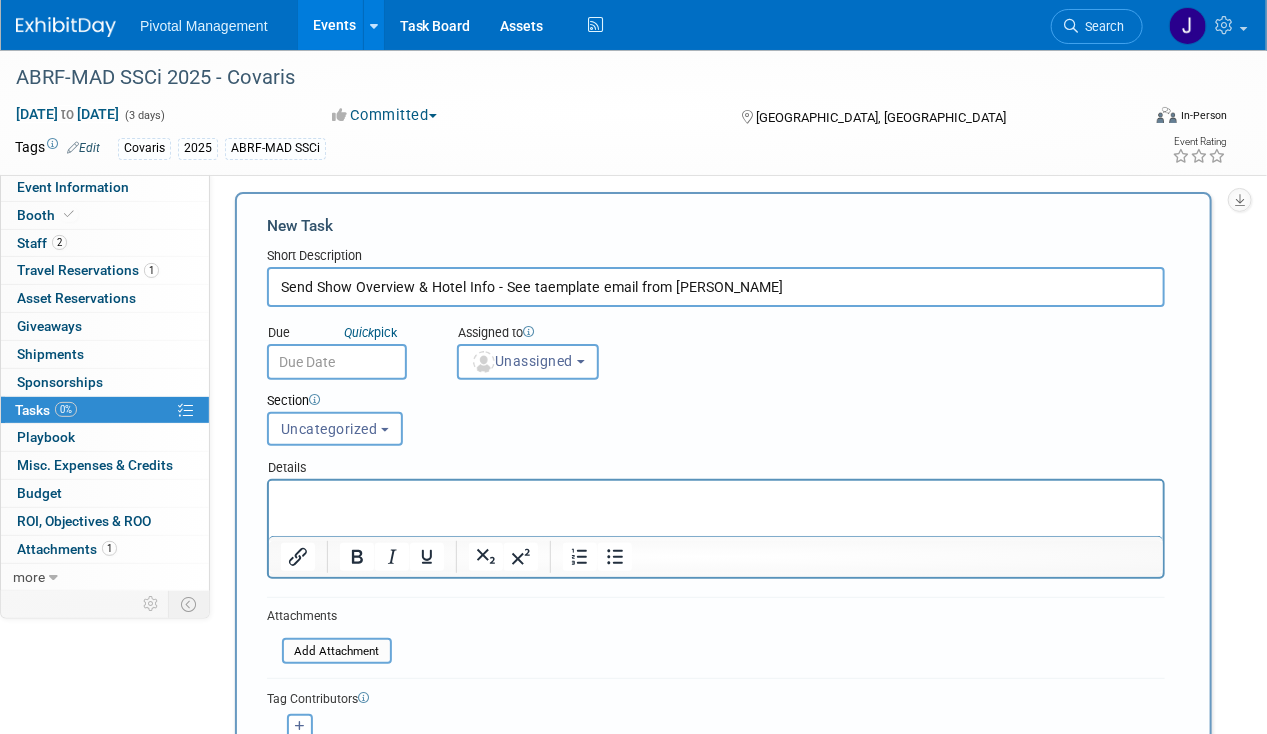 scroll, scrollTop: 20, scrollLeft: 0, axis: vertical 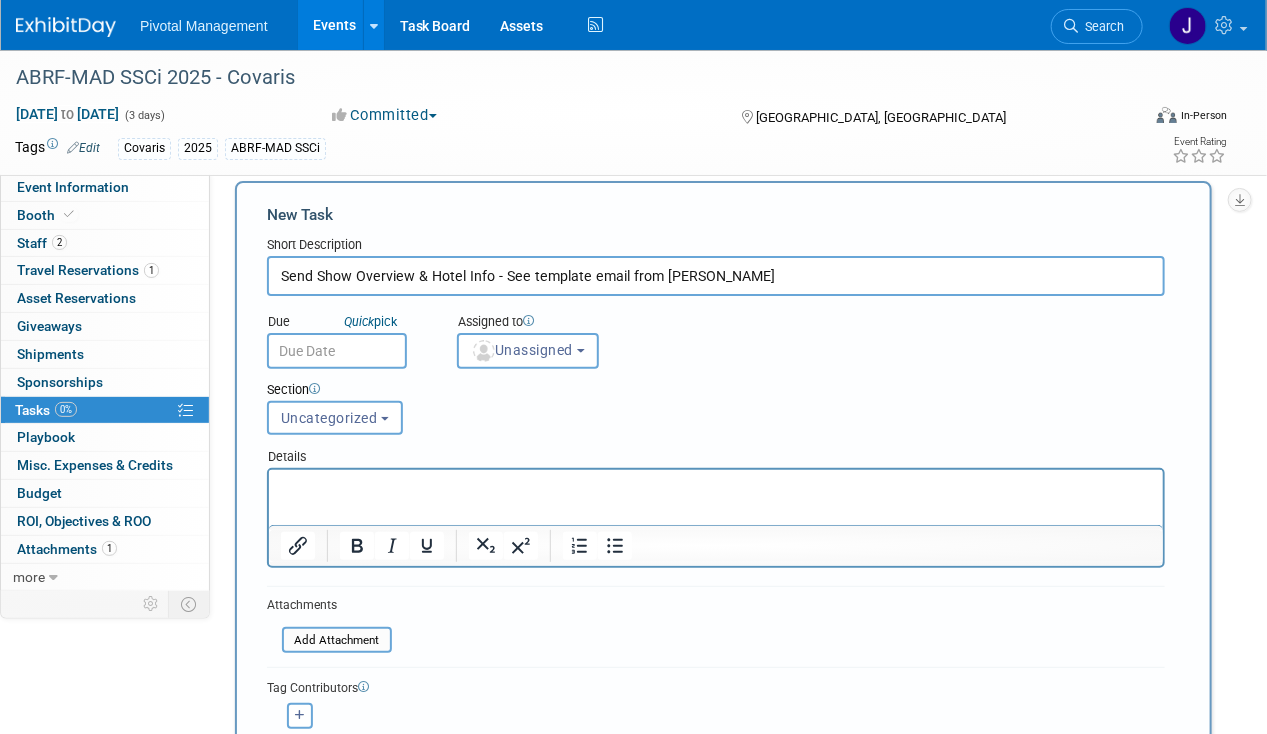 type on "Send Show Overview & Hotel Info - See template email from Briana" 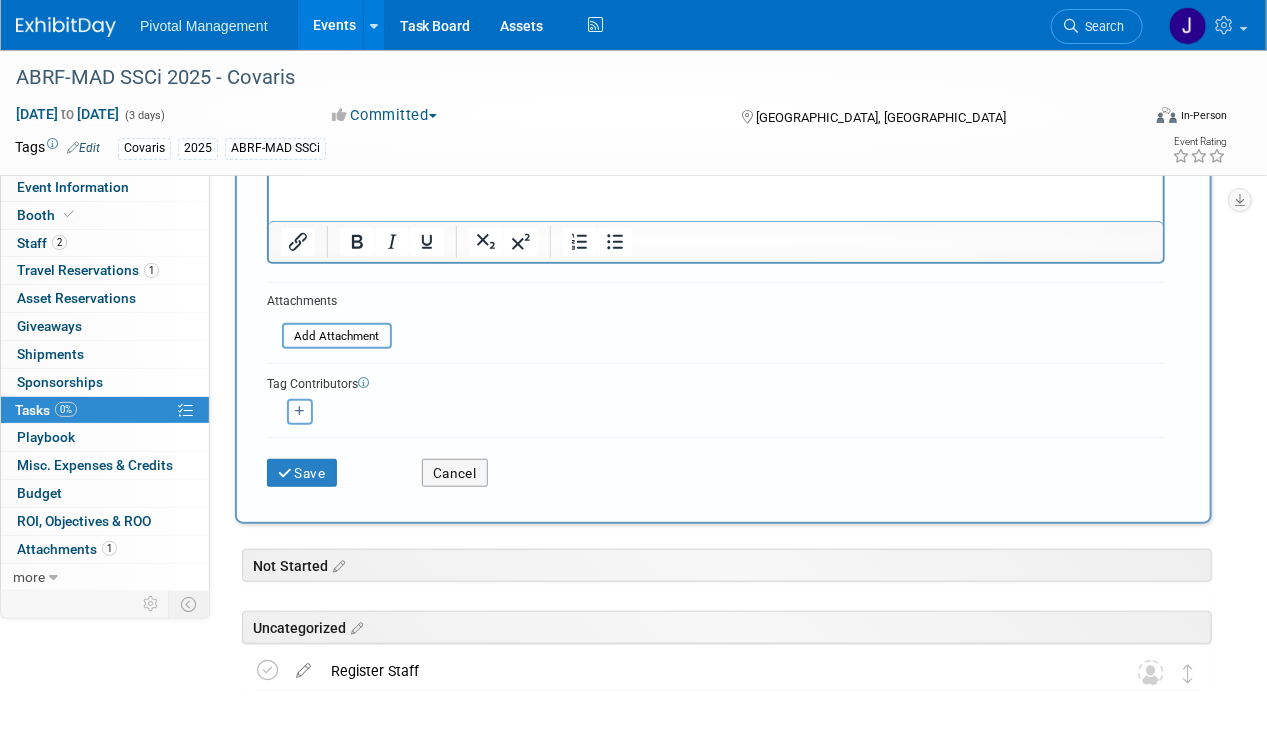 scroll, scrollTop: 359, scrollLeft: 0, axis: vertical 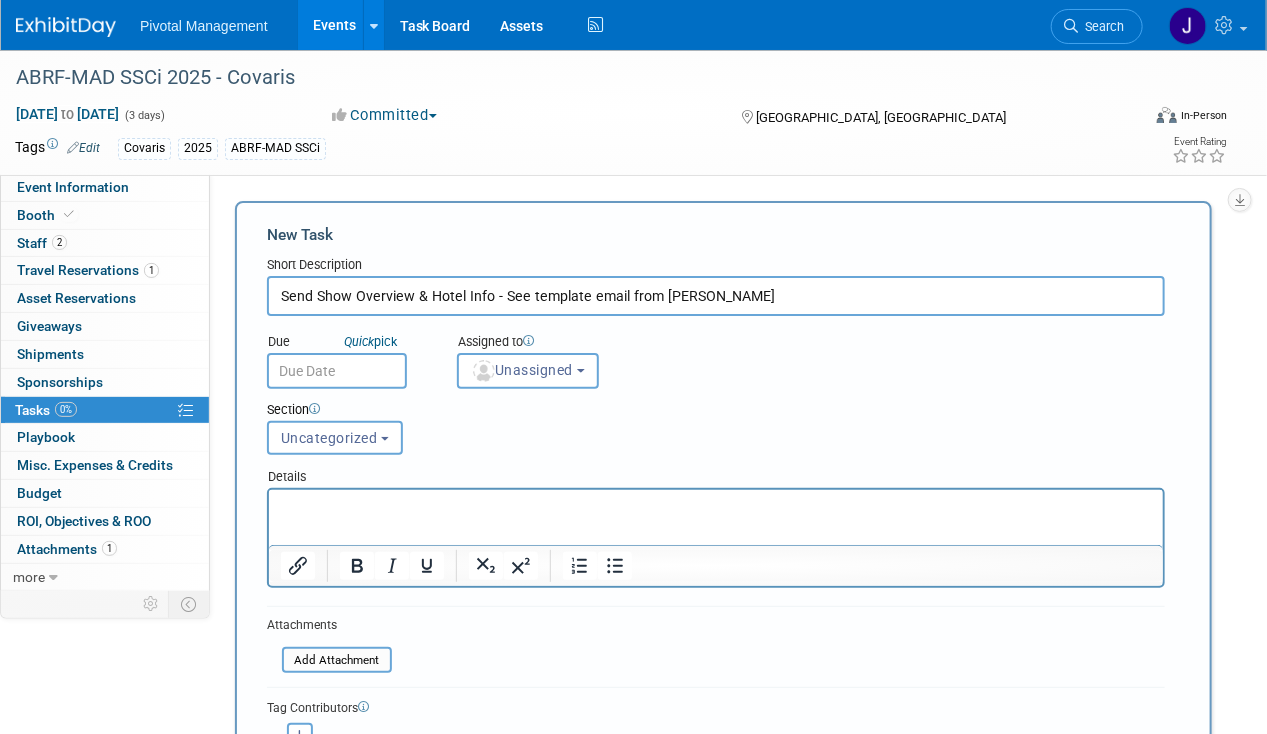drag, startPoint x: 609, startPoint y: 976, endPoint x: 340, endPoint y: 491, distance: 554.6044 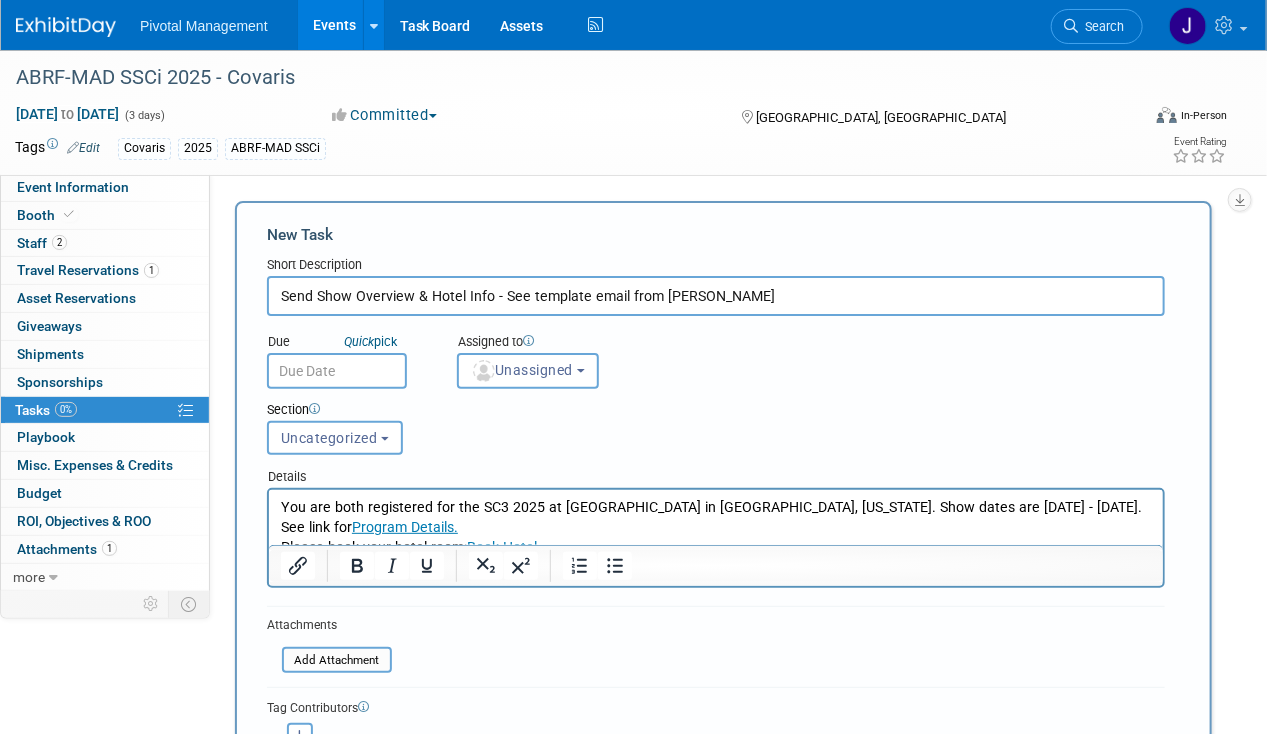 scroll, scrollTop: 119, scrollLeft: 0, axis: vertical 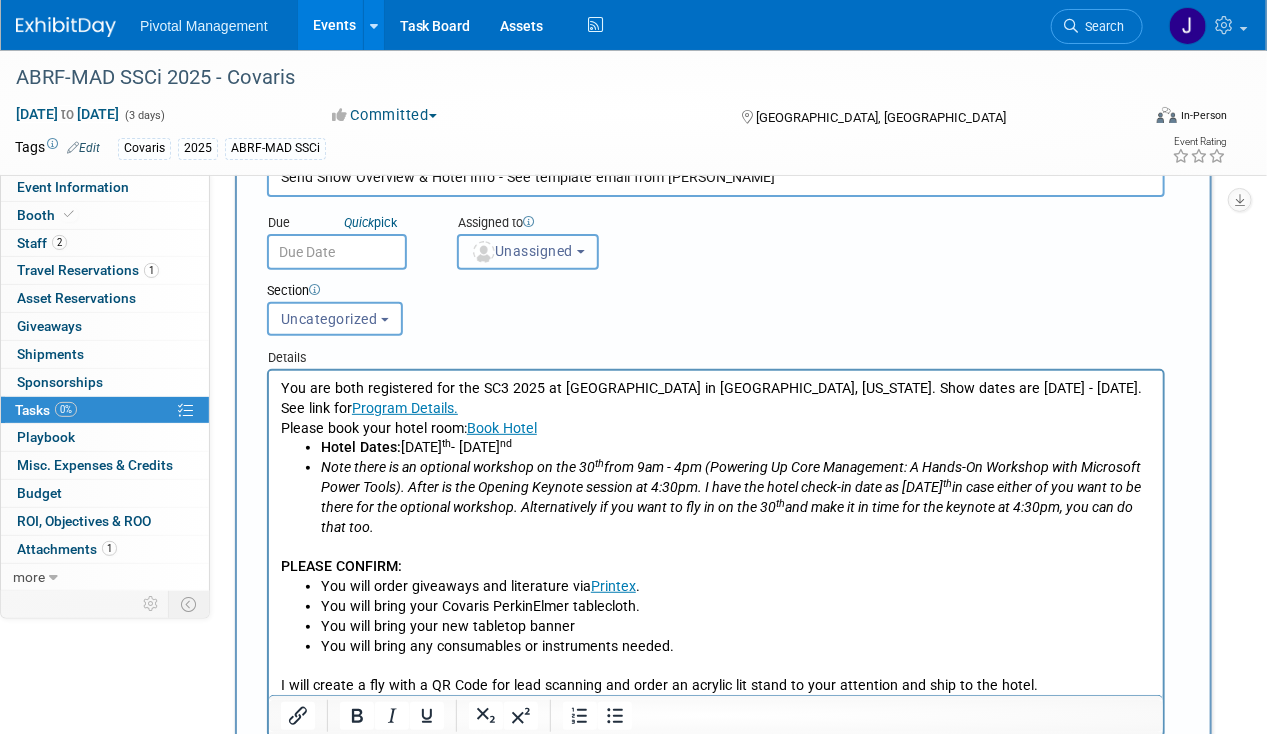 click on "Unassigned" at bounding box center (522, 251) 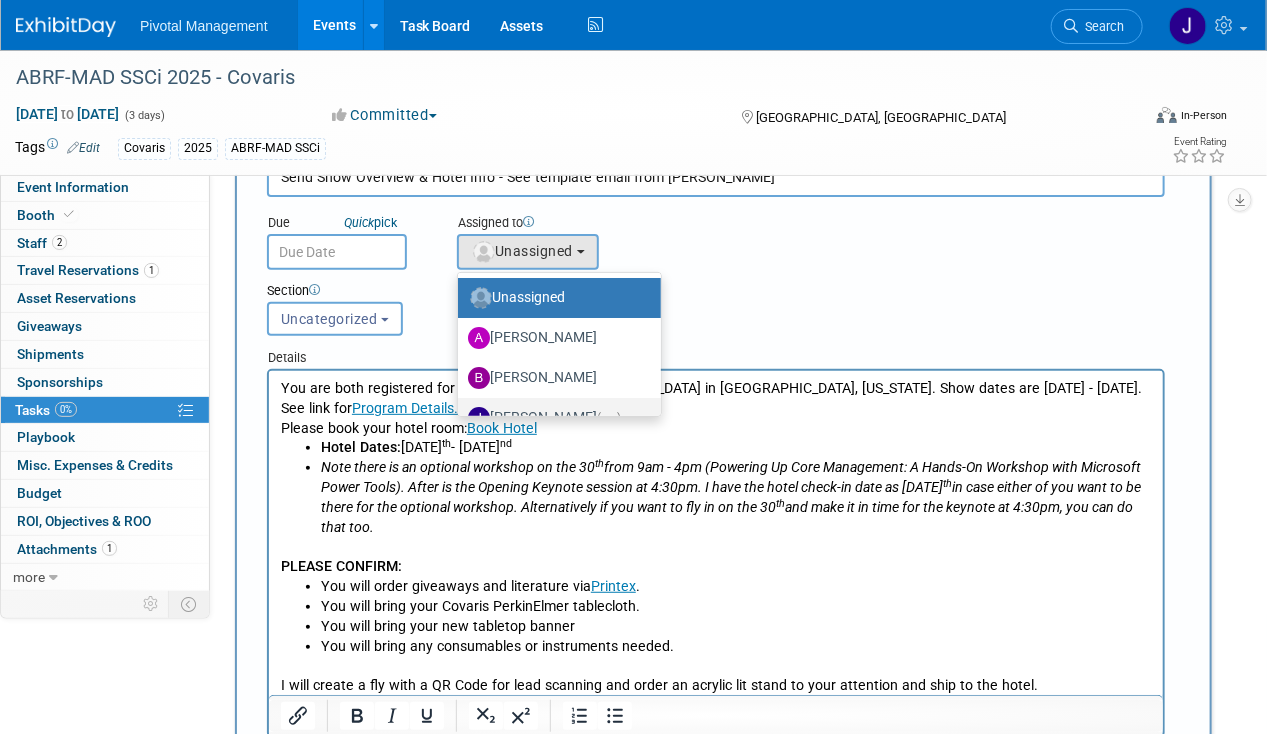 click on "Jessica Gatton
(me)" at bounding box center [554, 418] 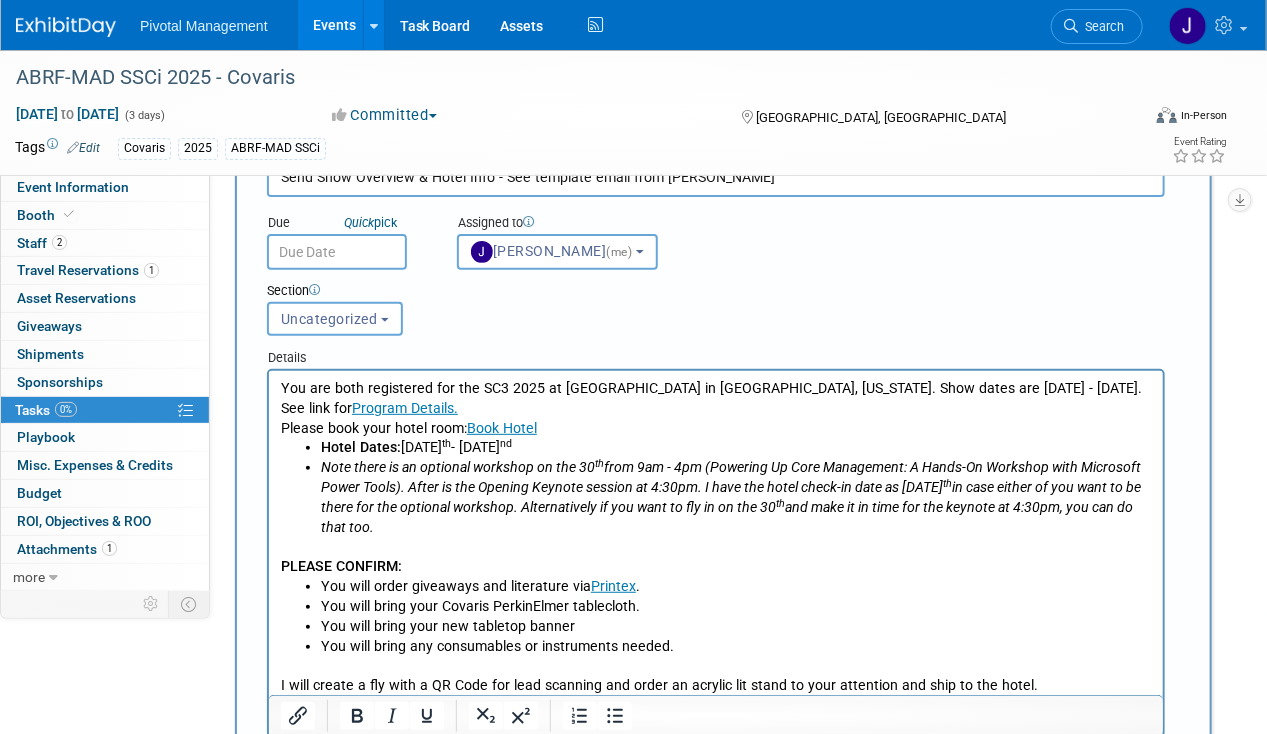 scroll, scrollTop: 408, scrollLeft: 0, axis: vertical 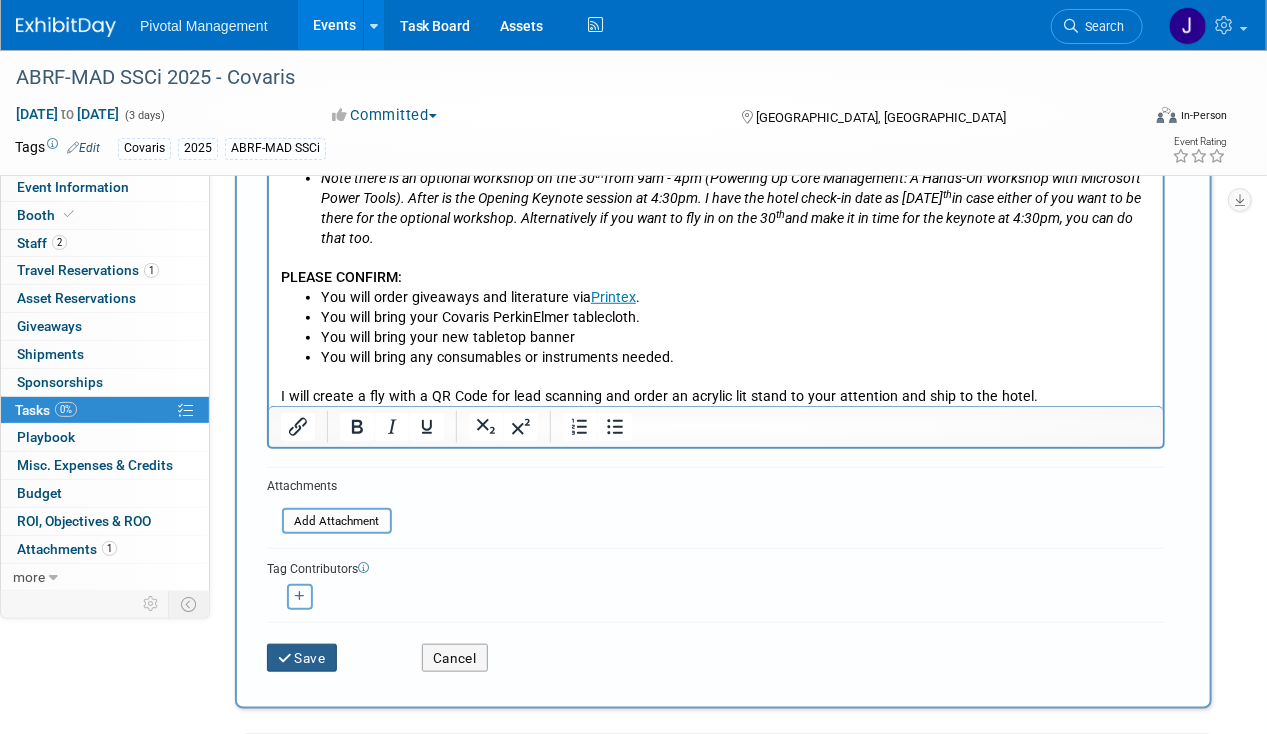 click on "Save" at bounding box center [302, 658] 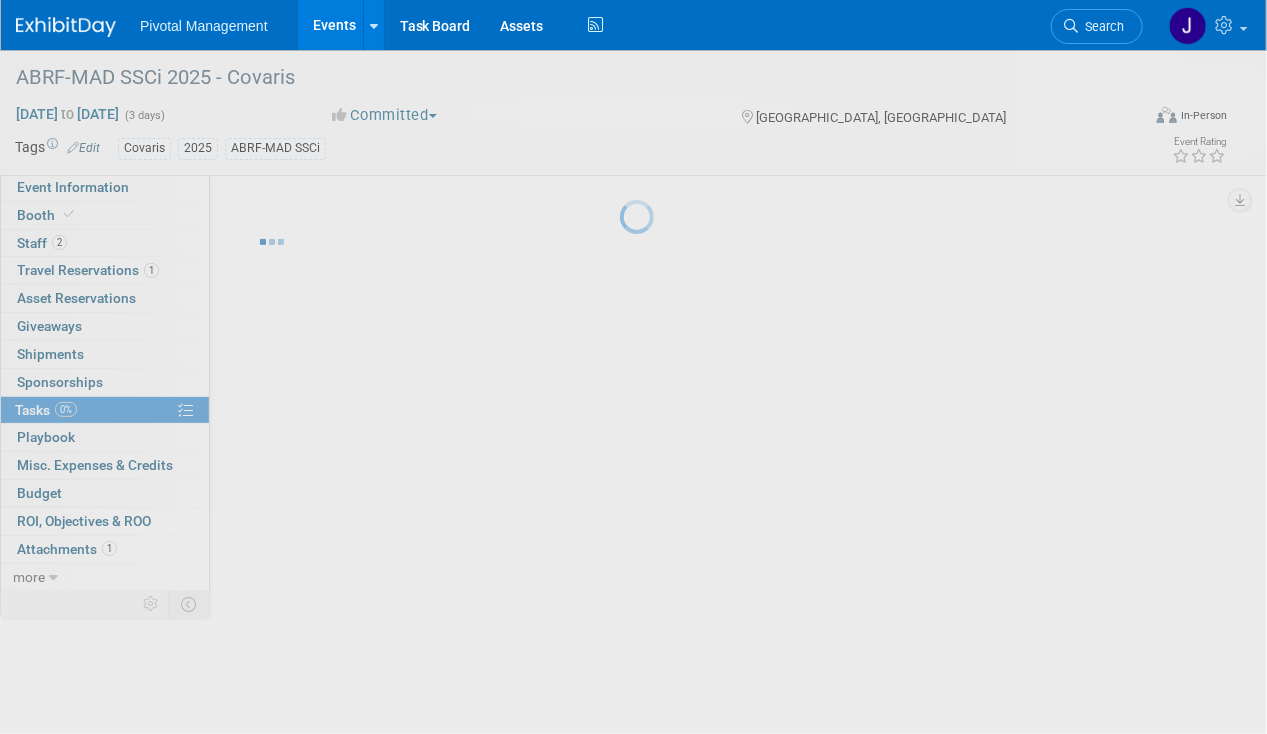 scroll, scrollTop: 0, scrollLeft: 0, axis: both 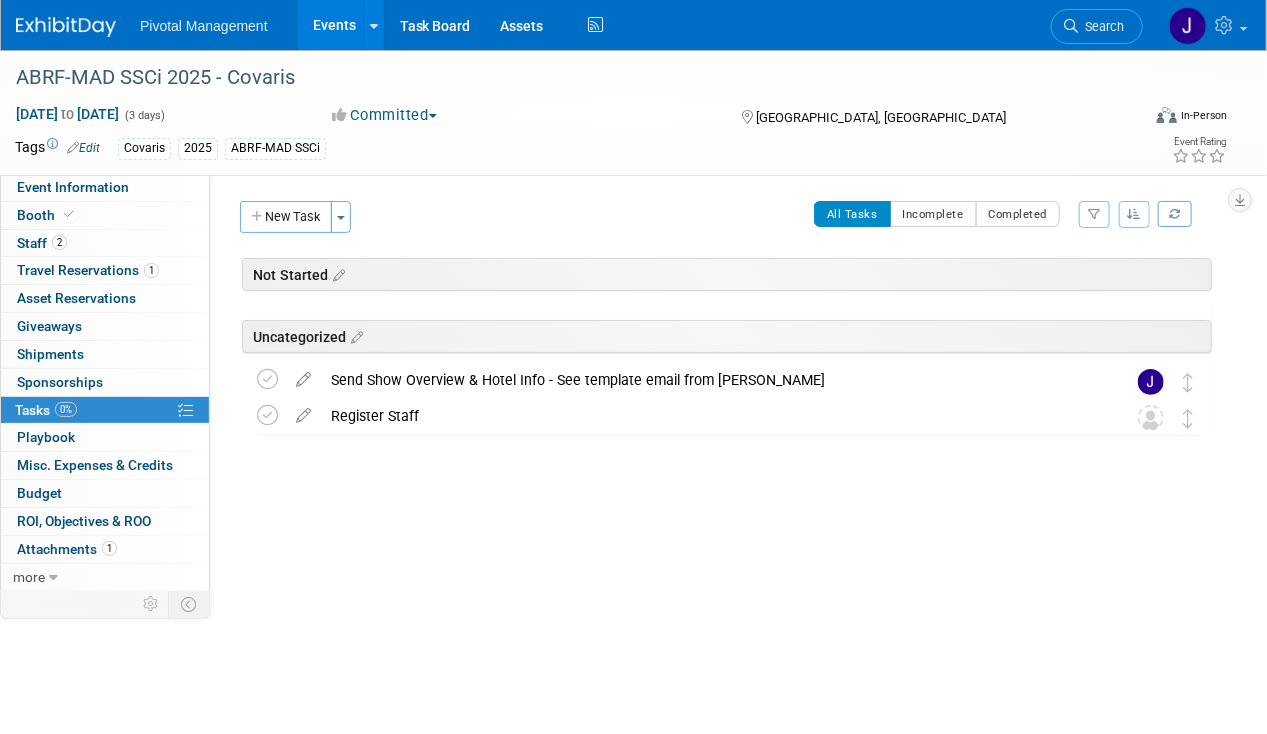 click on "Events" at bounding box center (334, 25) 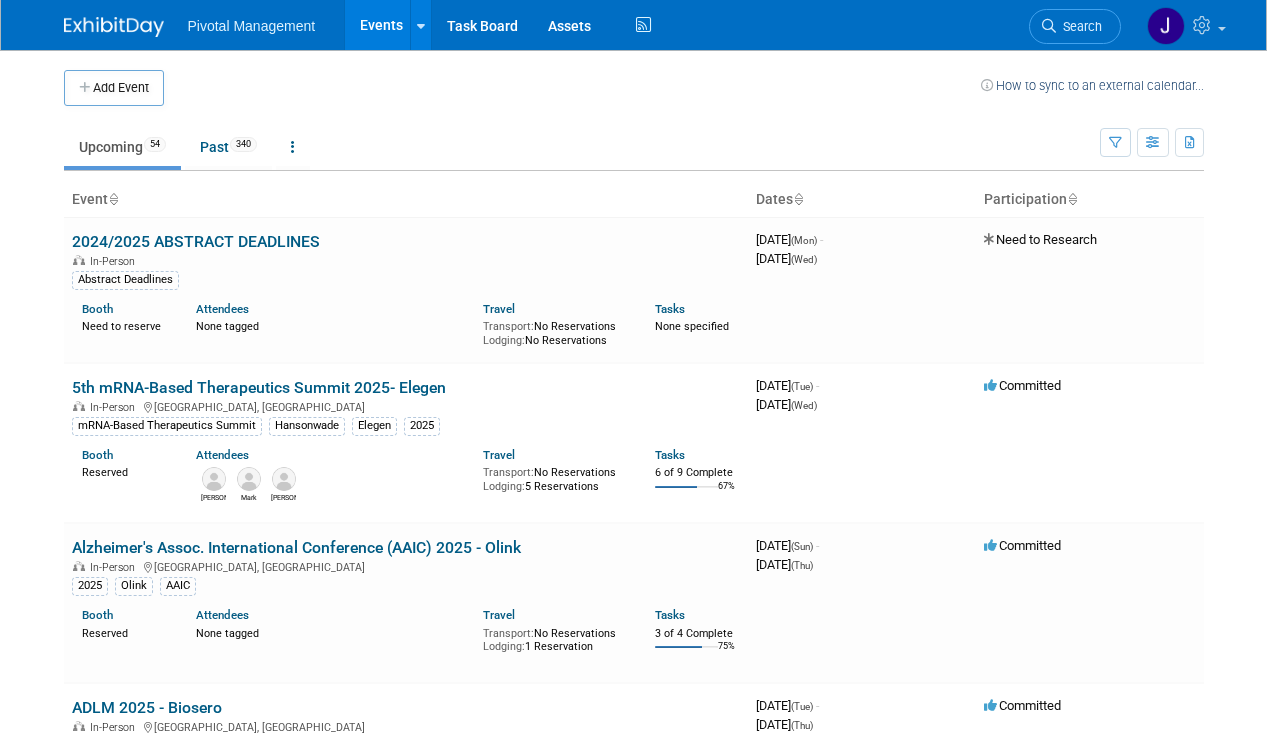 scroll, scrollTop: 0, scrollLeft: 0, axis: both 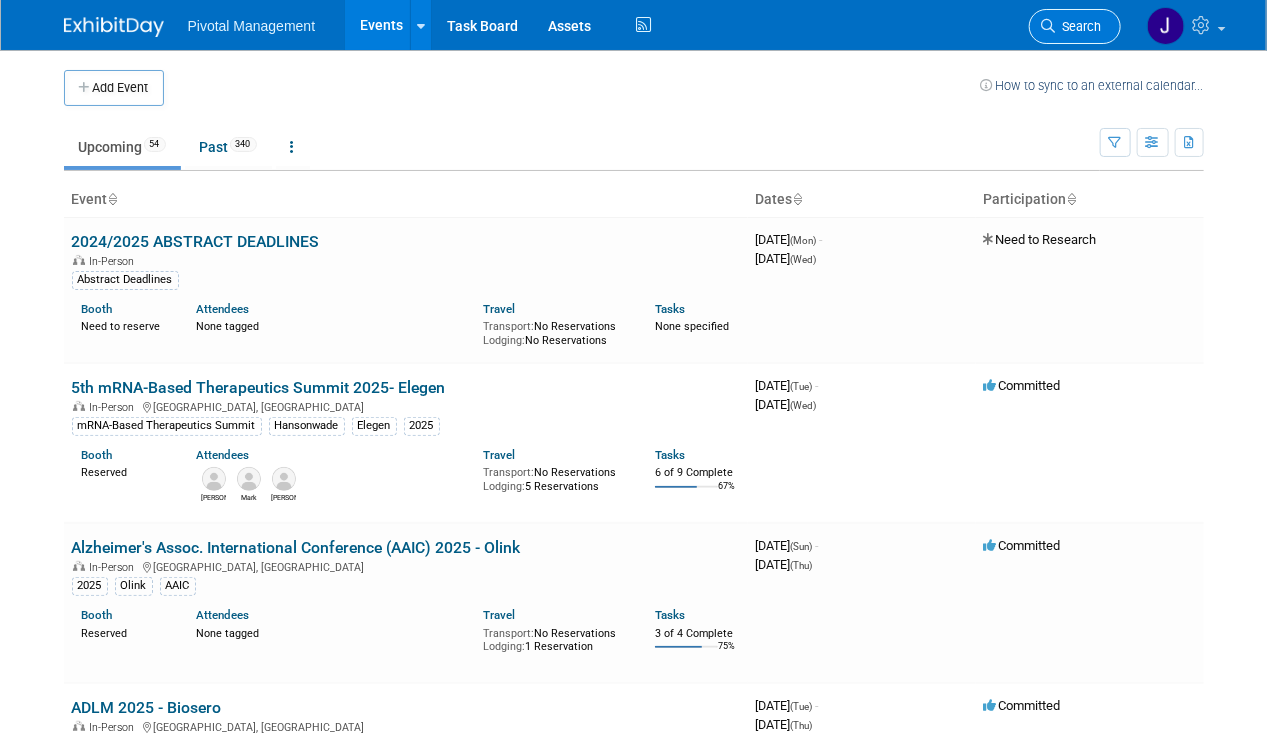 click on "Search" at bounding box center [1079, 26] 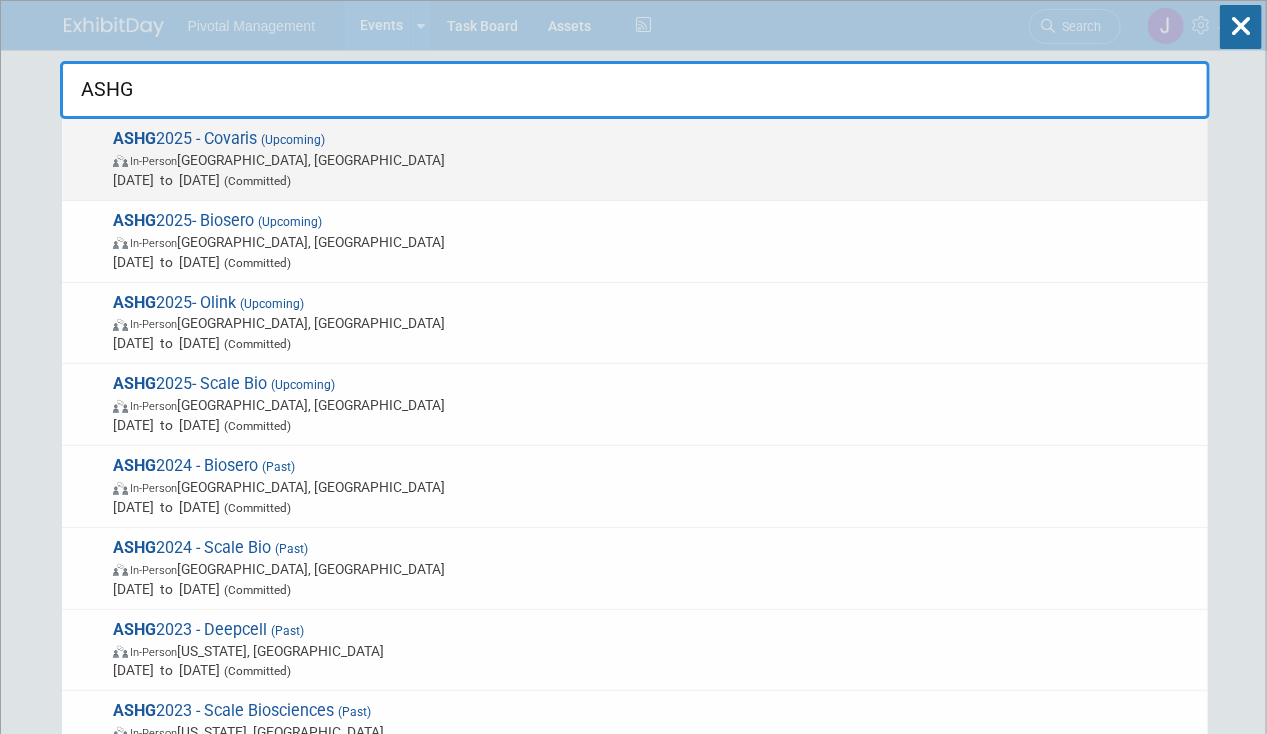 type on "ASHG" 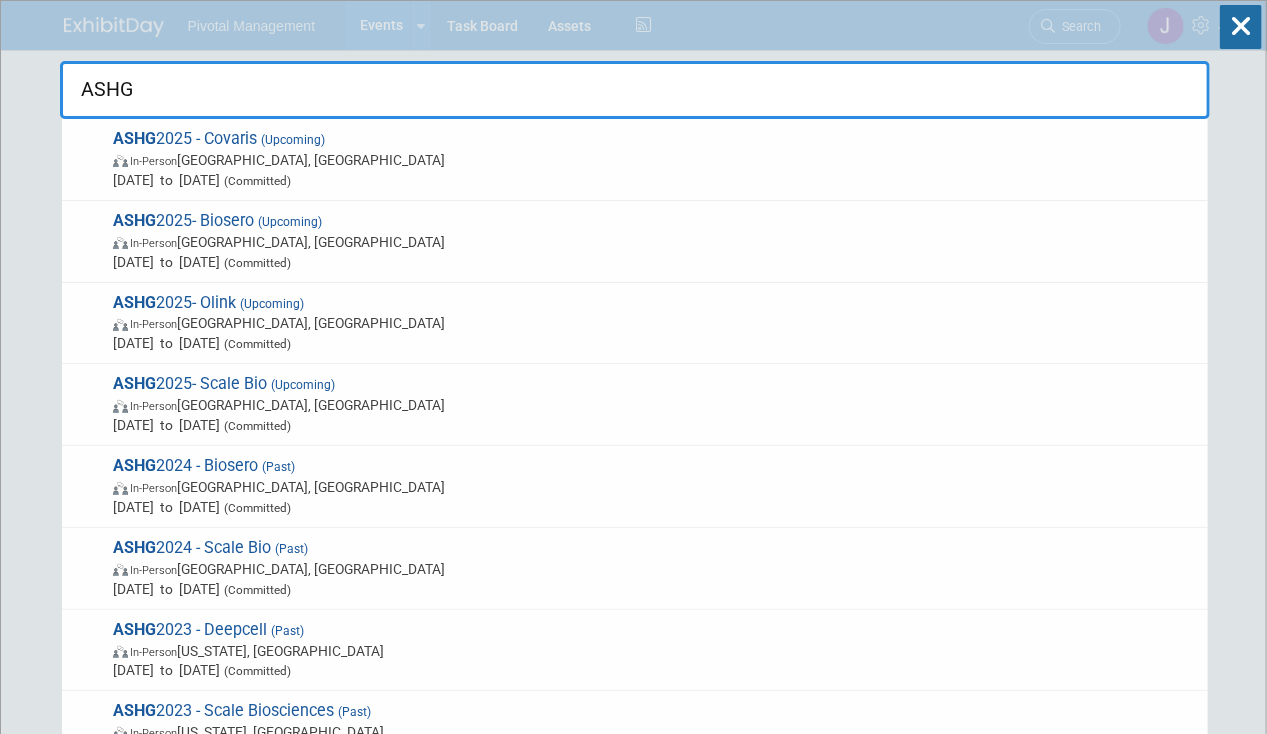click on "In-Person     Boston, MA" at bounding box center (655, 160) 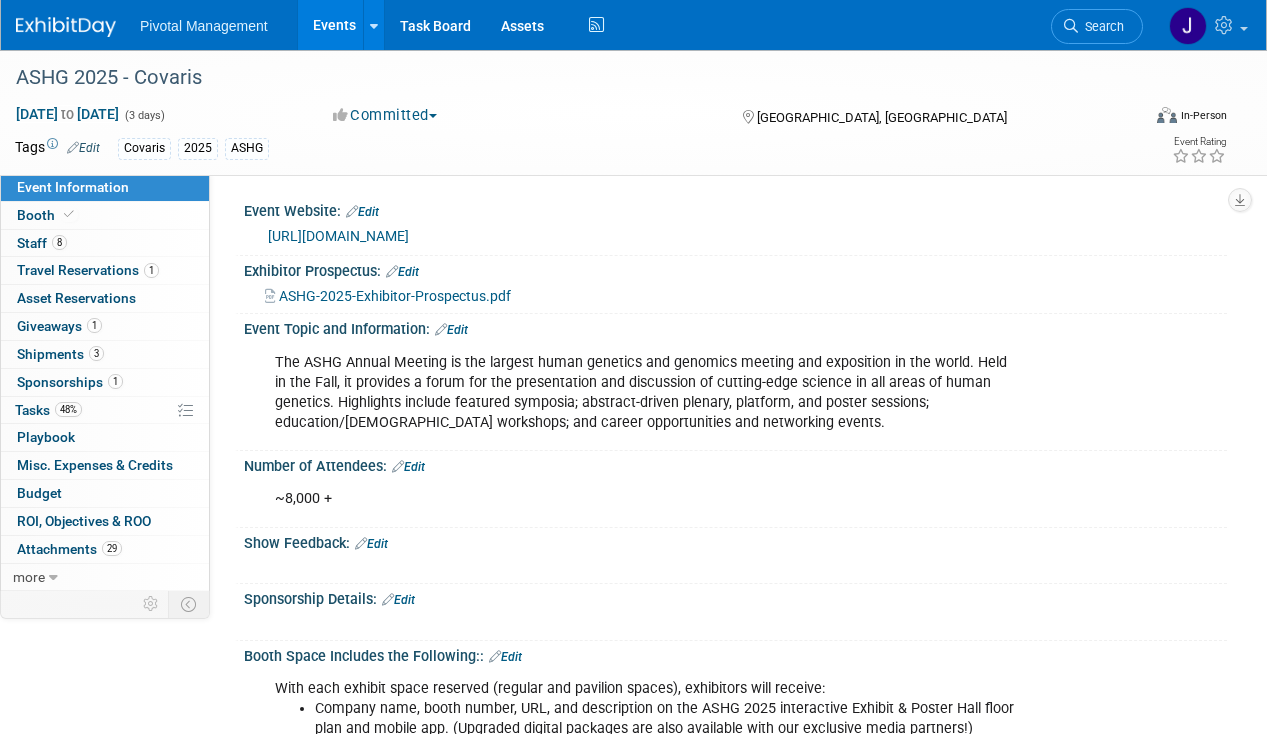 scroll, scrollTop: 0, scrollLeft: 0, axis: both 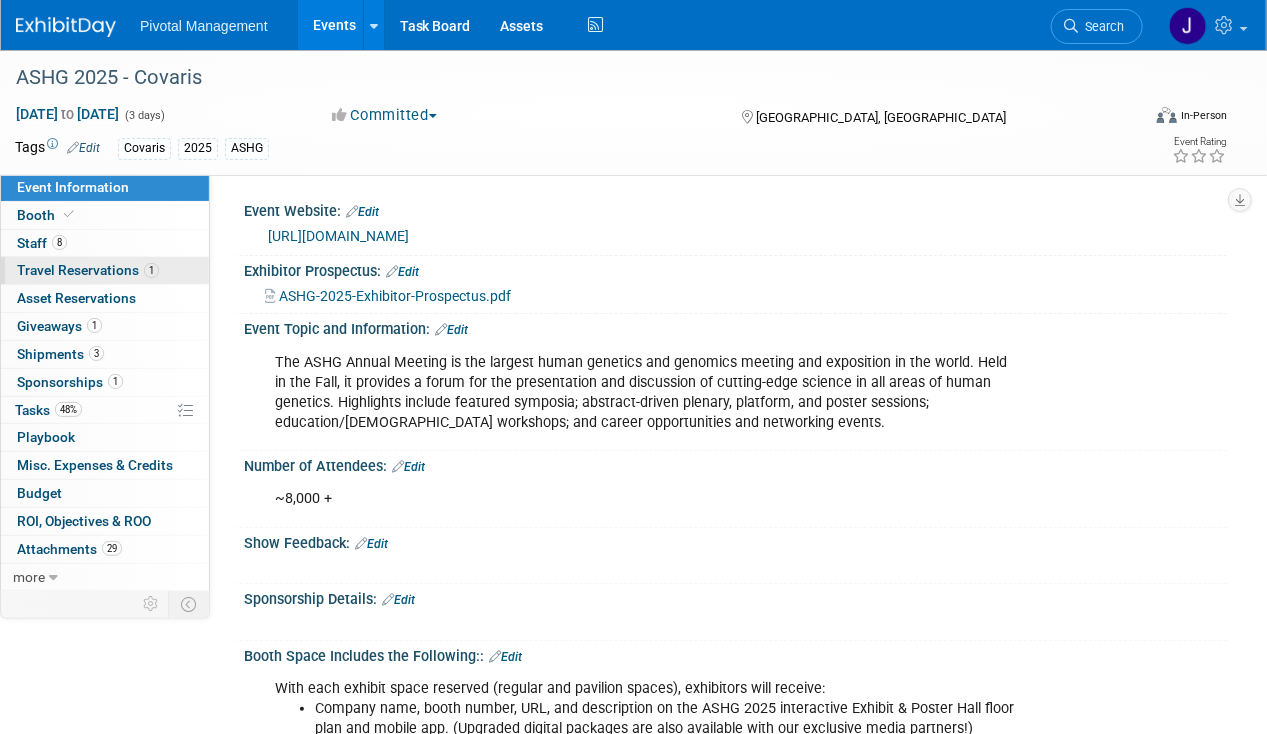 click on "1
Travel Reservations 1" at bounding box center (105, 270) 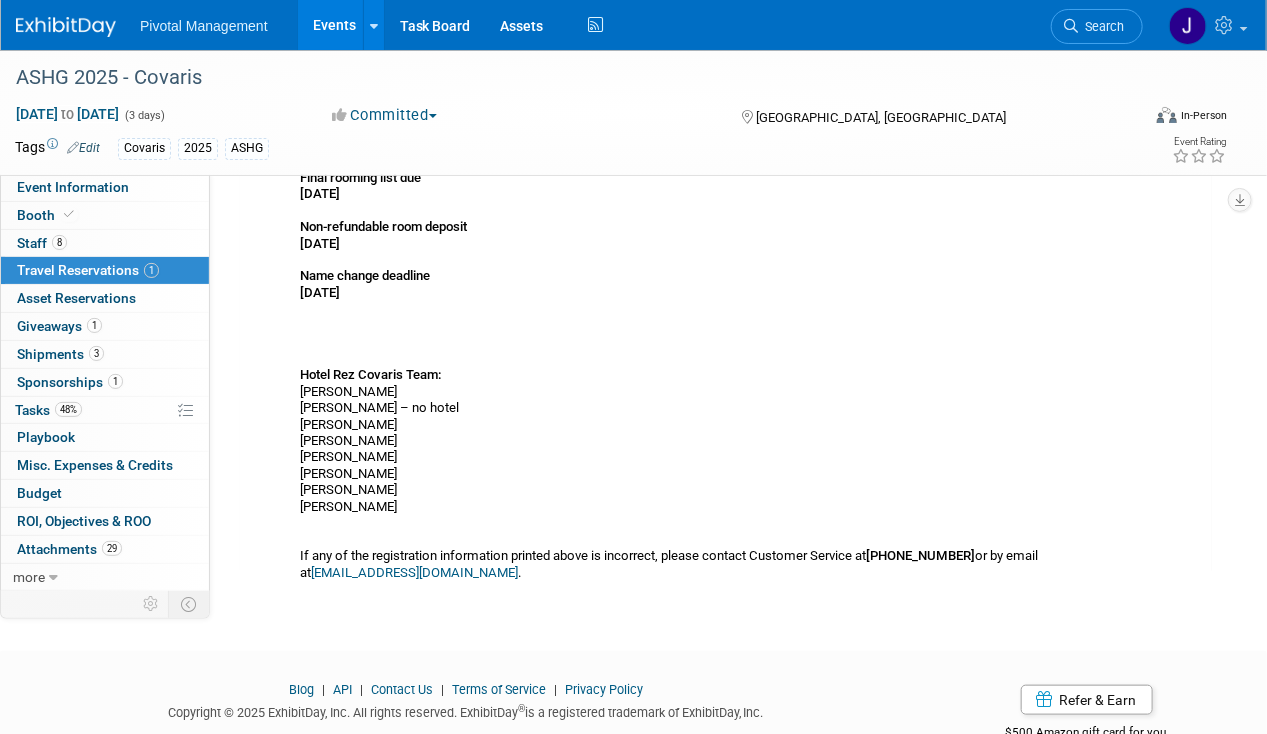 scroll, scrollTop: 125, scrollLeft: 0, axis: vertical 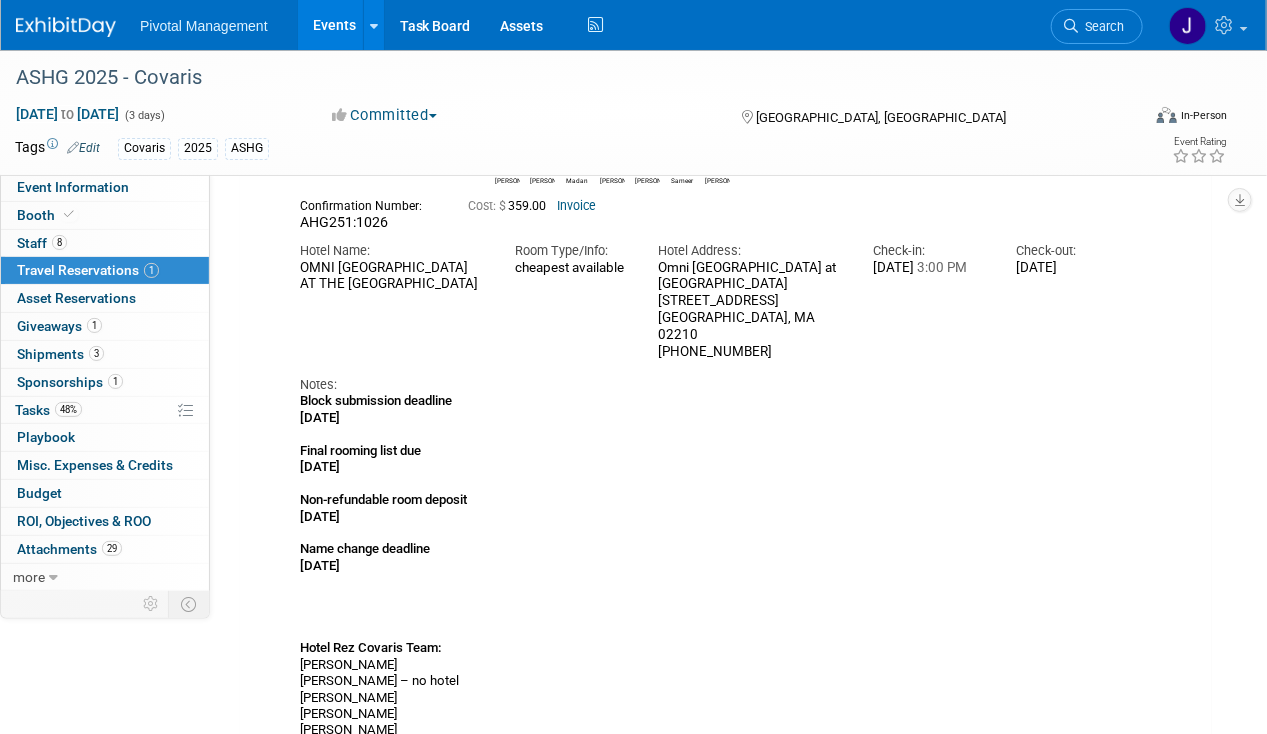 click on "1
Travel Reservations 1" at bounding box center (105, 270) 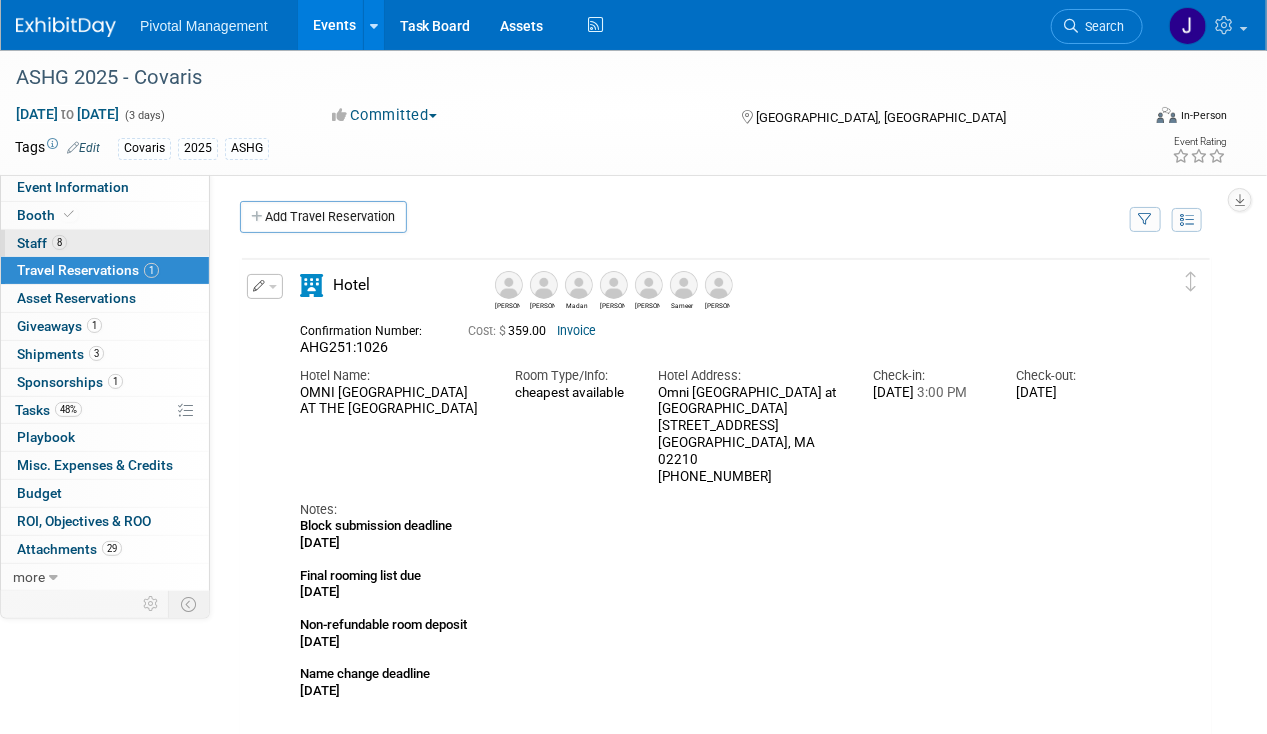 click on "8
Staff 8" at bounding box center (105, 243) 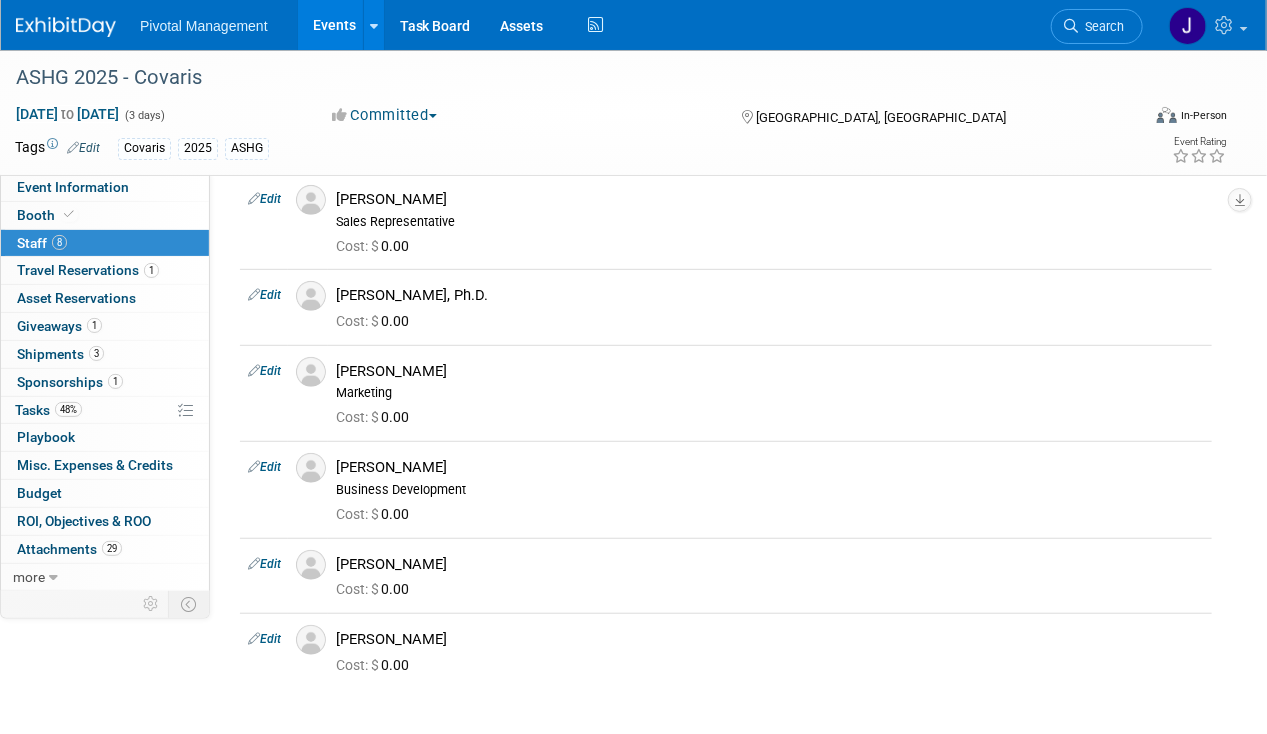 scroll, scrollTop: 413, scrollLeft: 0, axis: vertical 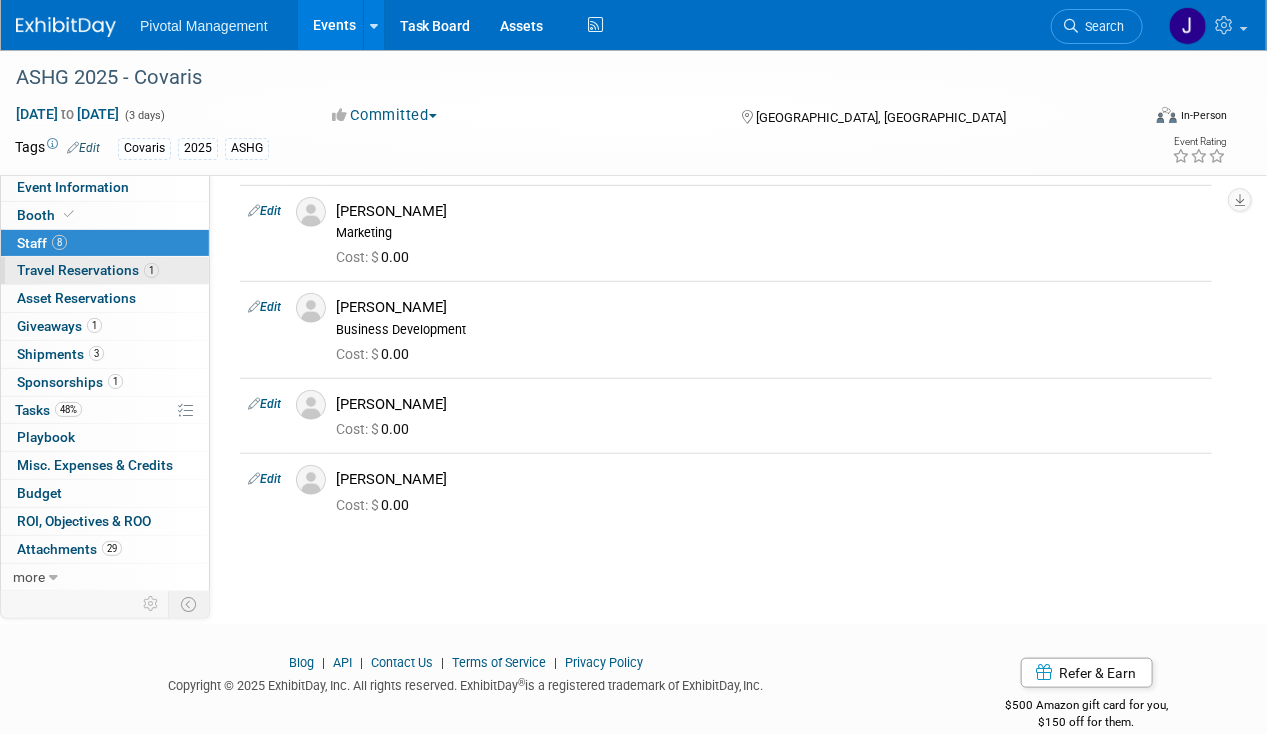 click on "Travel Reservations 1" at bounding box center [88, 270] 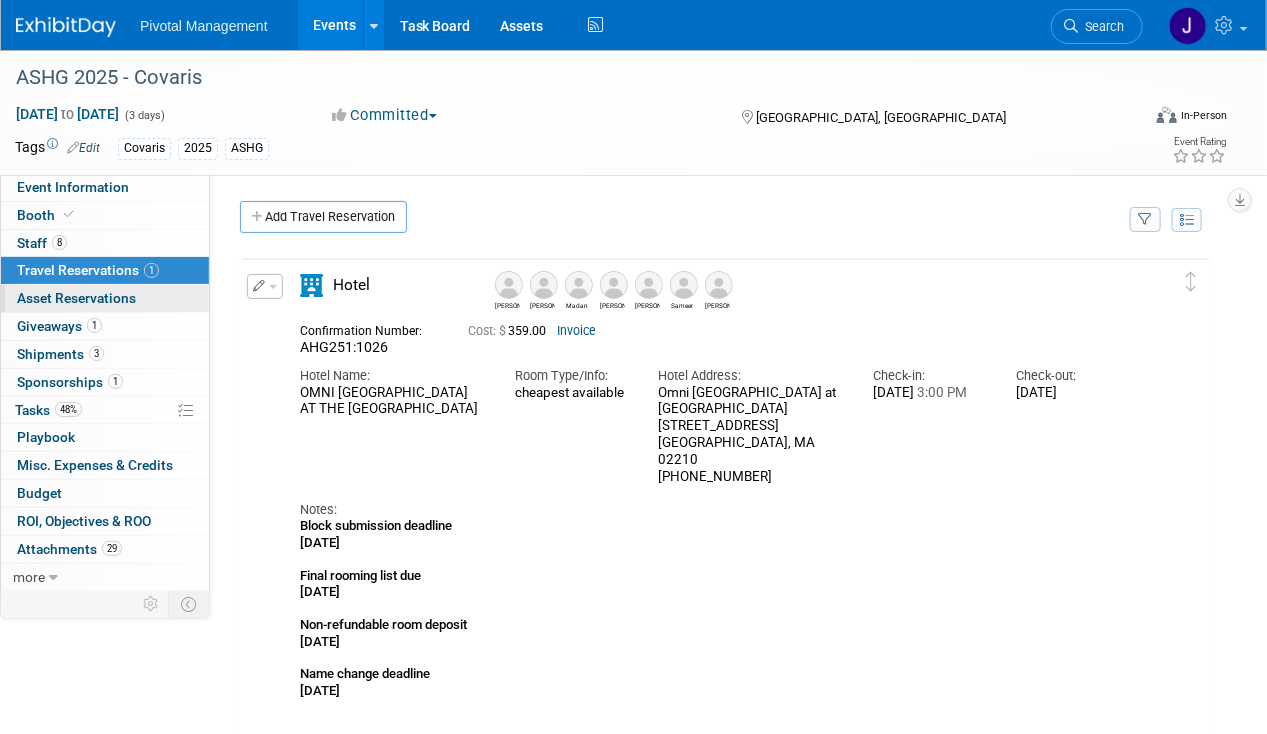 click on "Asset Reservations 0" at bounding box center [76, 298] 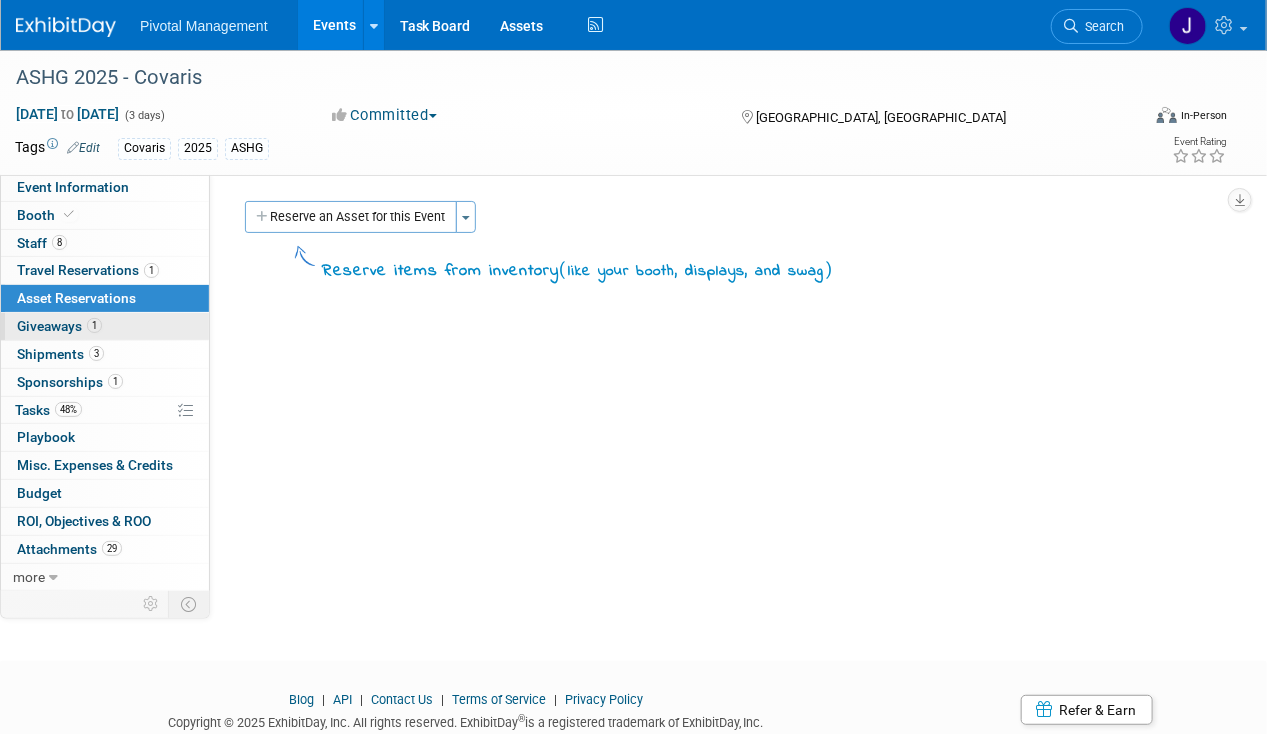 click on "1" at bounding box center (94, 325) 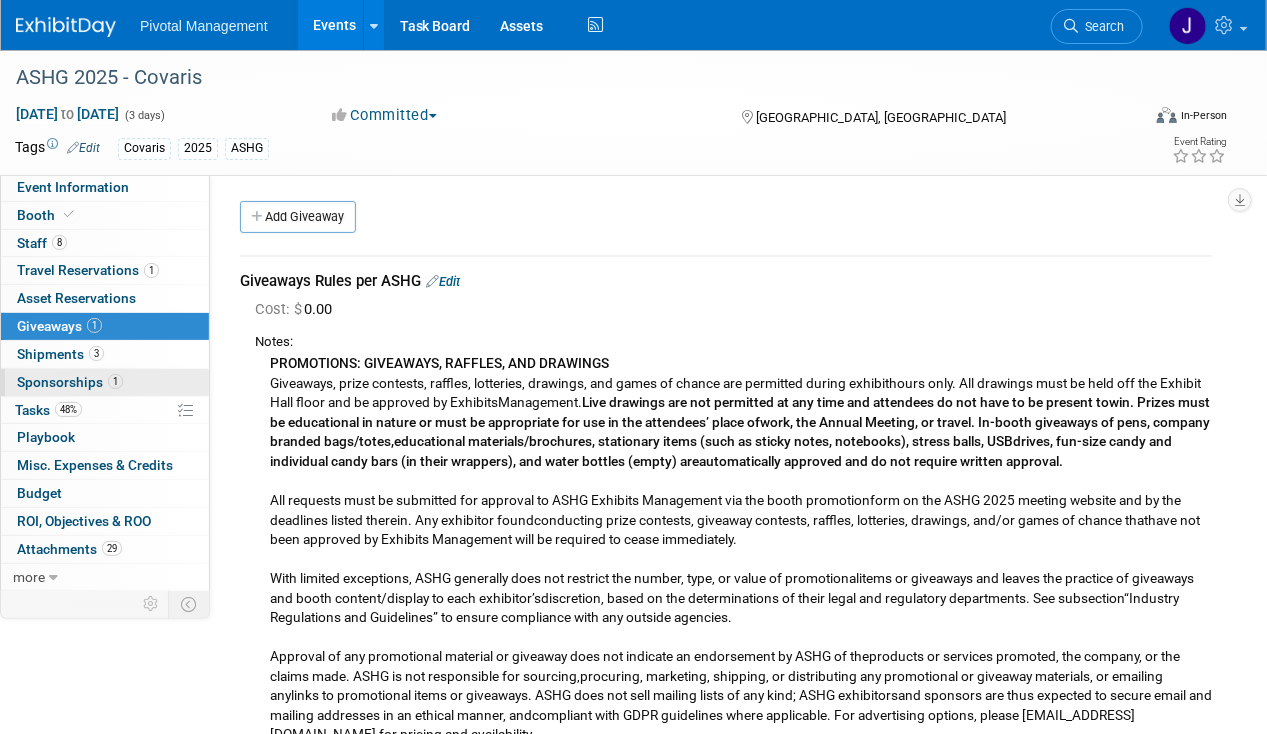 click on "1
Sponsorships 1" at bounding box center [105, 382] 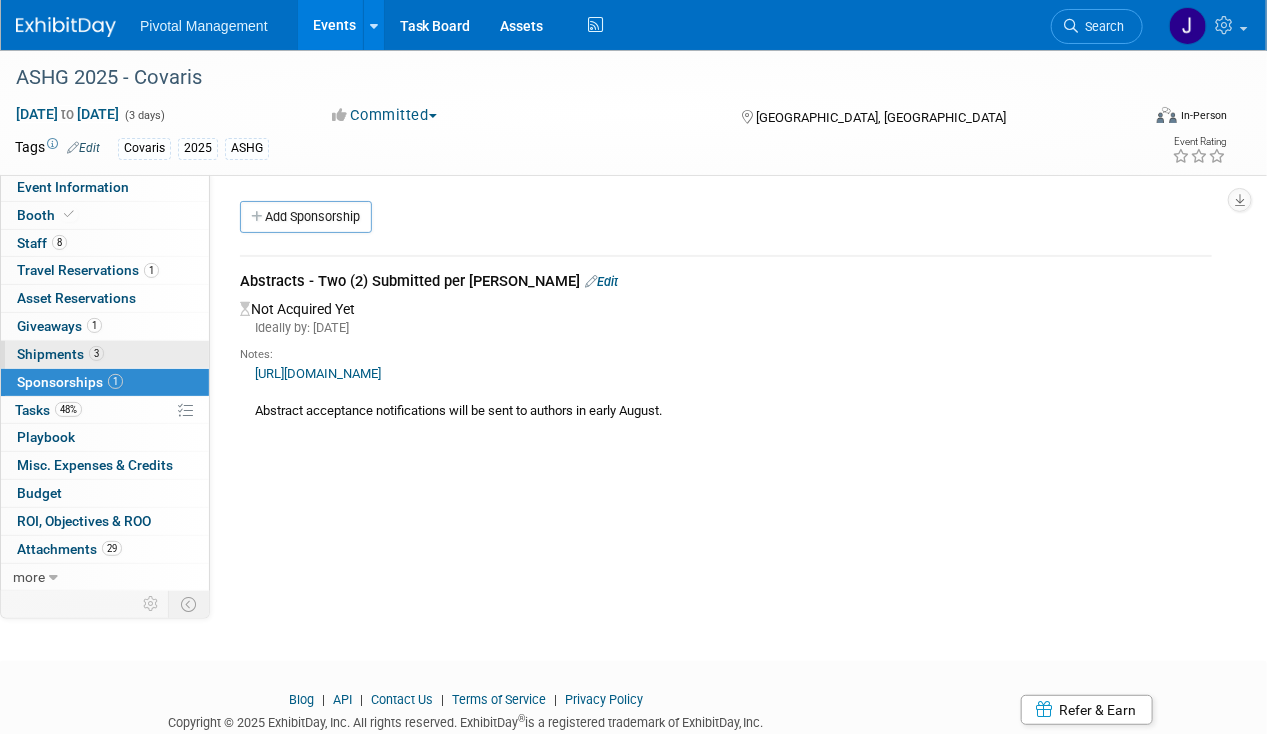 click on "Shipments 3" at bounding box center (60, 354) 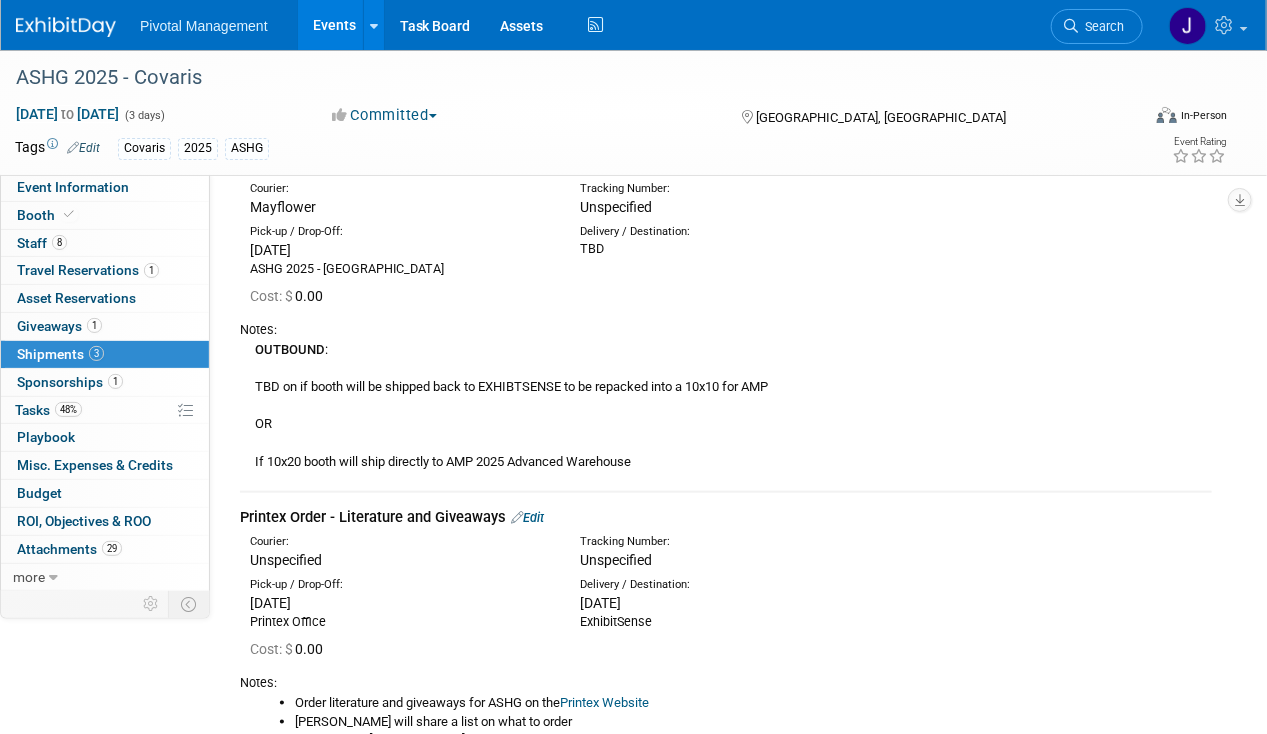scroll, scrollTop: 843, scrollLeft: 0, axis: vertical 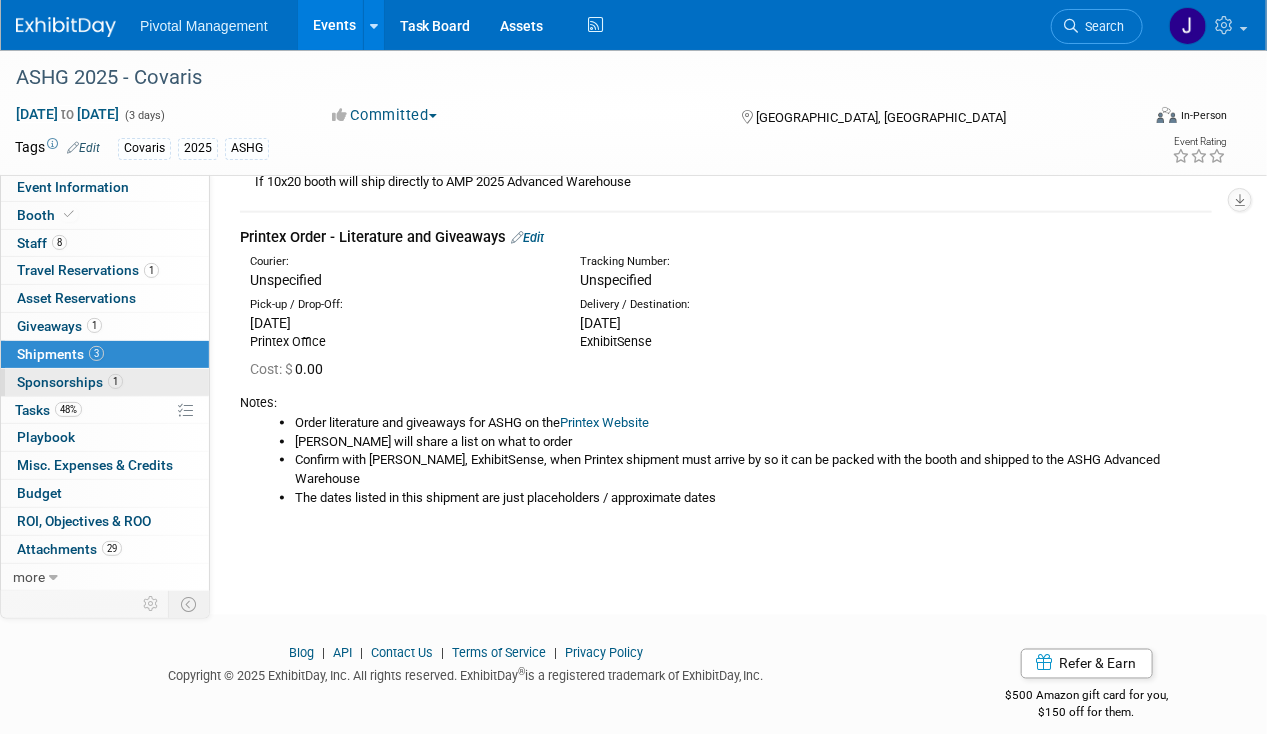 click on "1" at bounding box center [115, 381] 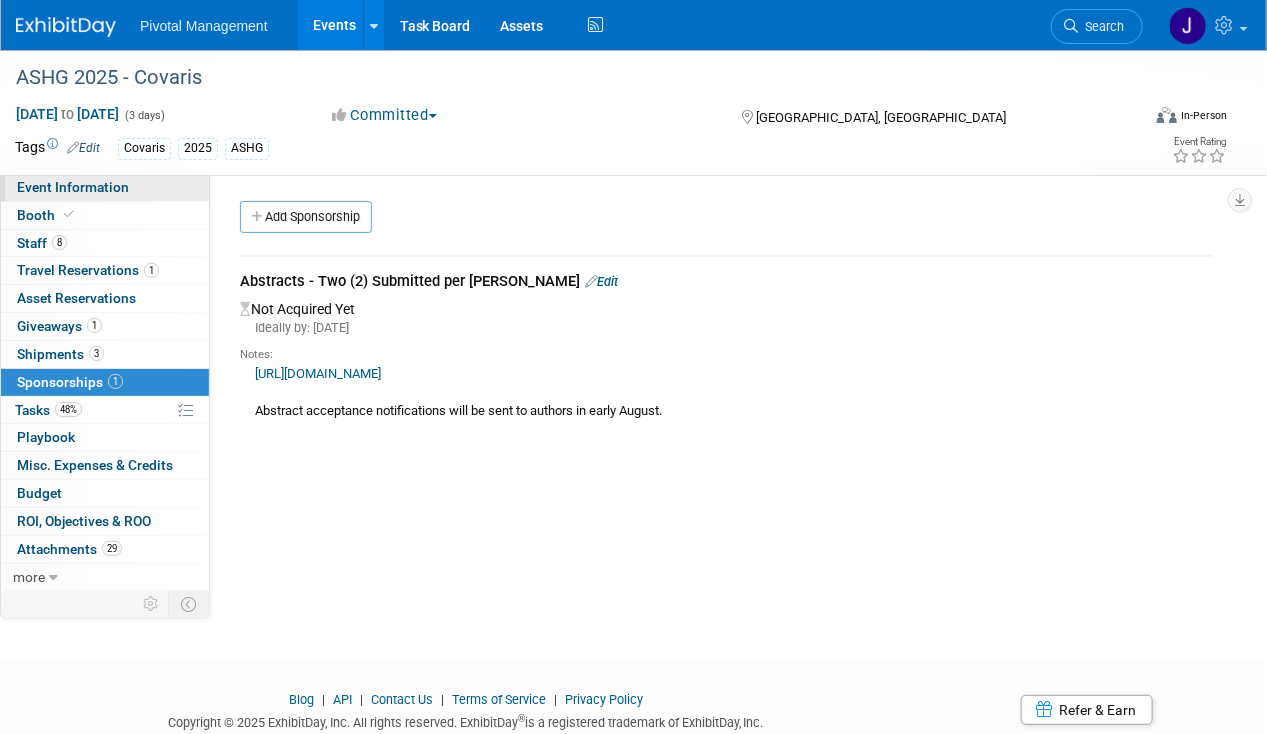 click on "Event Information" at bounding box center [105, 187] 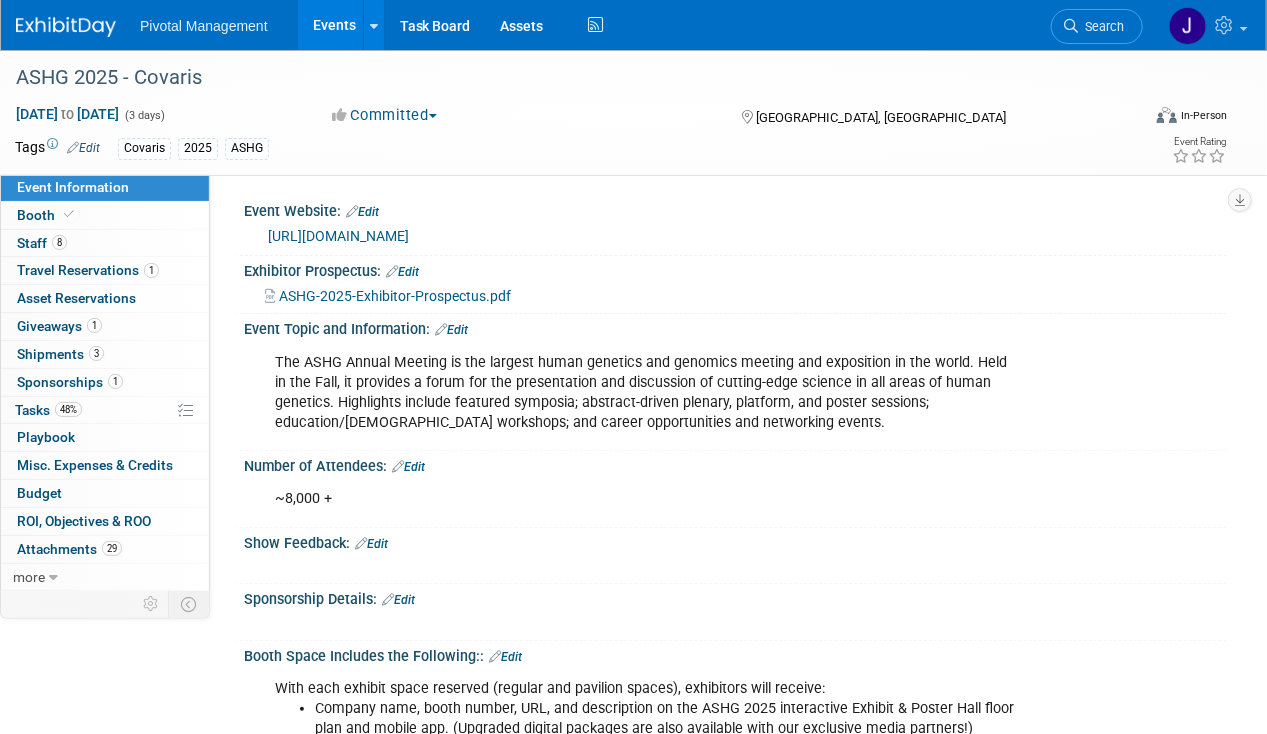 click at bounding box center (66, 27) 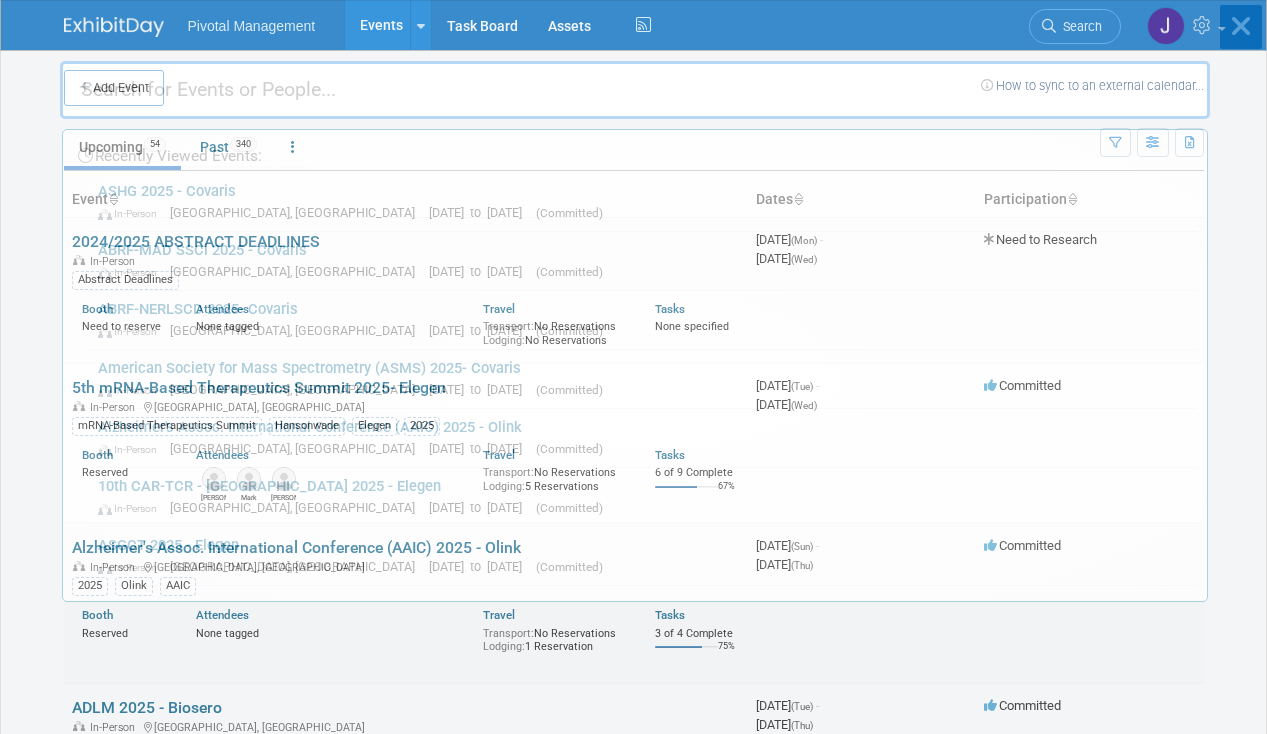 scroll, scrollTop: 0, scrollLeft: 0, axis: both 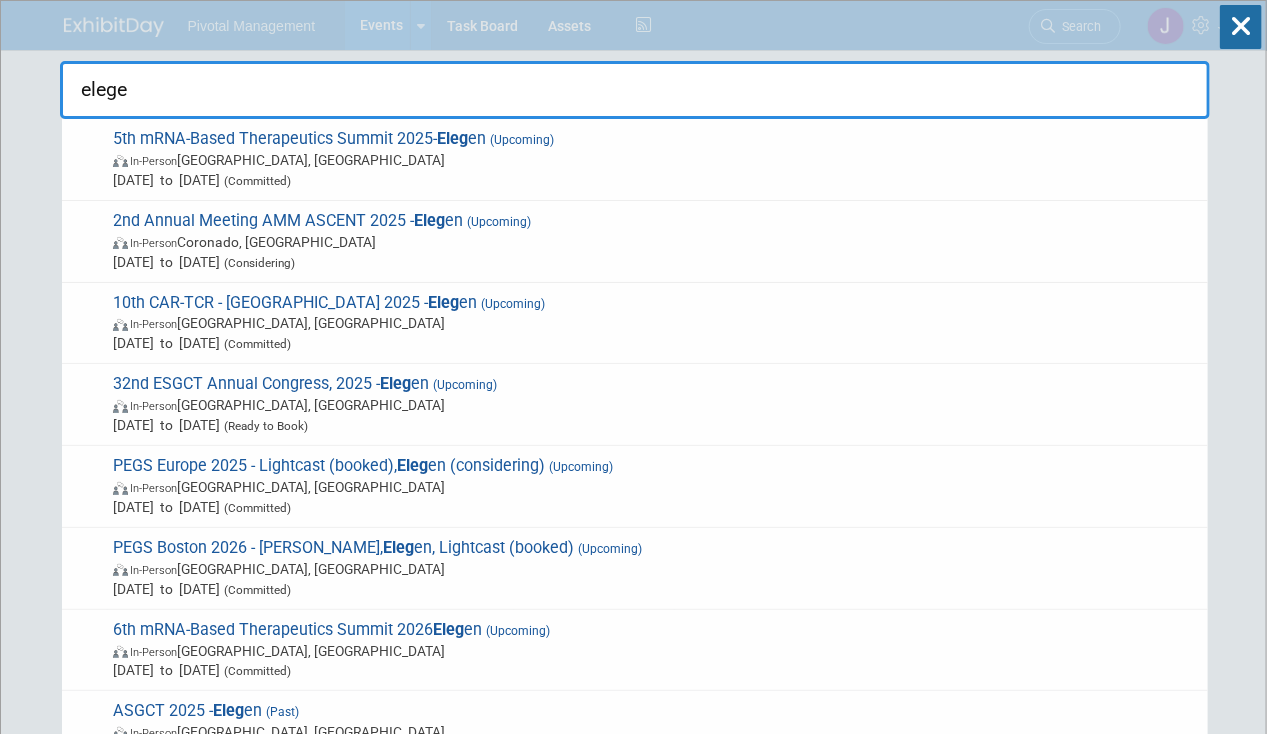 type on "elegen" 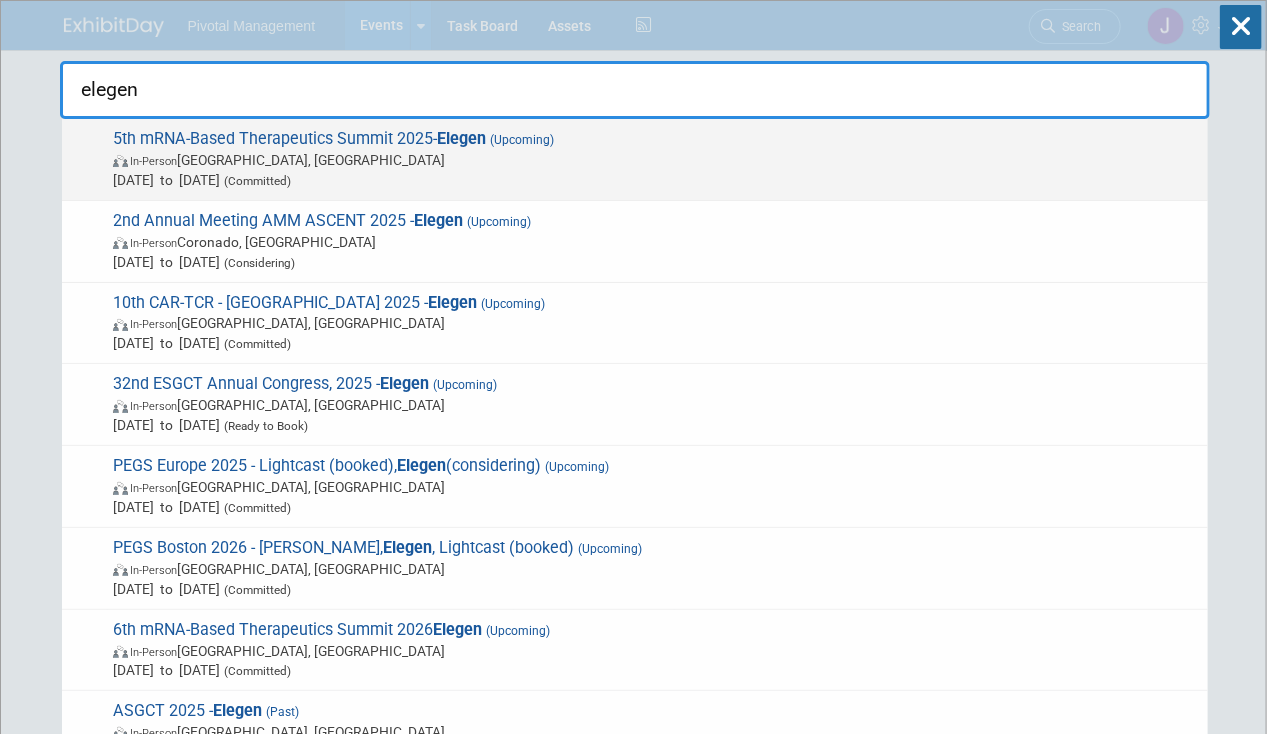 click on "[DATE]  to  [DATE]  (Committed)" at bounding box center [655, 180] 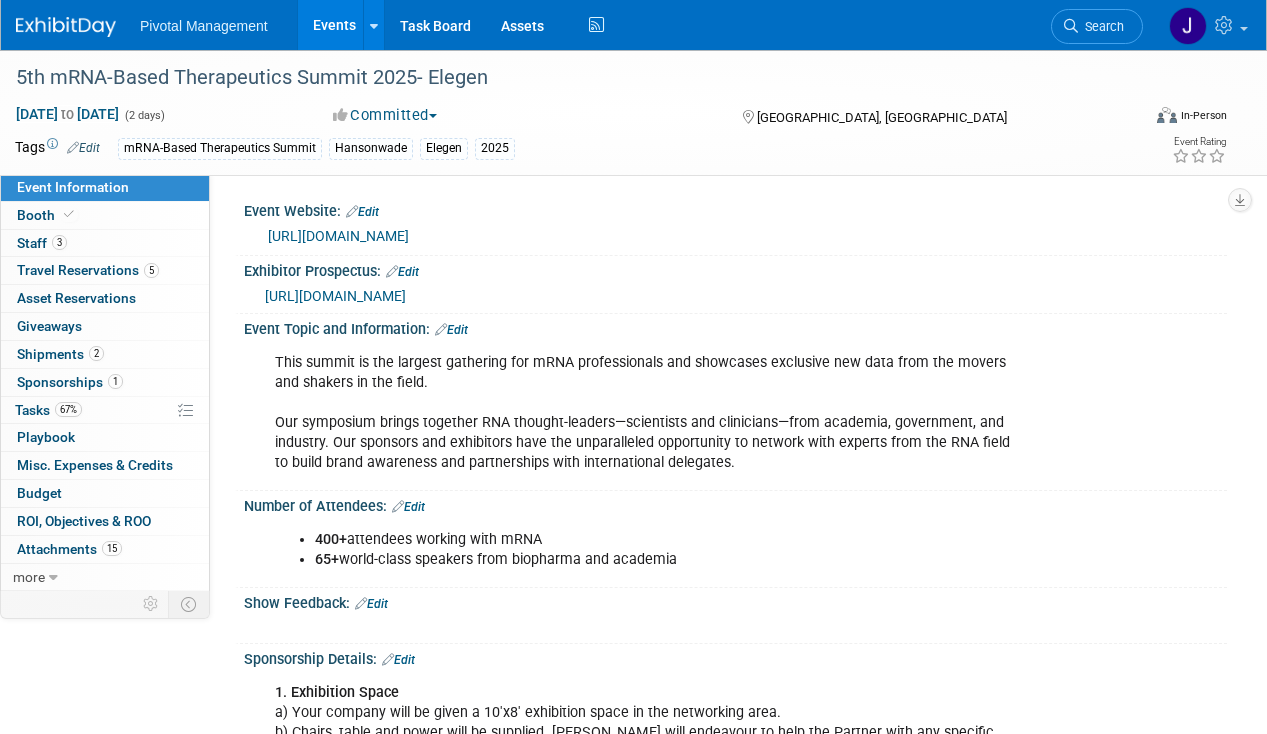 scroll, scrollTop: 0, scrollLeft: 0, axis: both 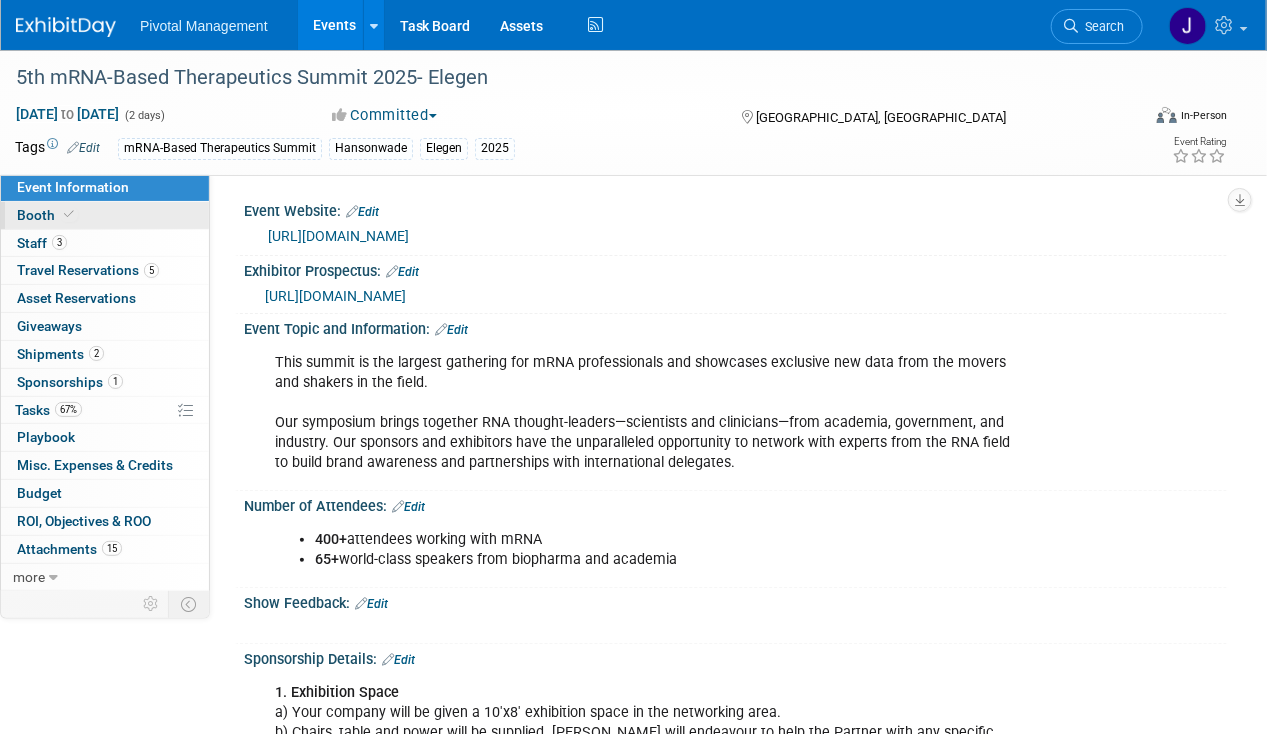 click at bounding box center (69, 214) 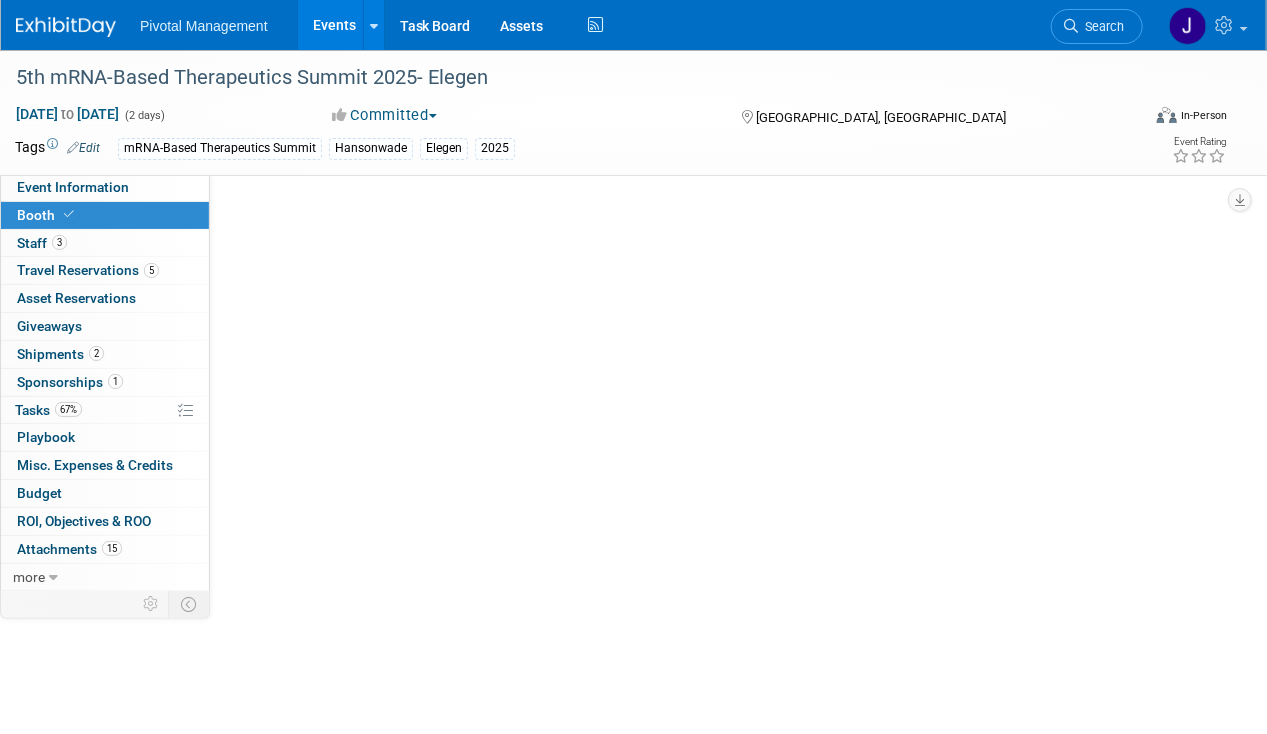 select on "Yes" 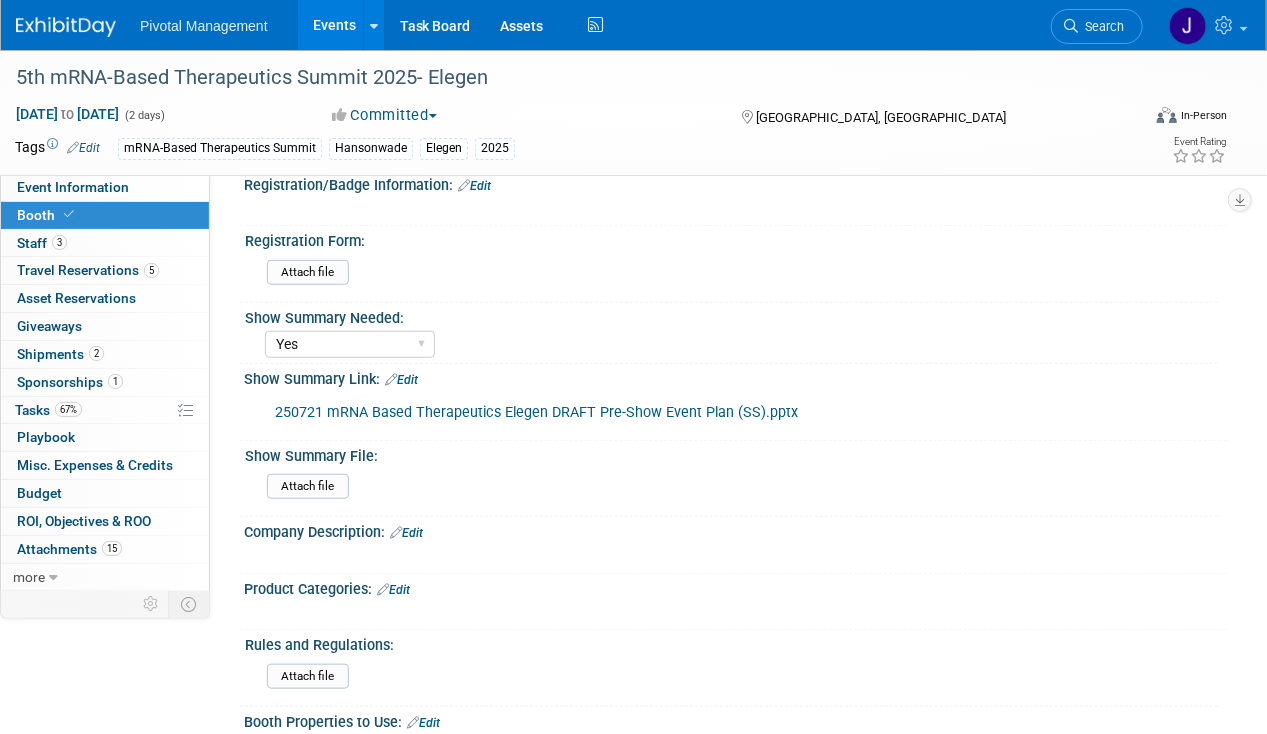 scroll, scrollTop: 541, scrollLeft: 0, axis: vertical 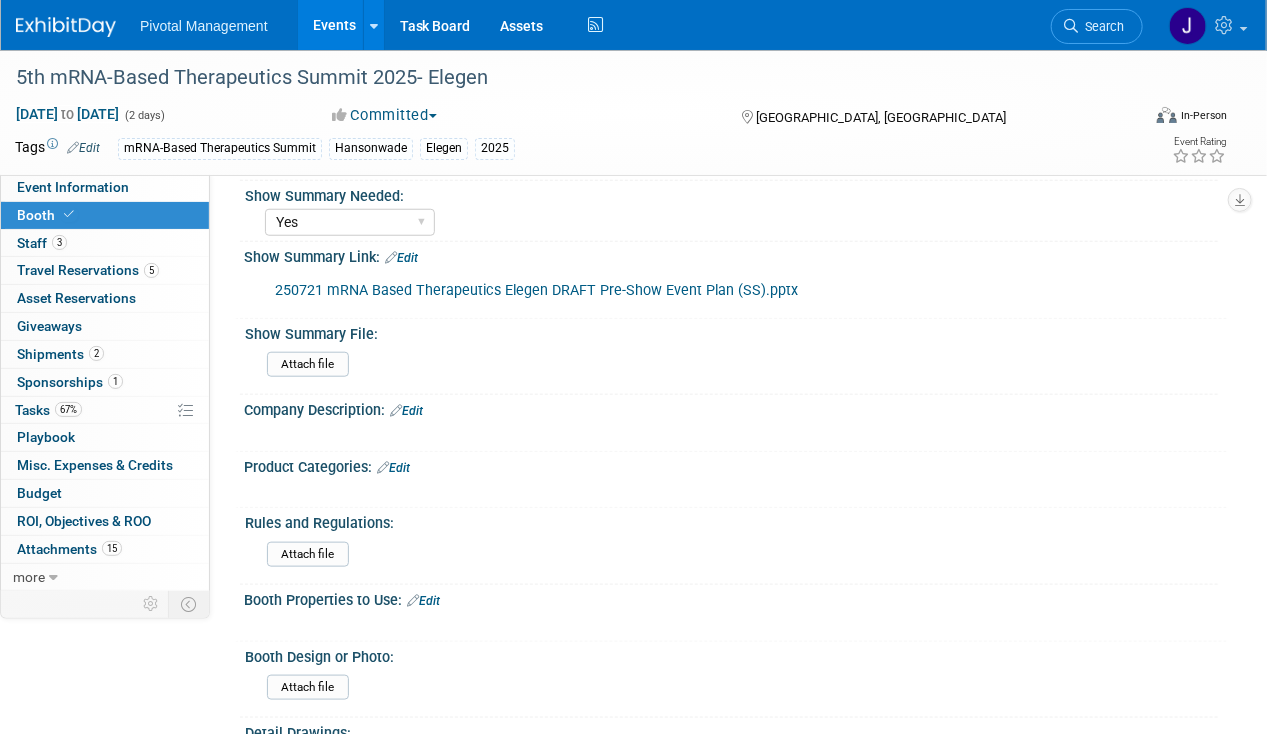 click on "250721 mRNA Based Therapeutics Elegen DRAFT Pre-Show Event Plan (SS).pptx" at bounding box center (536, 290) 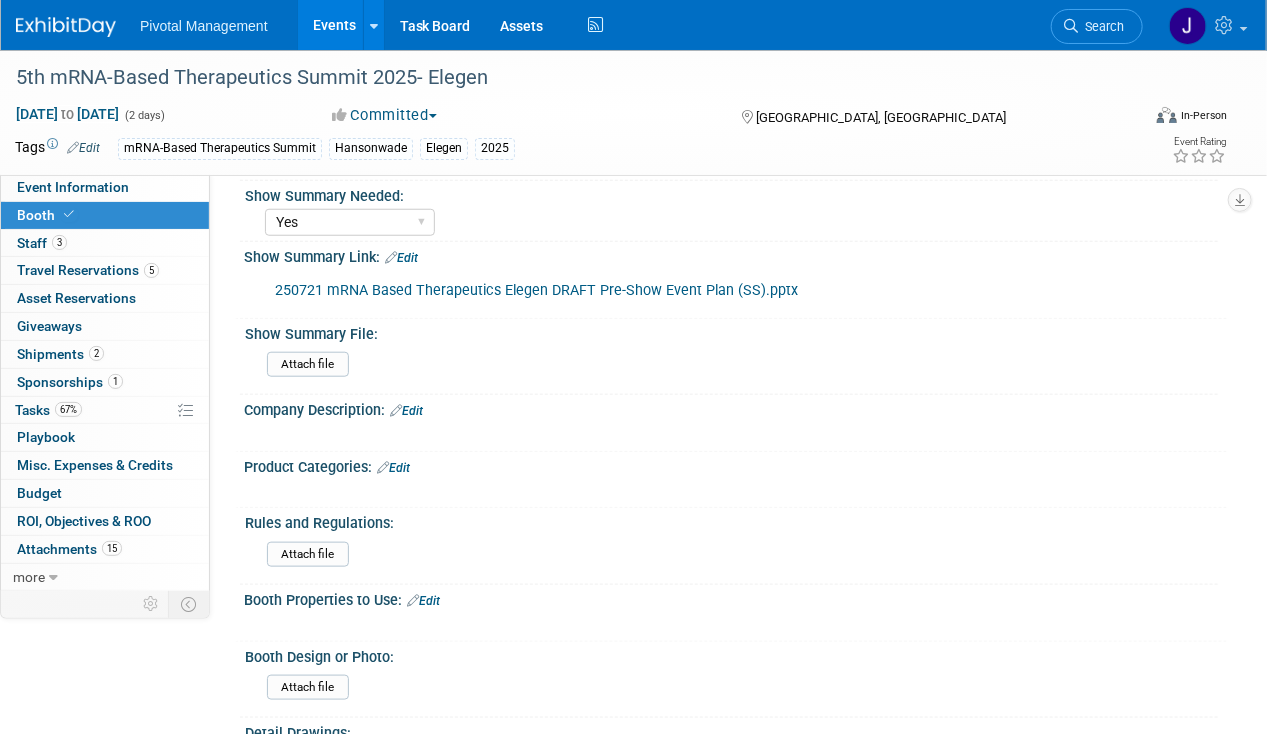 drag, startPoint x: 87, startPoint y: 347, endPoint x: 216, endPoint y: 340, distance: 129.18979 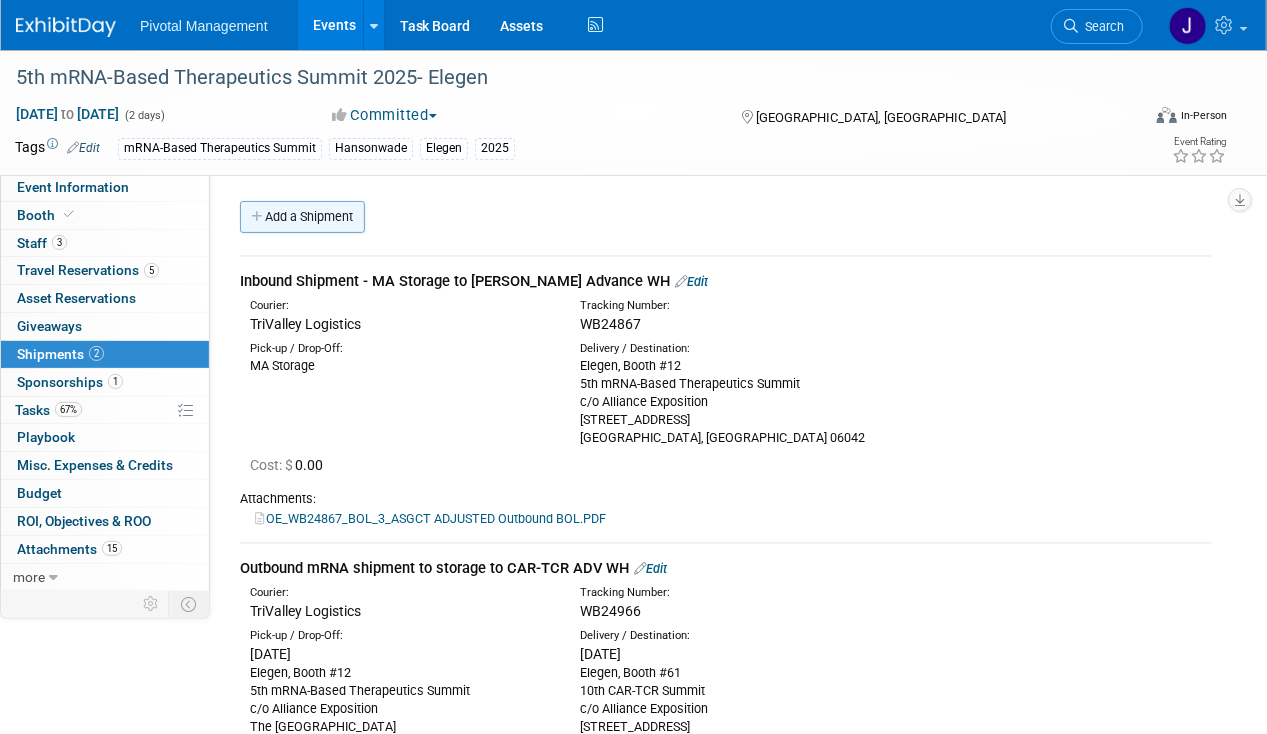 click on "Add a Shipment" at bounding box center (302, 217) 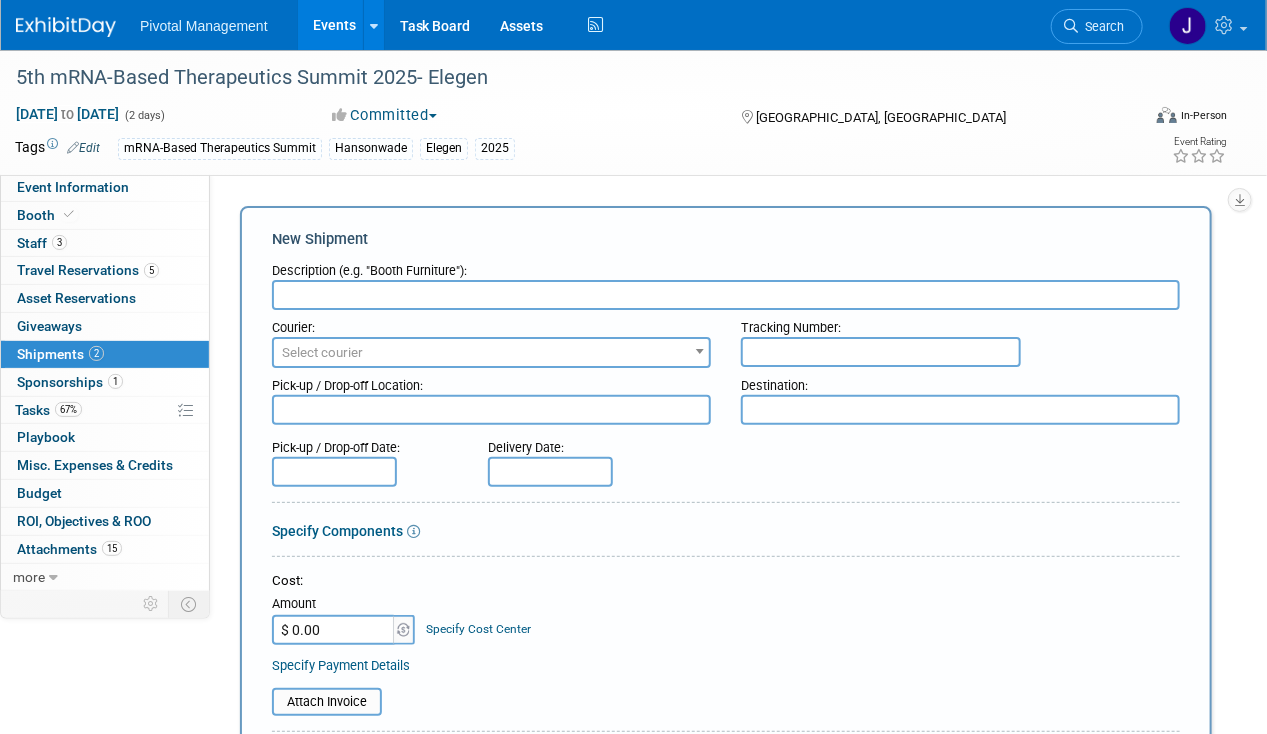 scroll, scrollTop: 0, scrollLeft: 0, axis: both 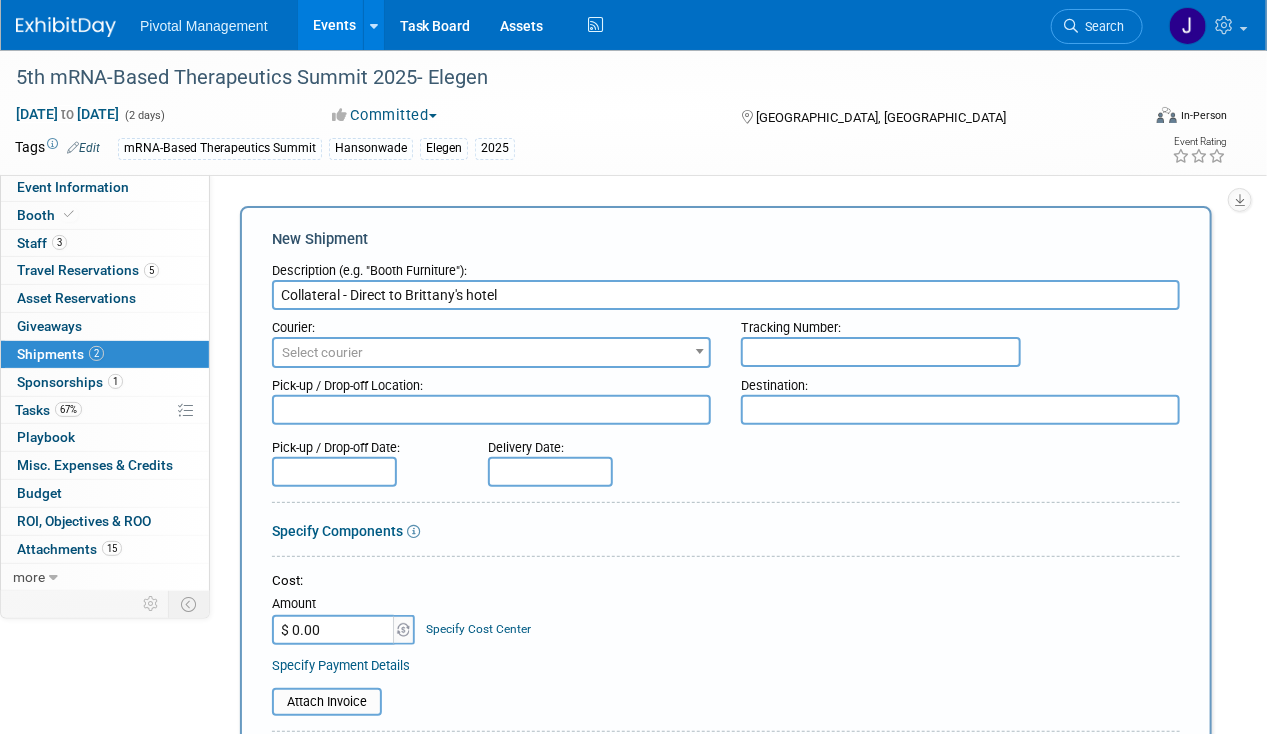 type on "Collateral - Direct to Brittany's hotel" 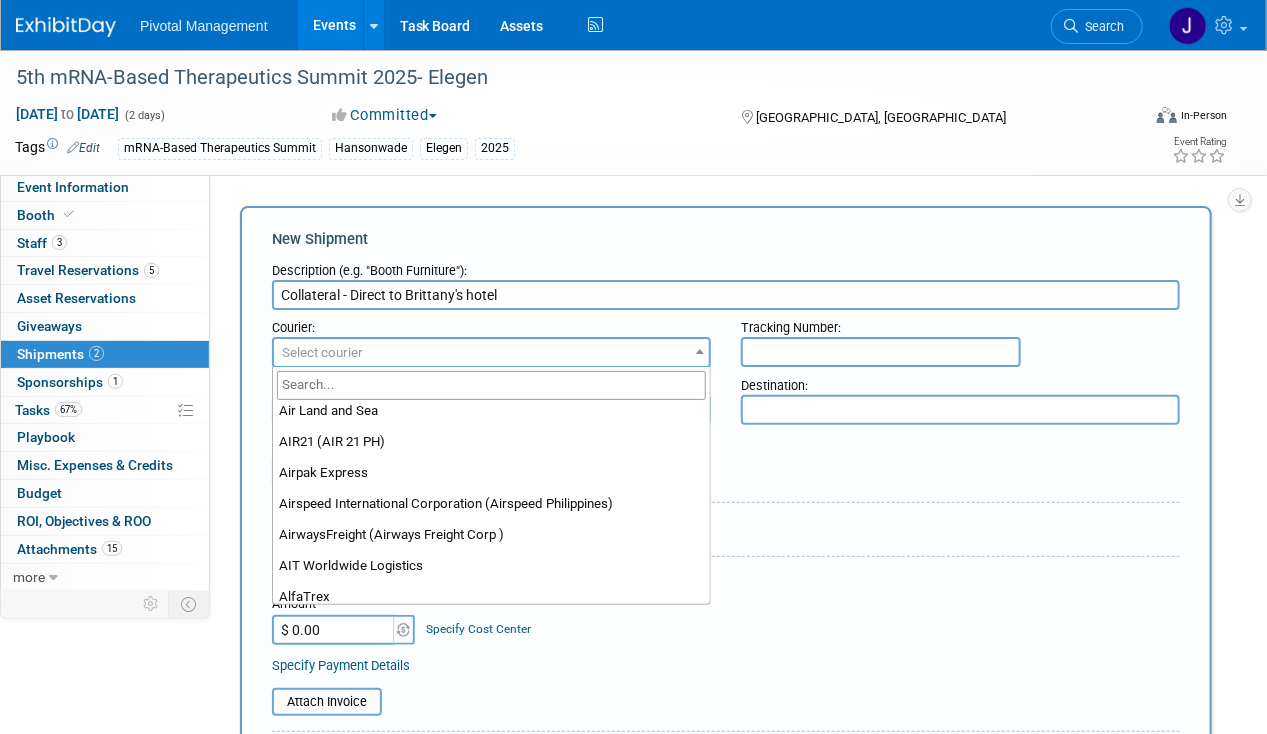 scroll, scrollTop: 577, scrollLeft: 0, axis: vertical 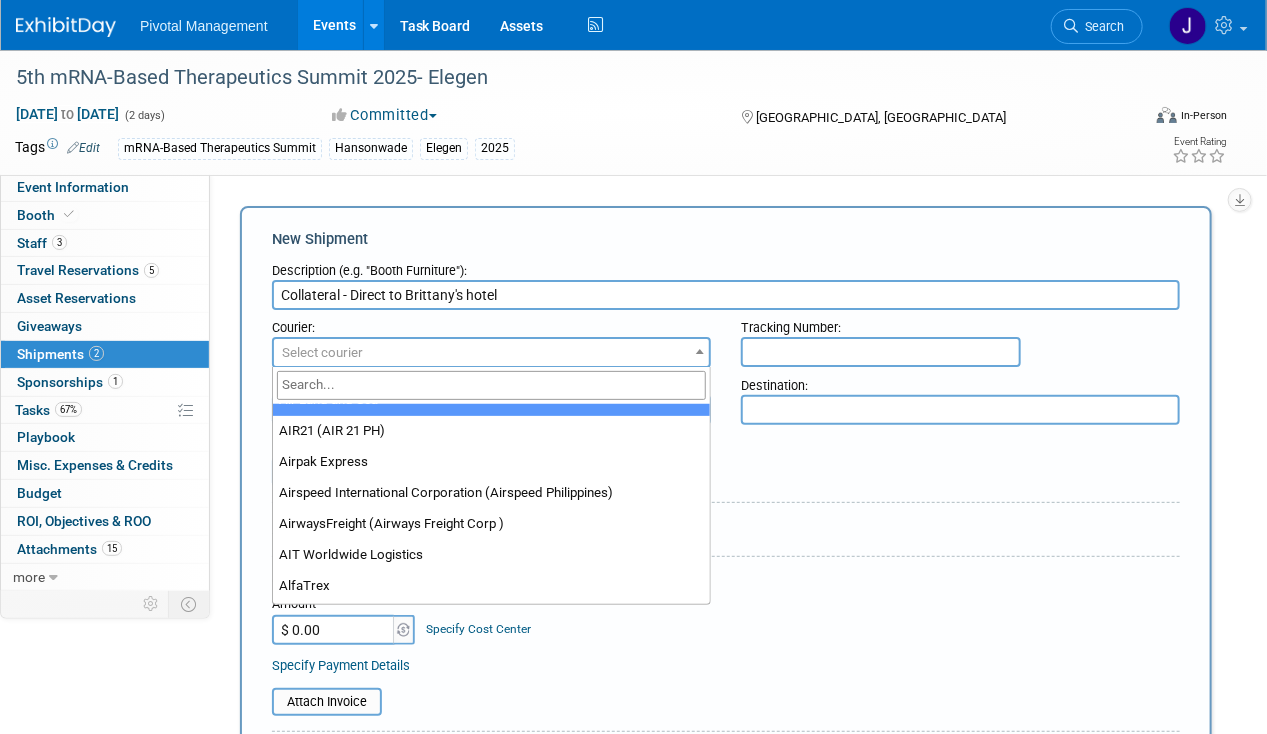 click at bounding box center (492, 385) 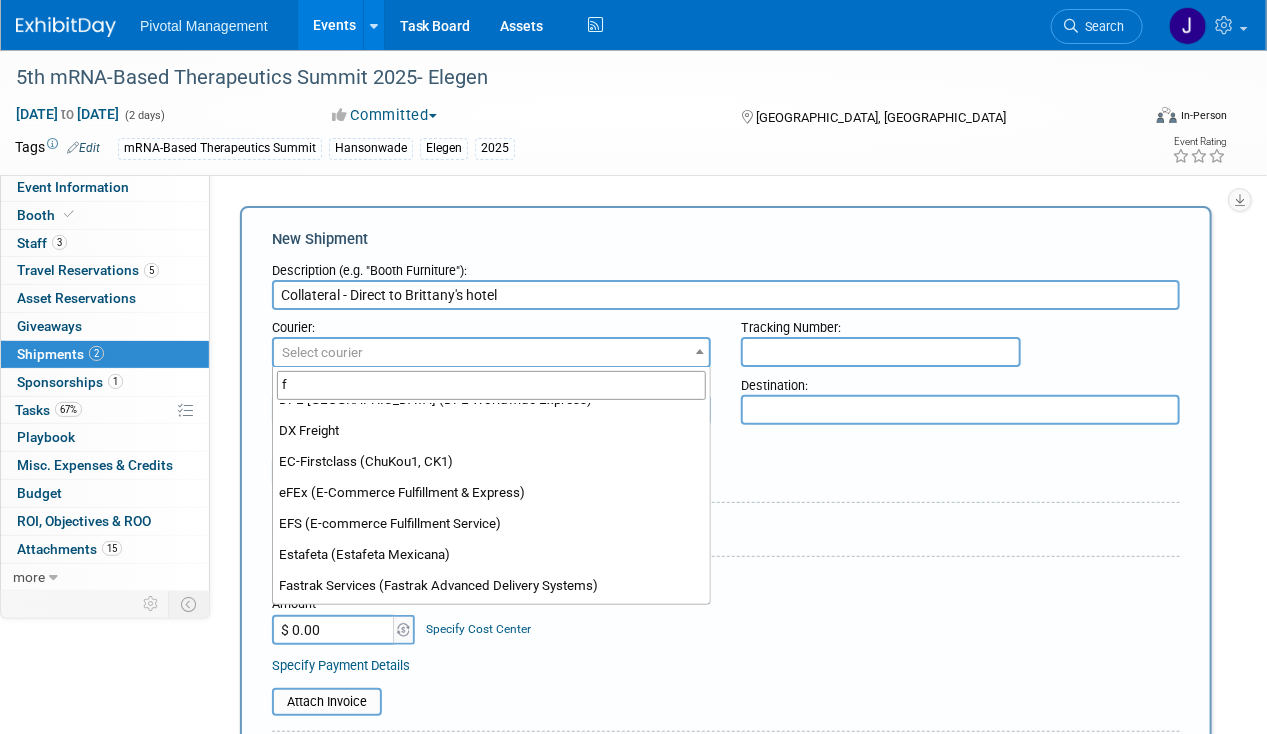 scroll, scrollTop: 0, scrollLeft: 0, axis: both 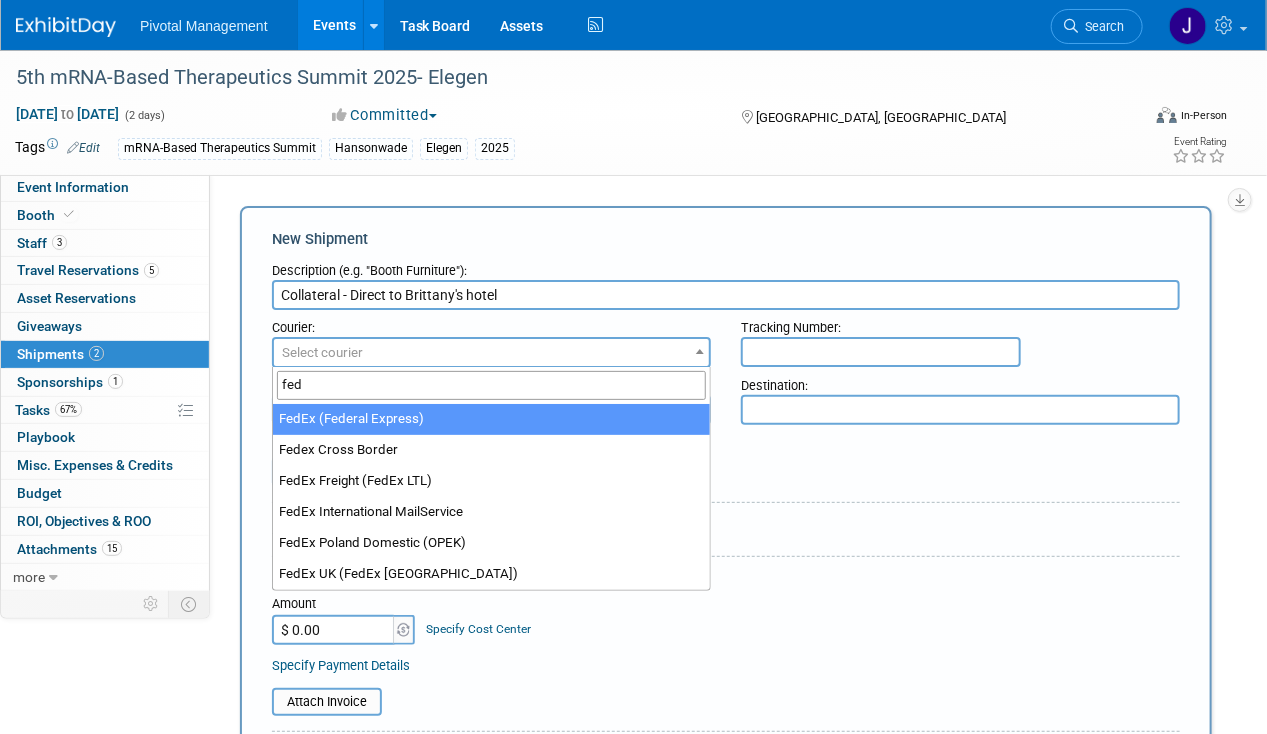 type on "fed" 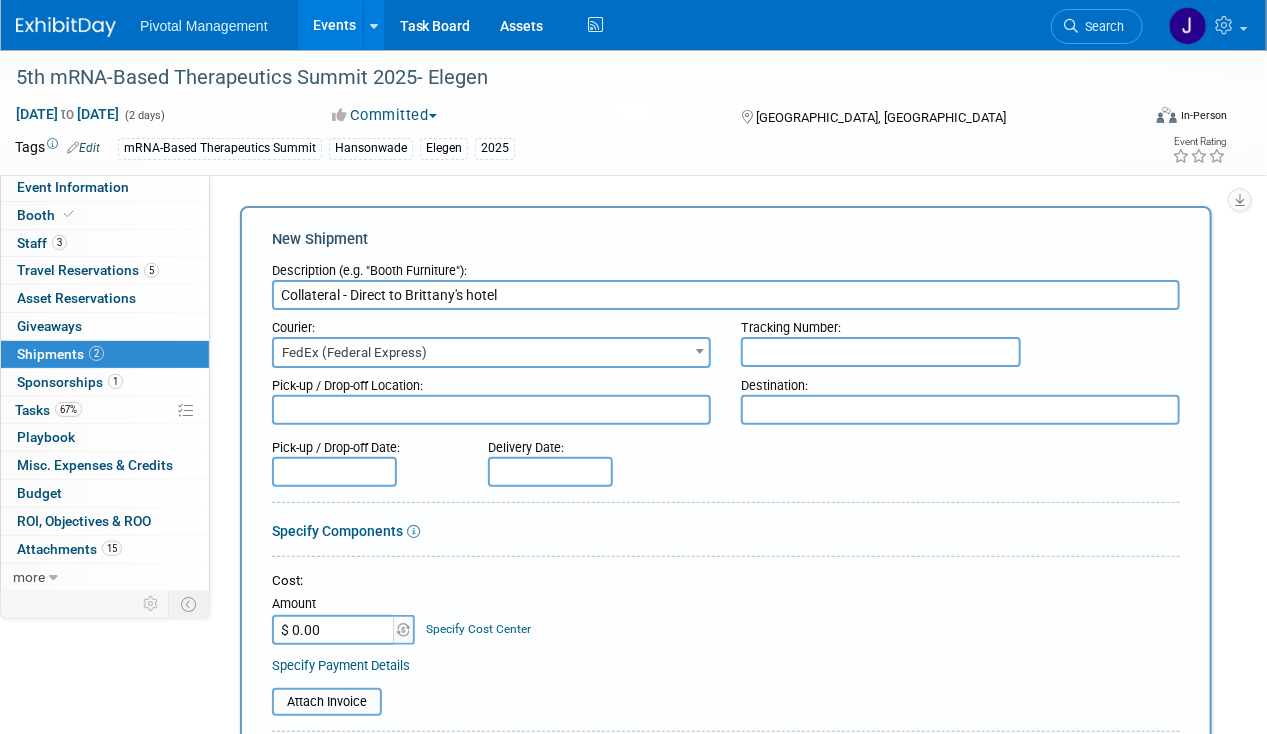 click at bounding box center (881, 352) 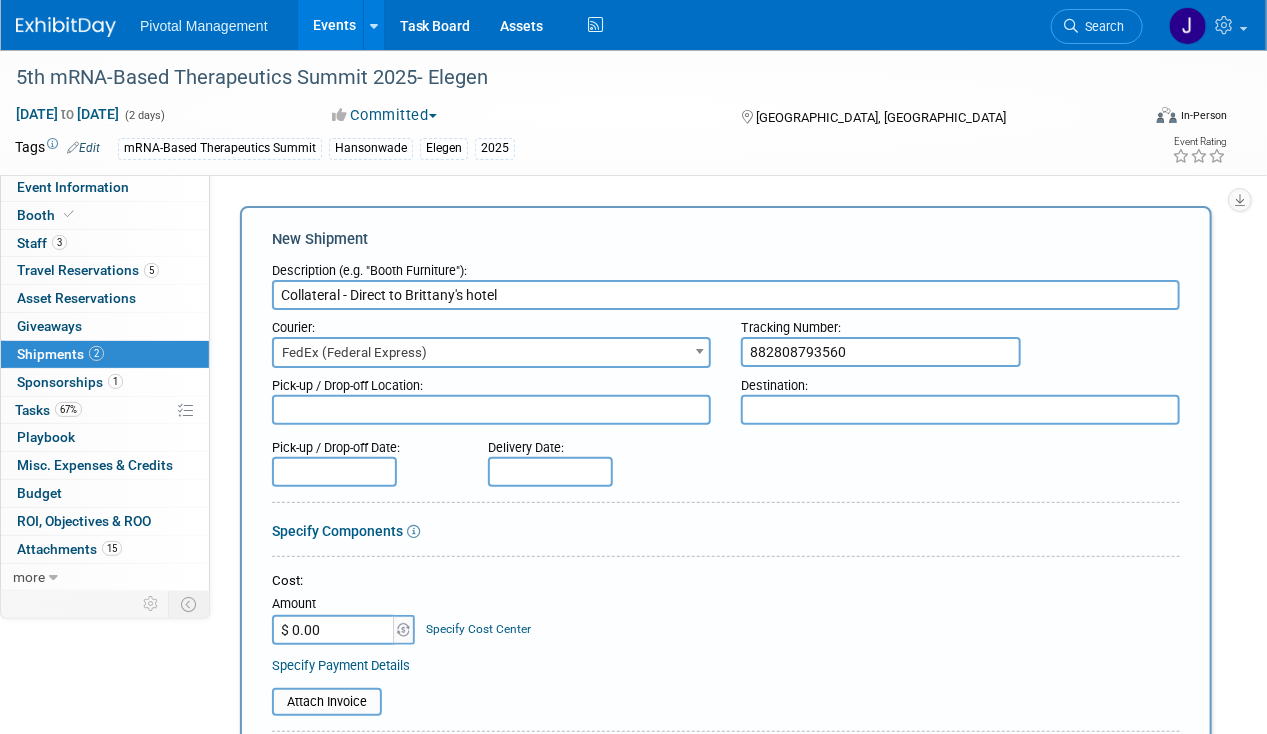 type on "882808793560" 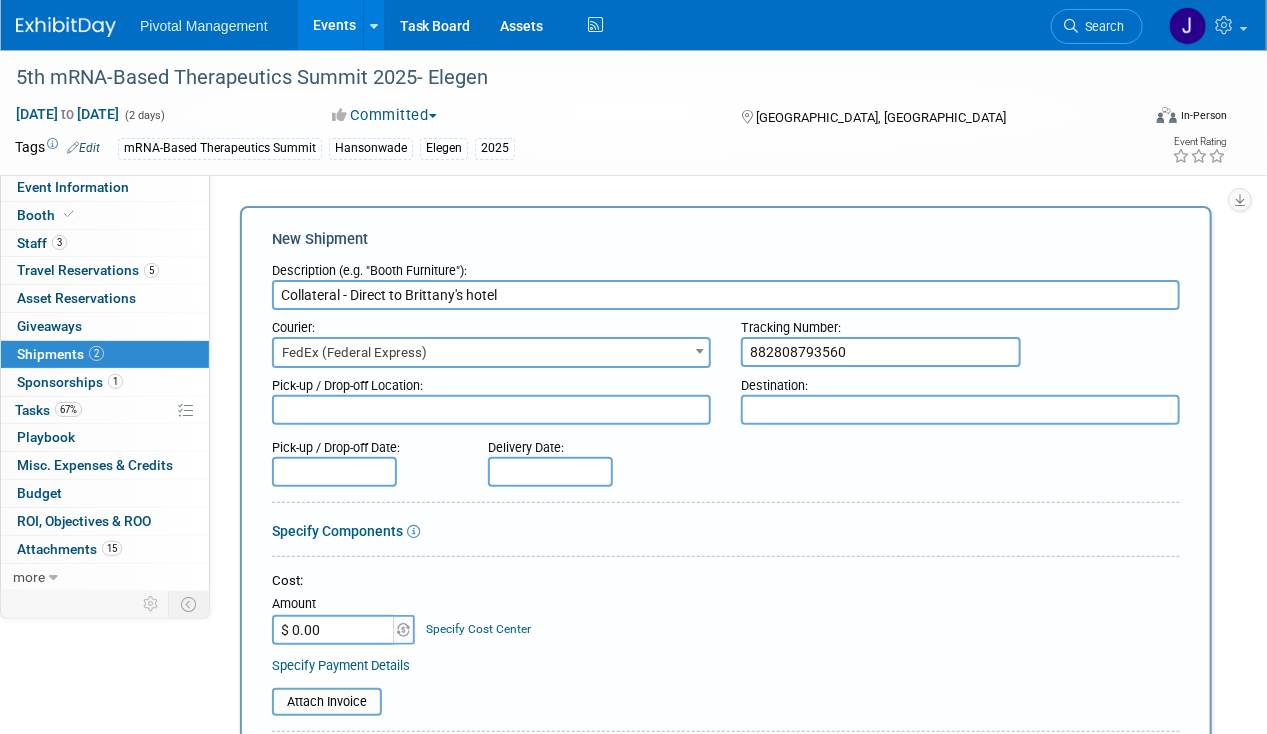 click at bounding box center (960, 410) 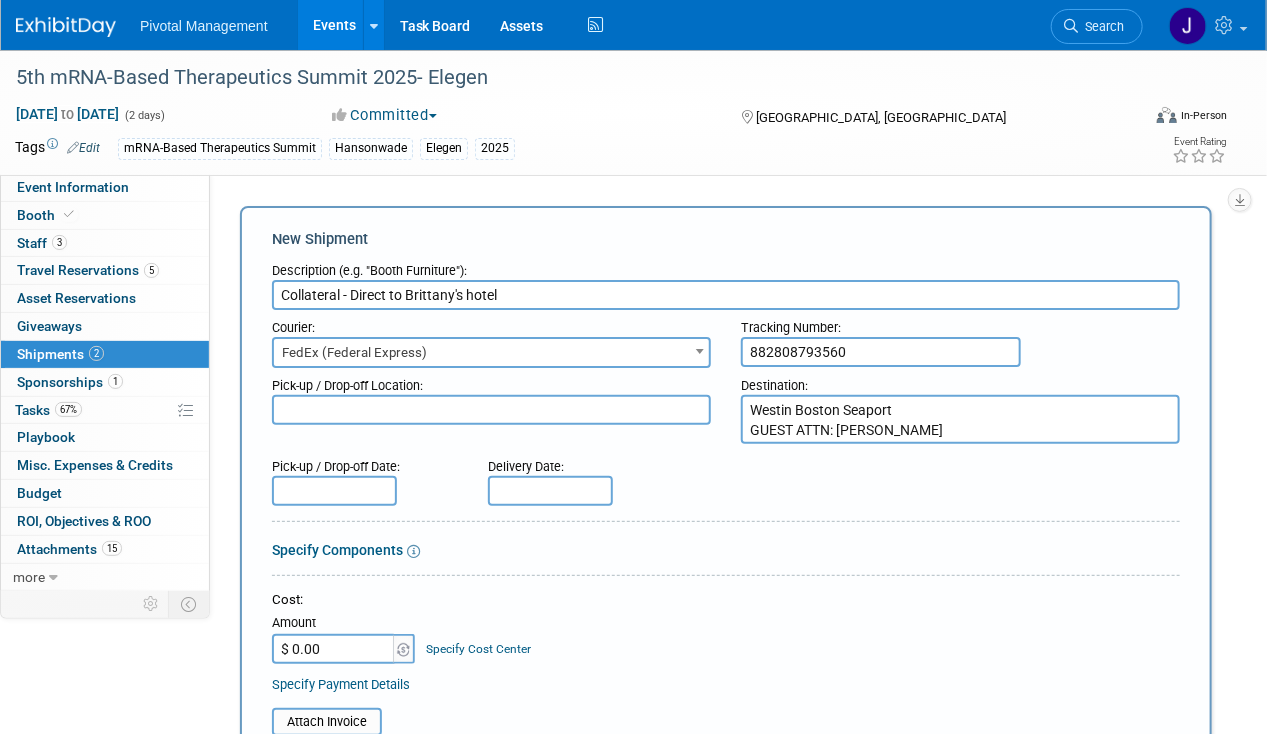 click on "Westin Boston Seaport
GUEST ATTN: Brittany Enzmann" at bounding box center [960, 419] 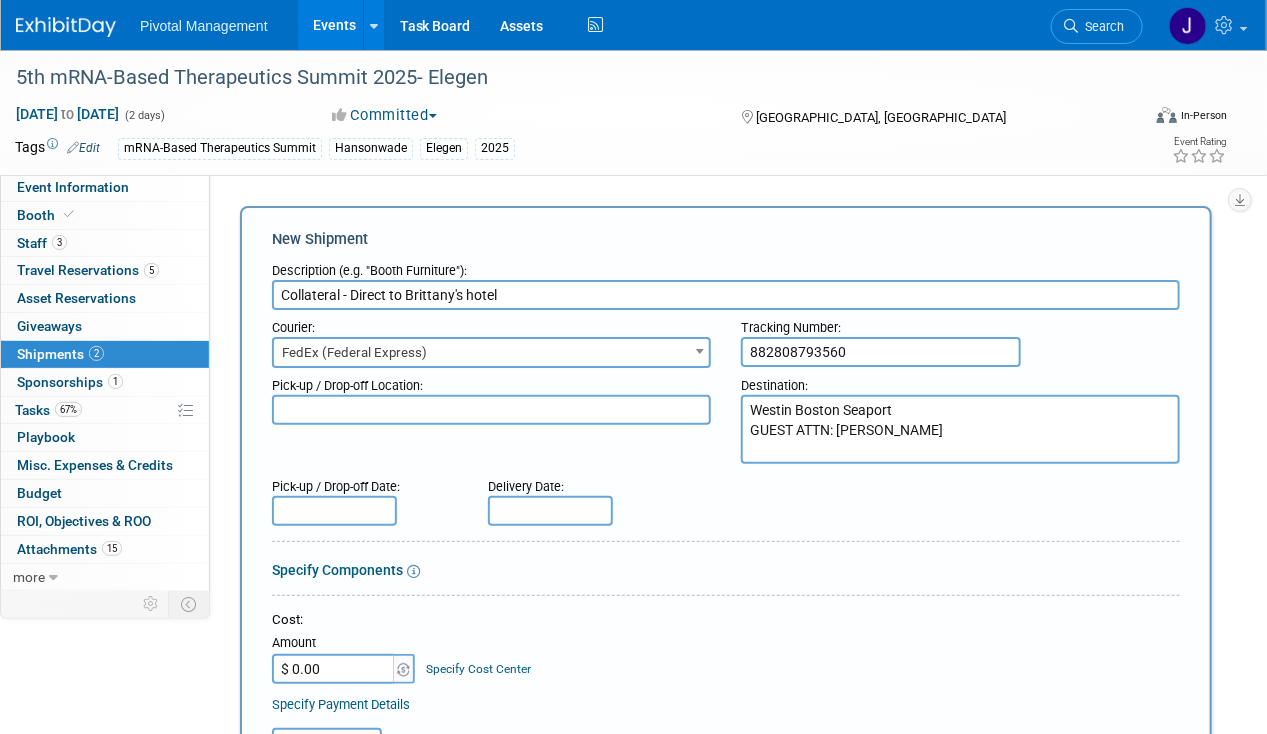 paste on "Westin Boston Seaport" 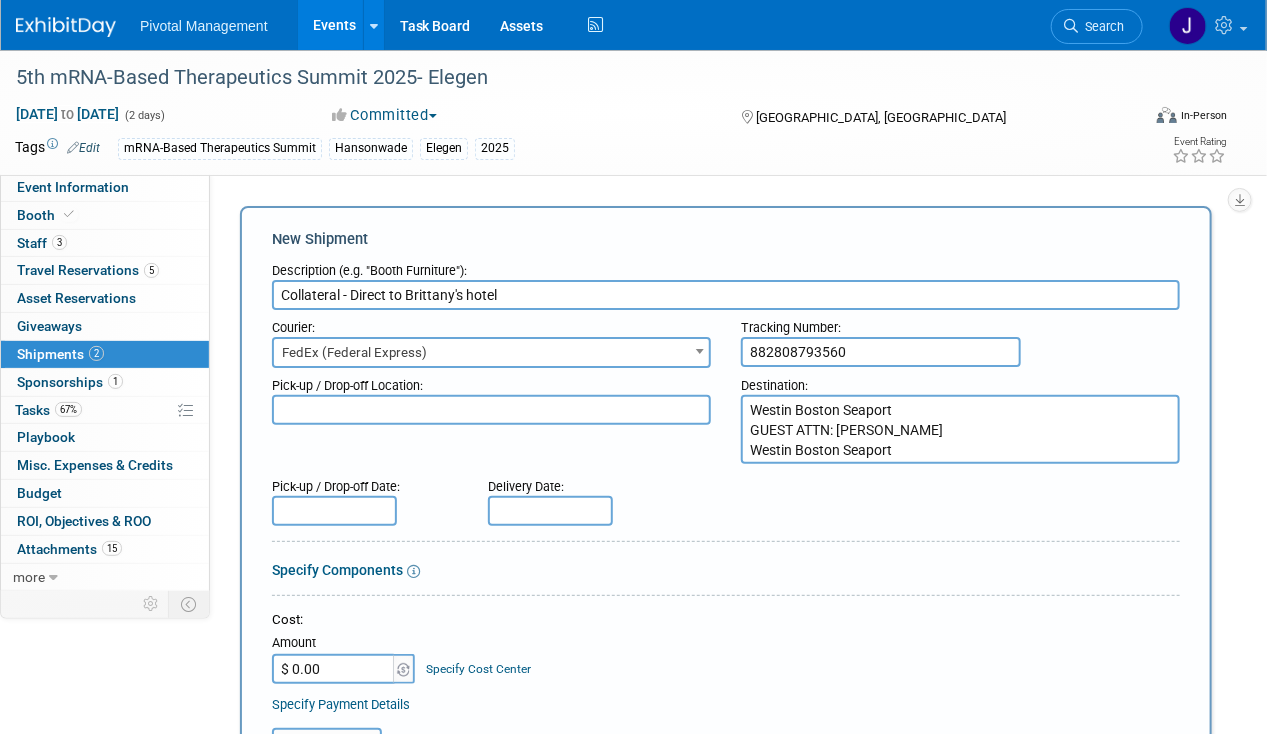 drag, startPoint x: 921, startPoint y: 447, endPoint x: 731, endPoint y: 456, distance: 190.21304 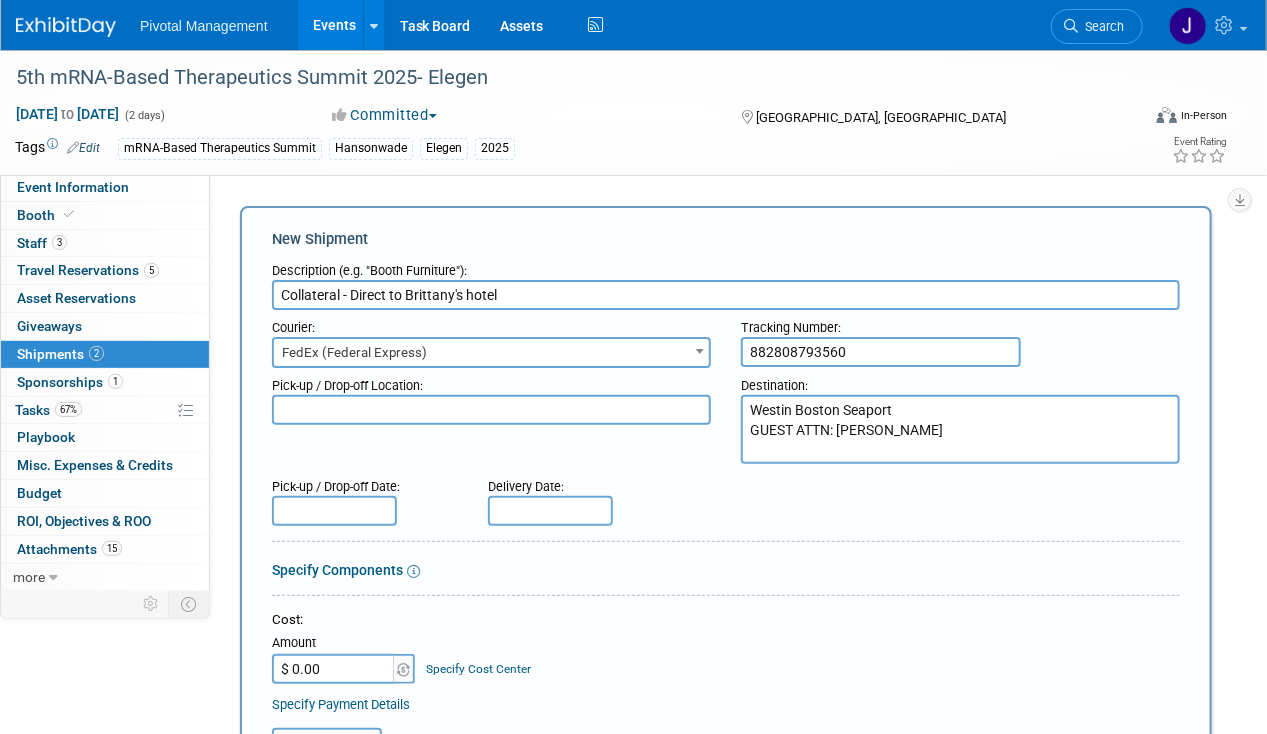 click on "Westin Boston Seaport
GUEST ATTN: Brittany Enzmann" at bounding box center (960, 429) 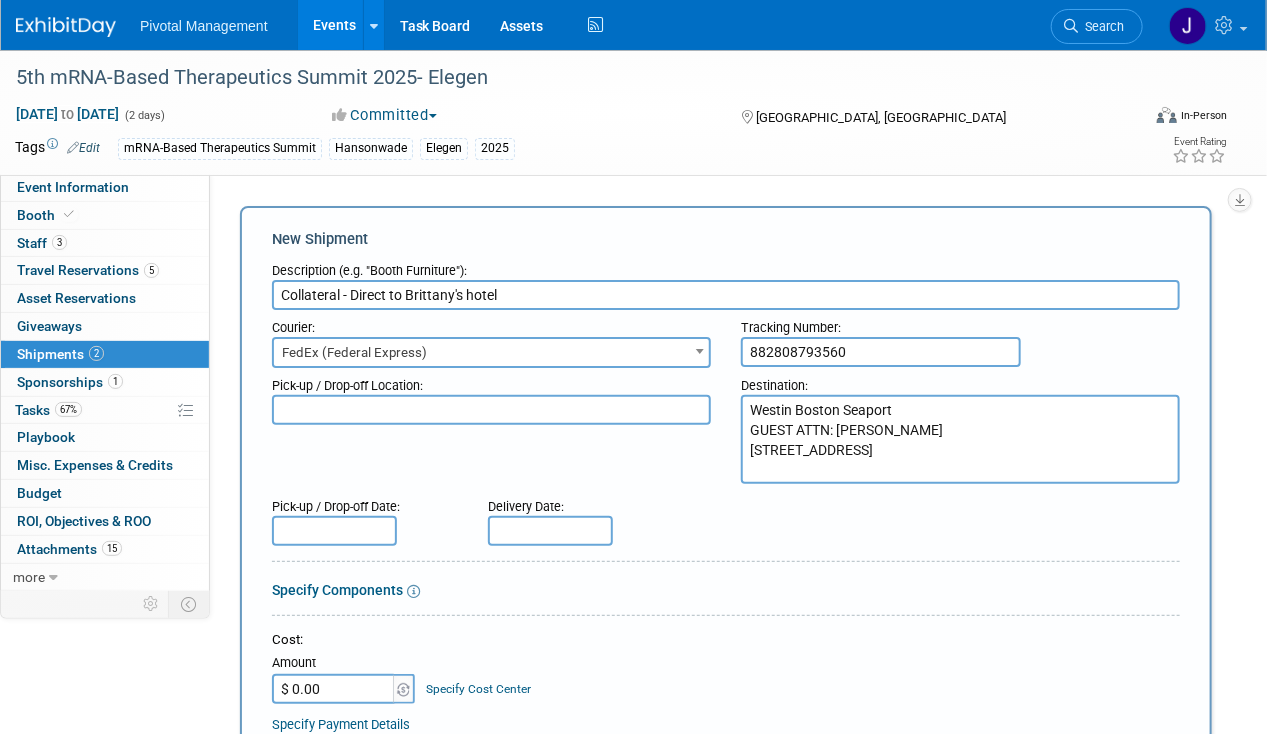 type on "Westin Boston Seaport
GUEST ATTN: Brittany Enzmann
425 Summer St
Boston, MA 02210" 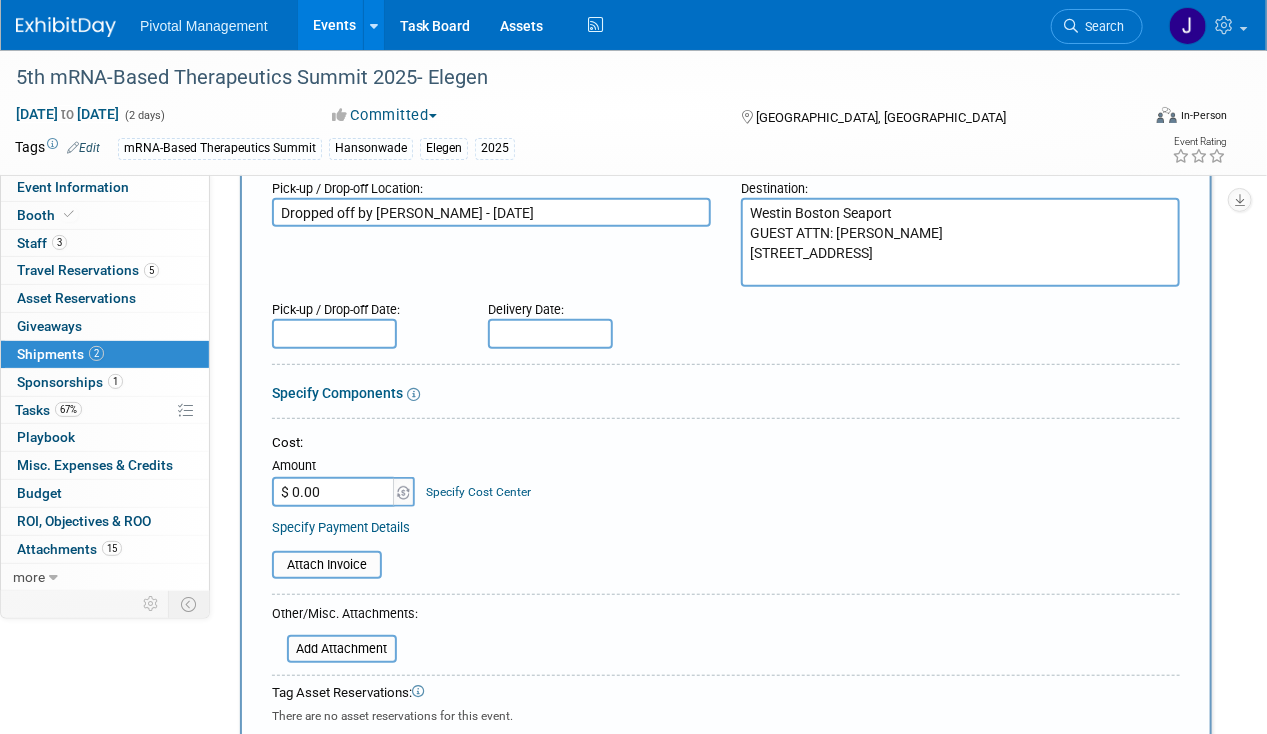 scroll, scrollTop: 311, scrollLeft: 0, axis: vertical 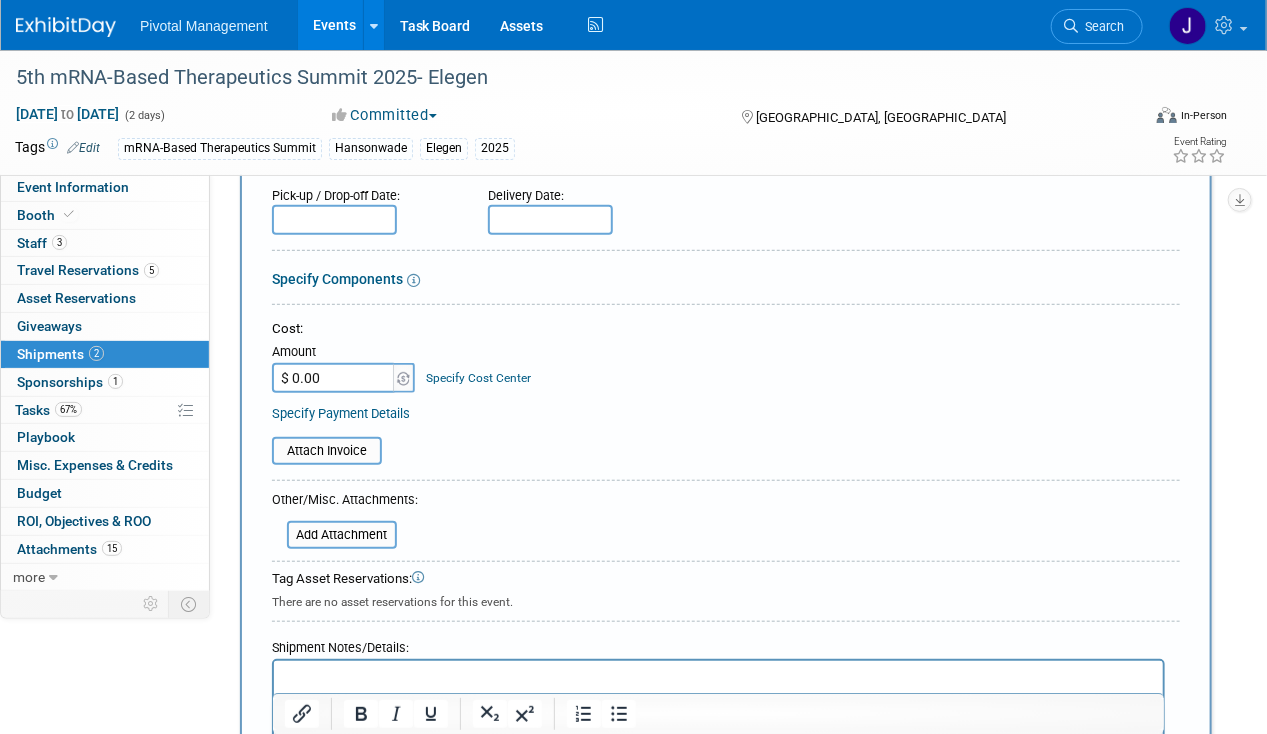 type on "Dropped off by Randy - 07.15.25" 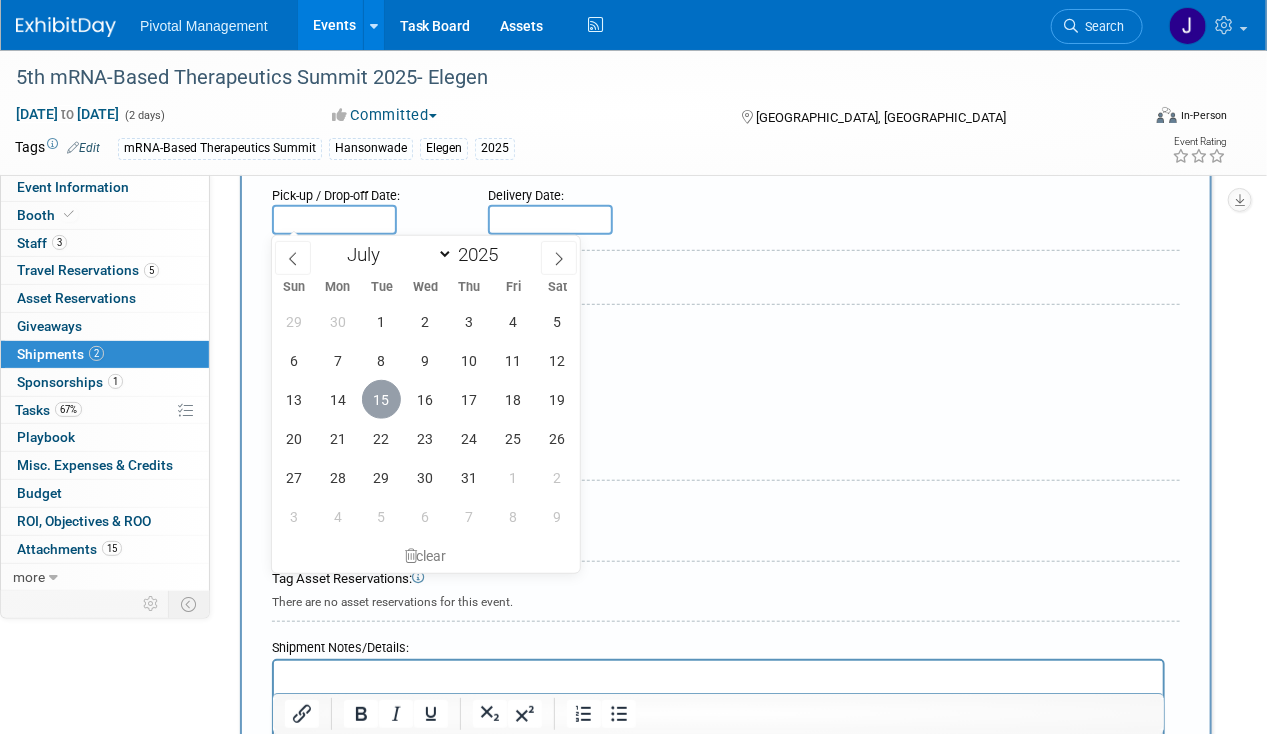 click on "15" at bounding box center [381, 399] 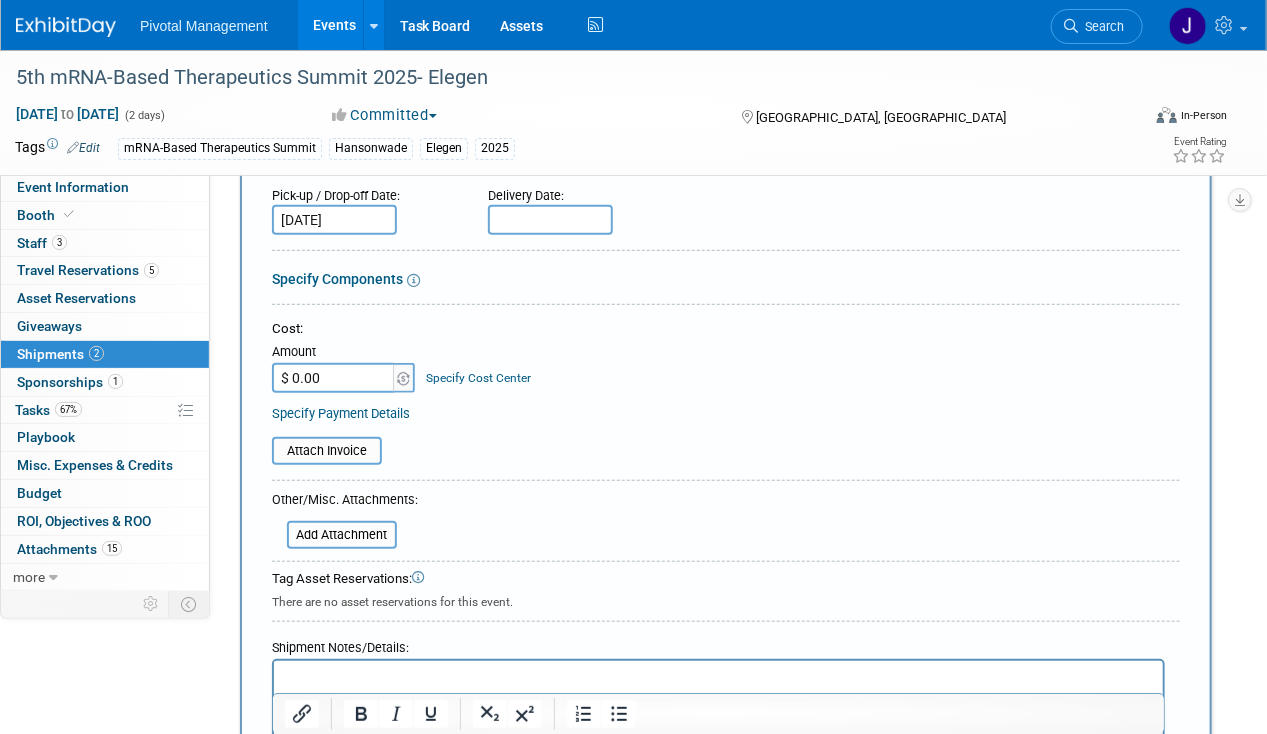 click at bounding box center [550, 220] 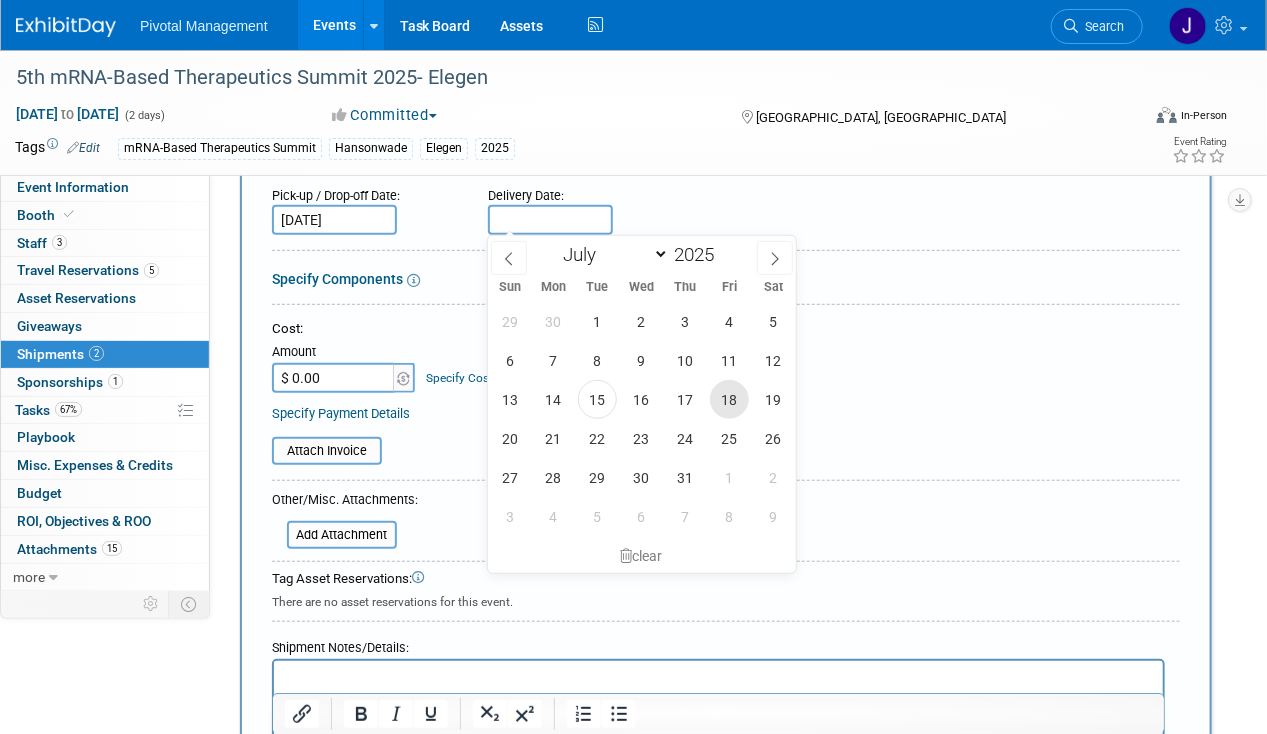 click on "18" at bounding box center (729, 399) 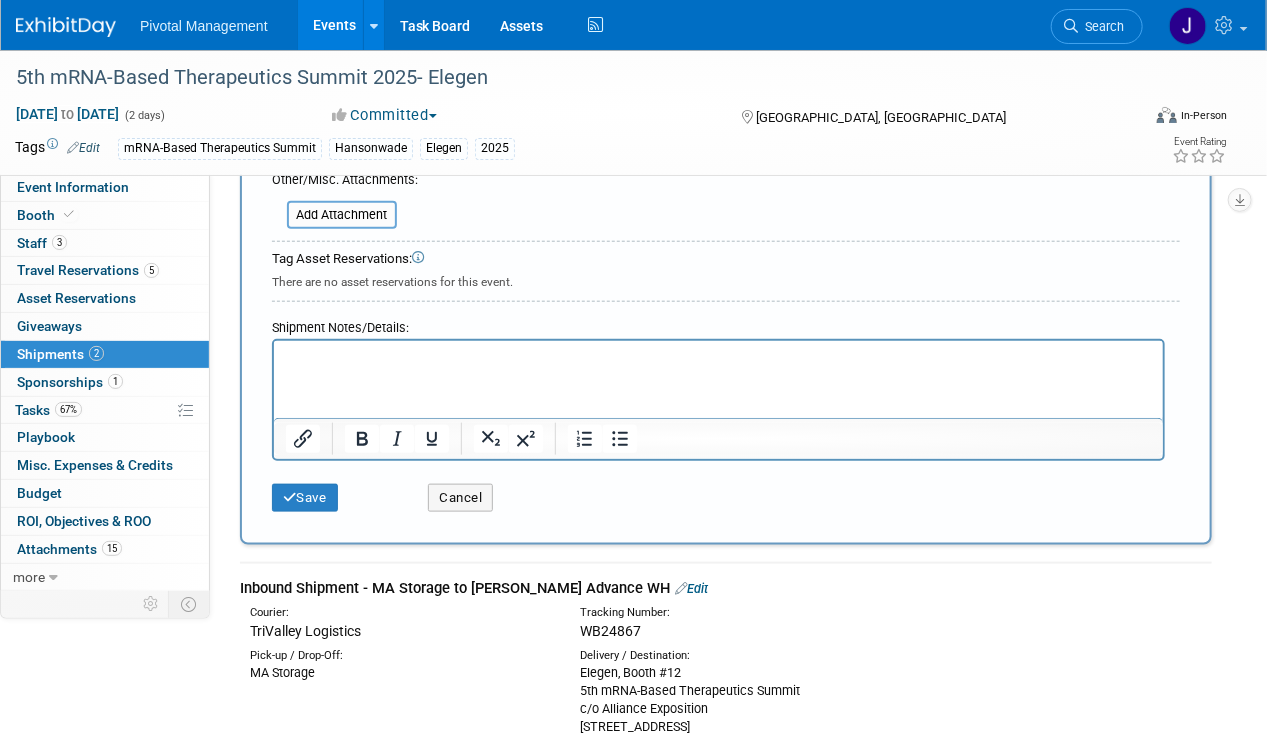 scroll, scrollTop: 680, scrollLeft: 0, axis: vertical 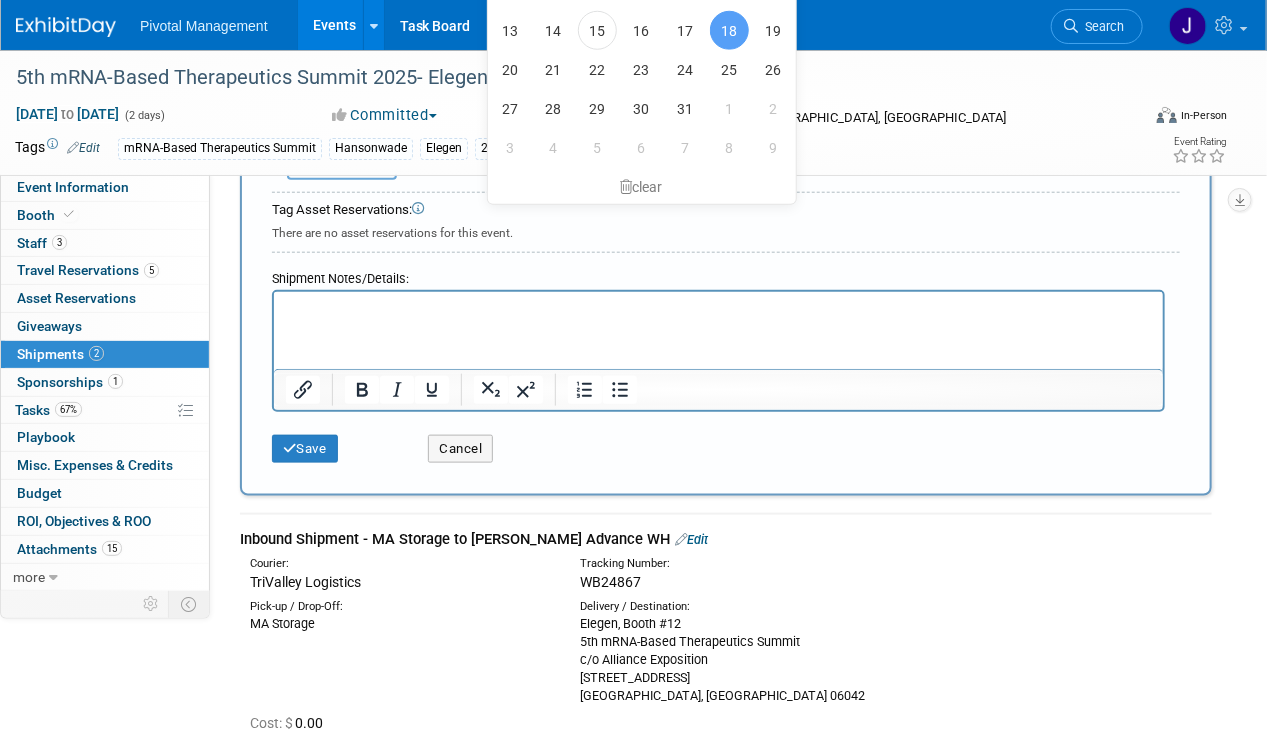 click at bounding box center (717, 305) 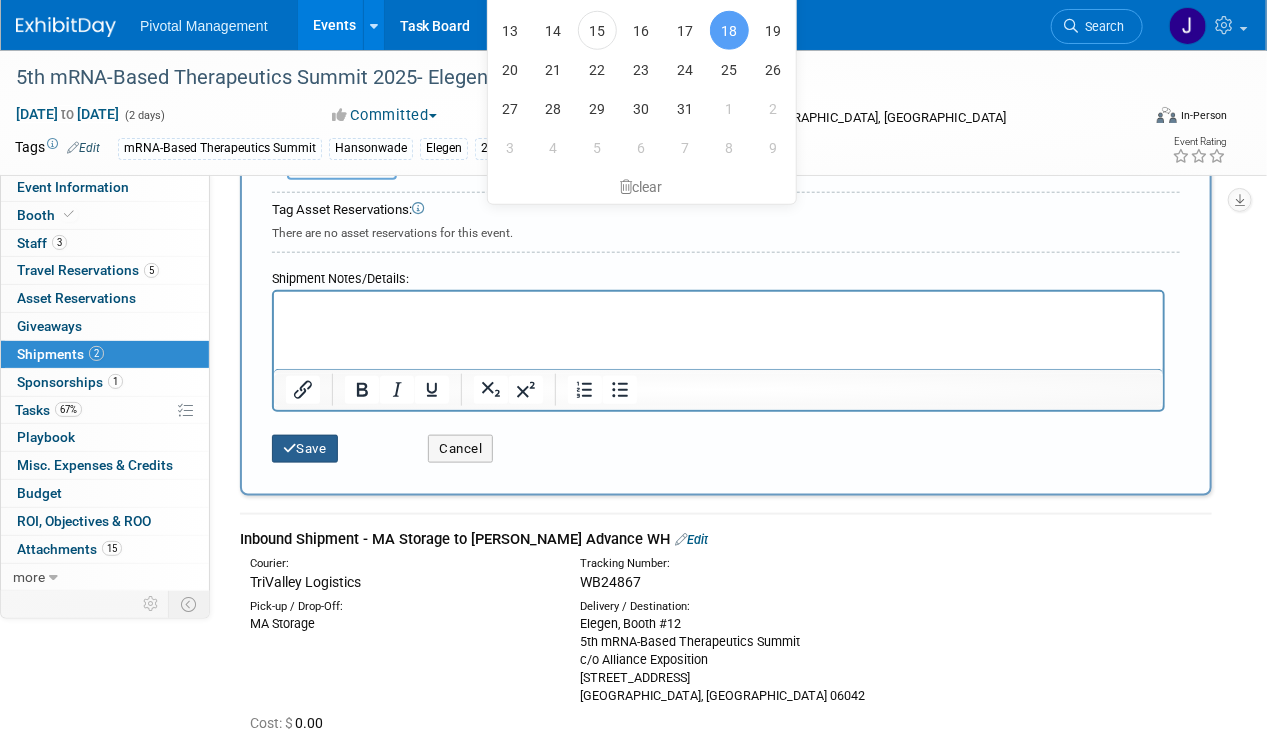 click on "Save" at bounding box center (305, 449) 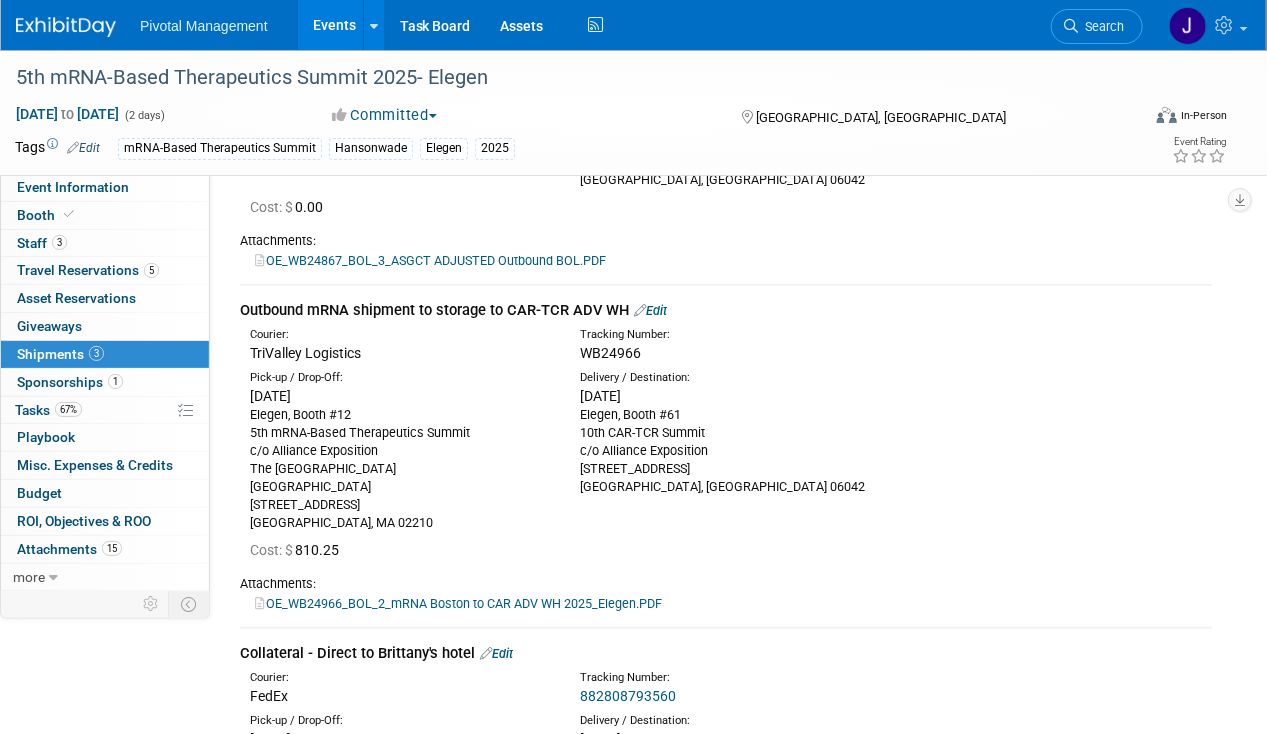 scroll, scrollTop: 276, scrollLeft: 0, axis: vertical 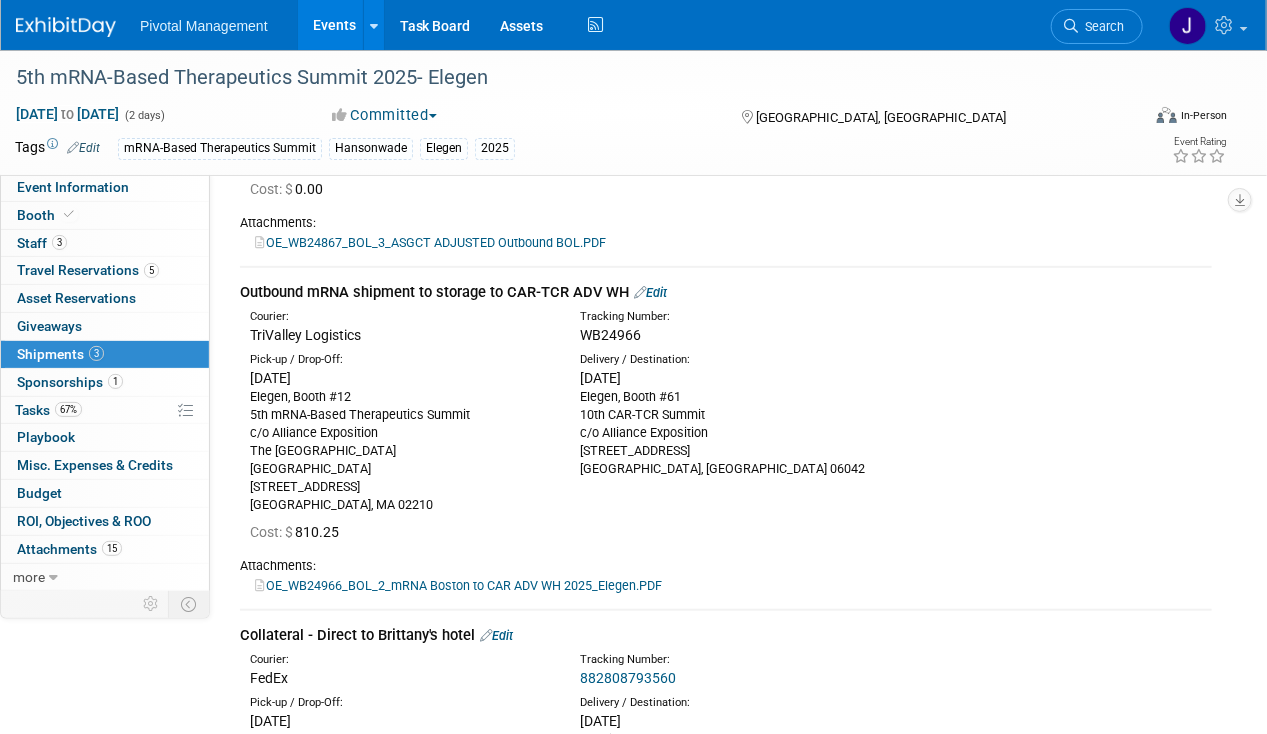 click on "Edit" at bounding box center [650, 292] 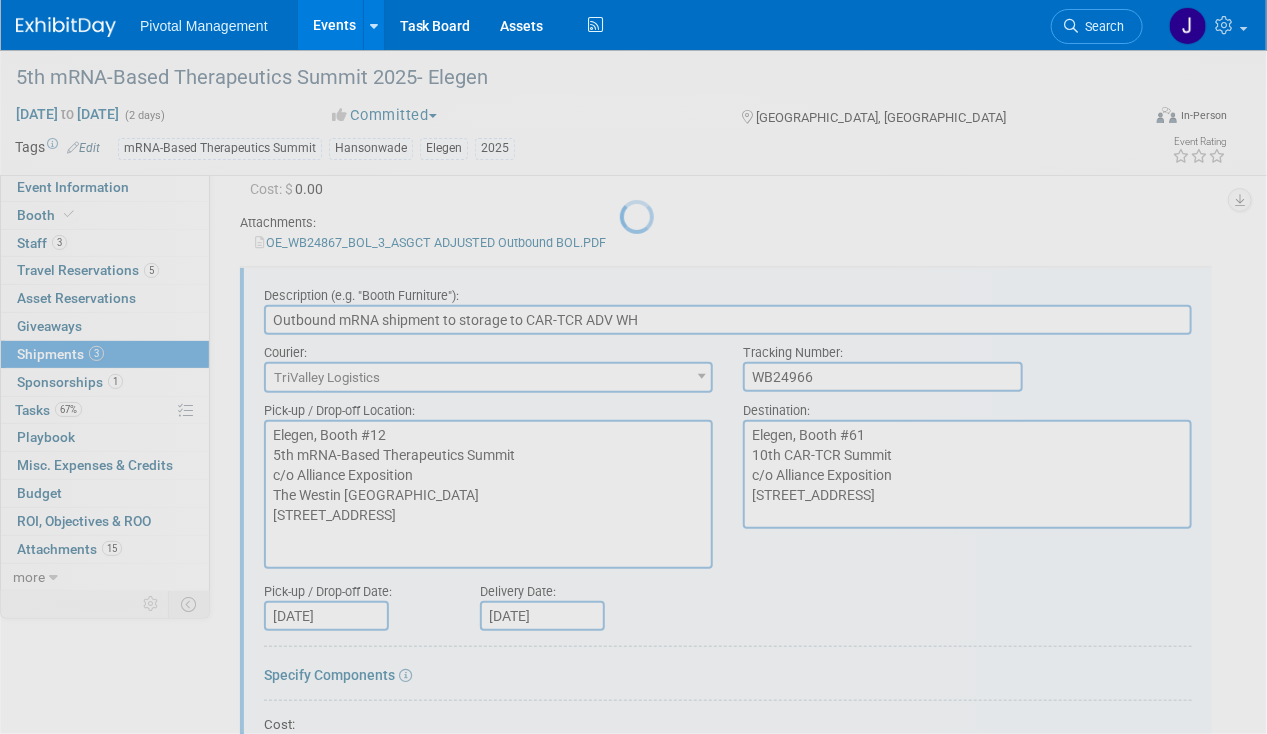 scroll, scrollTop: 315, scrollLeft: 0, axis: vertical 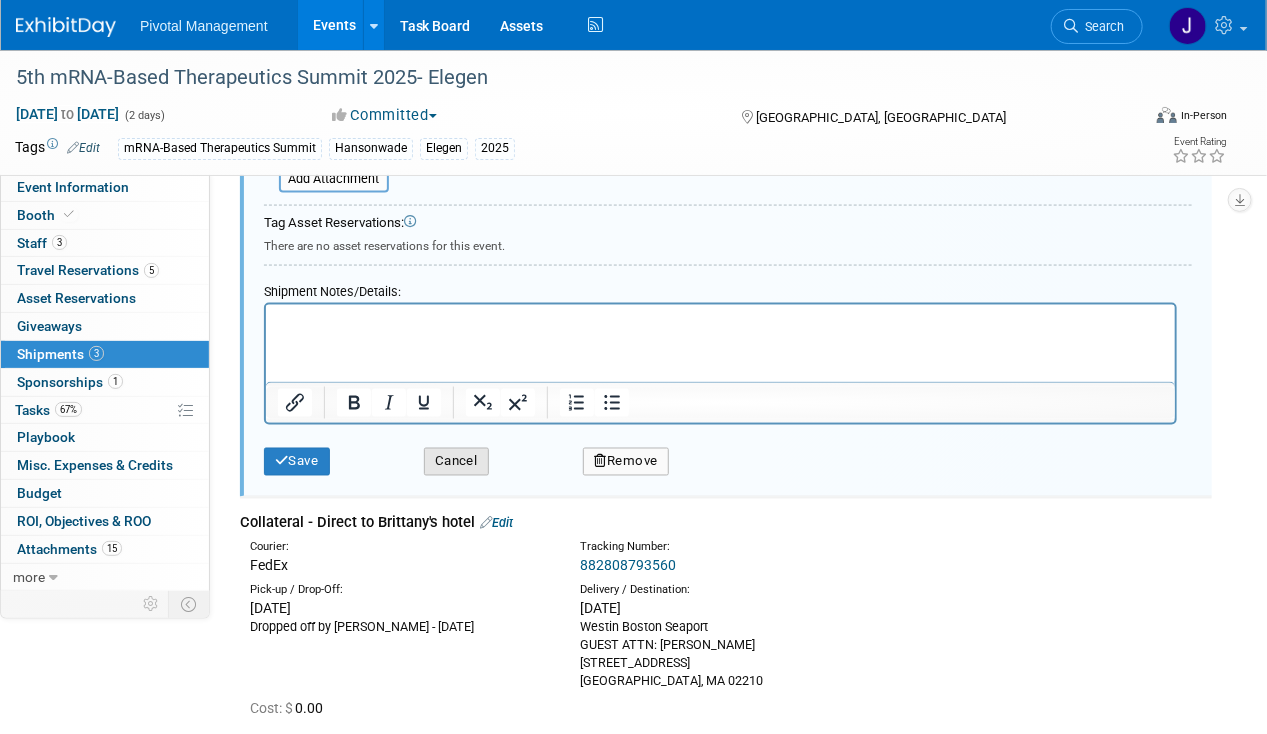 click on "Cancel" at bounding box center [456, 462] 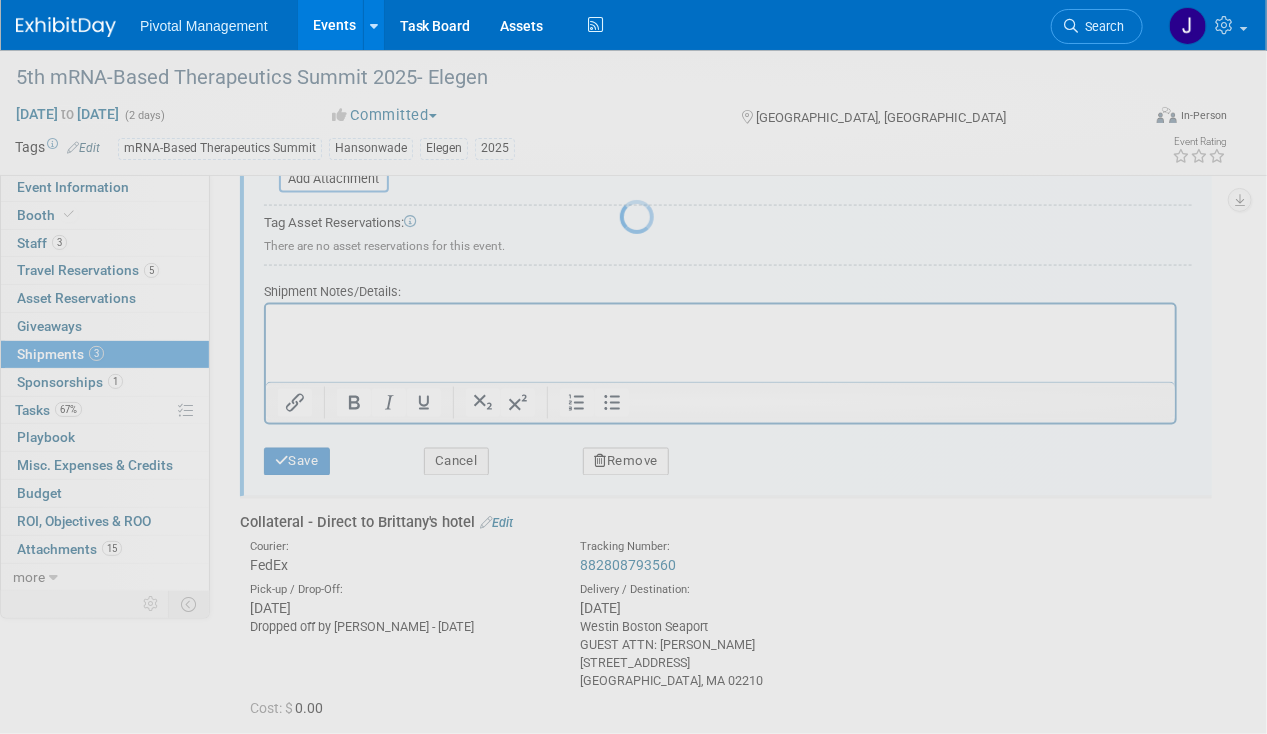 scroll, scrollTop: 608, scrollLeft: 0, axis: vertical 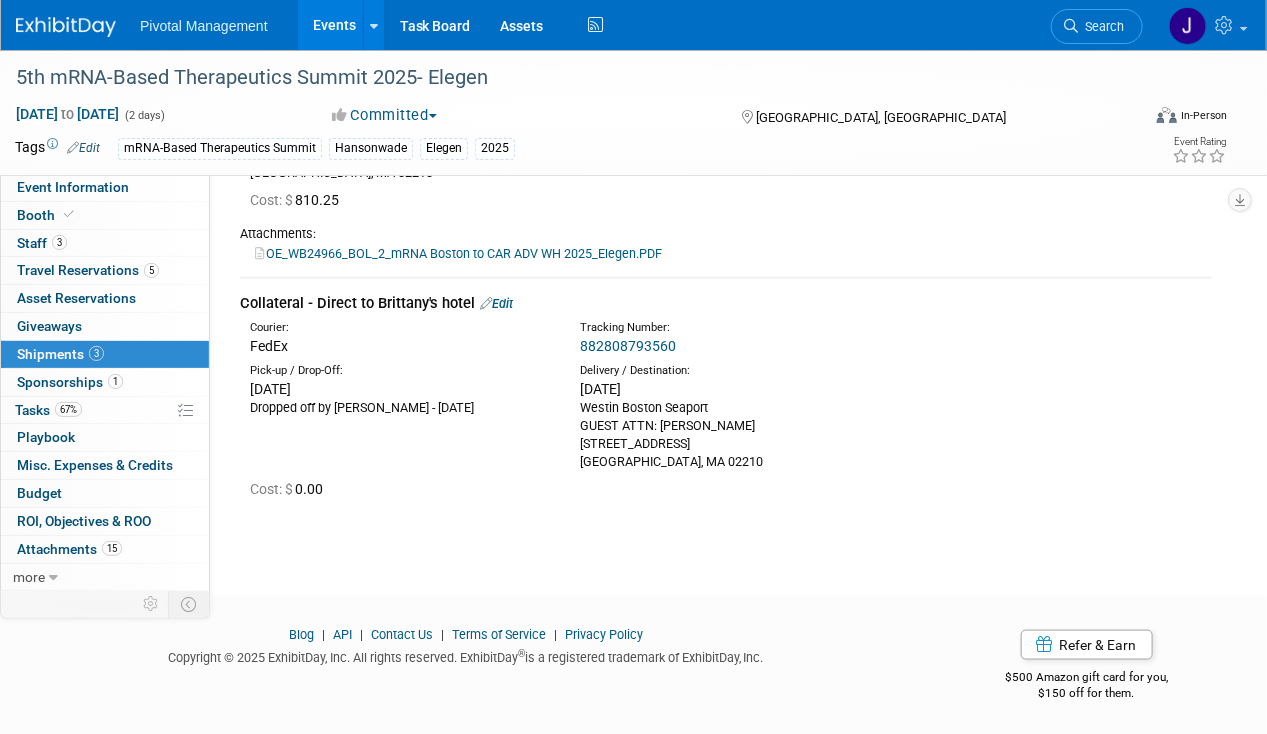 click on "Edit" at bounding box center (496, 303) 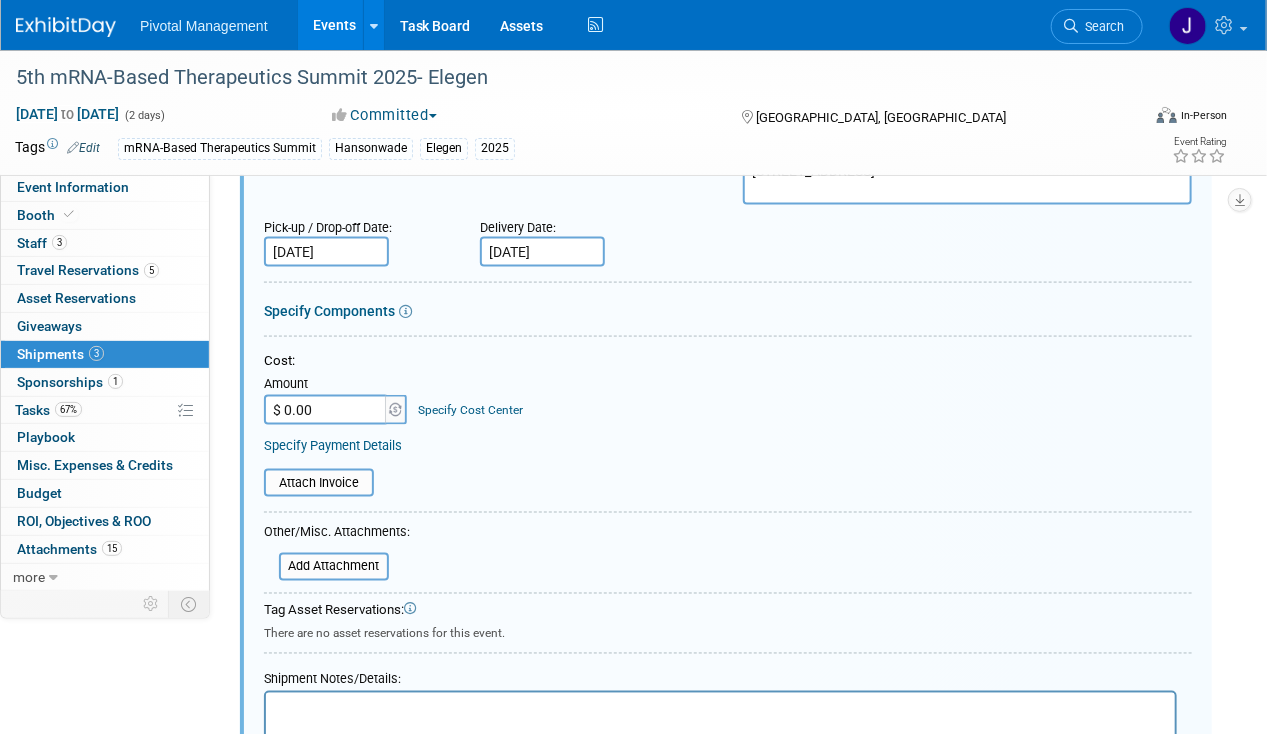 scroll, scrollTop: 927, scrollLeft: 0, axis: vertical 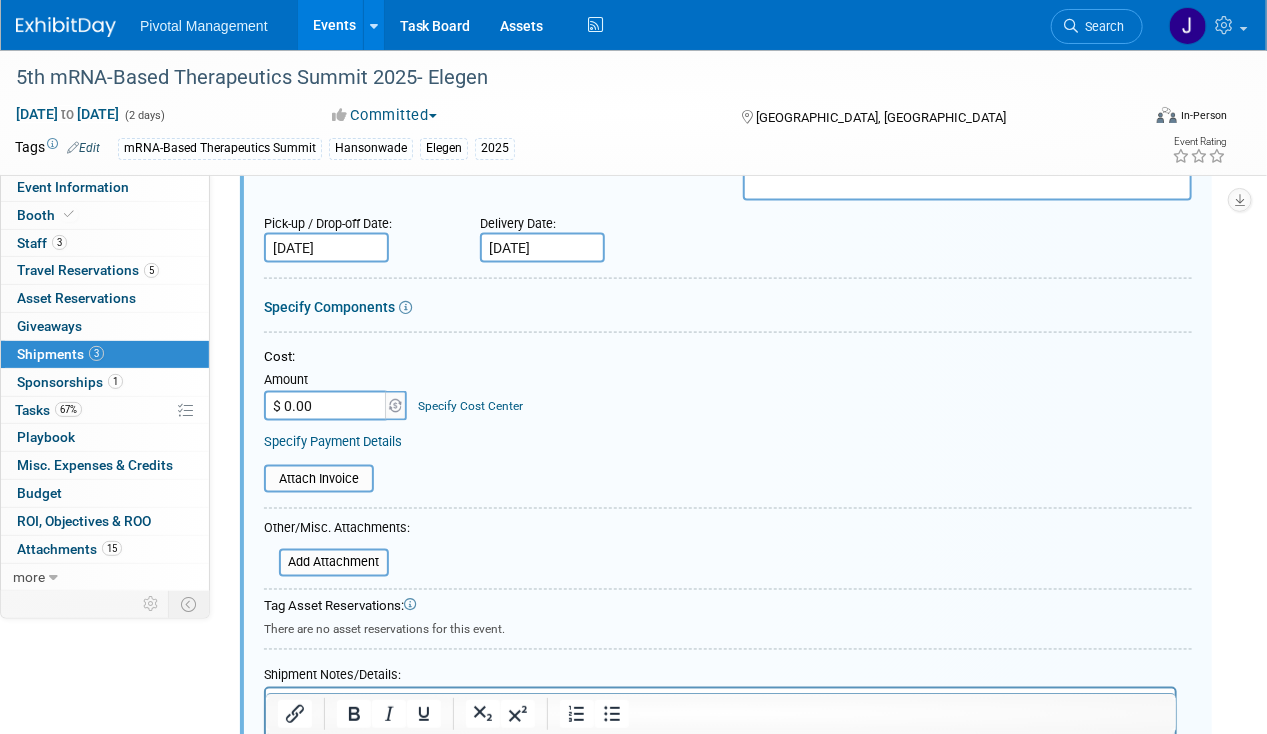 click on "$ 0.00" at bounding box center [326, 406] 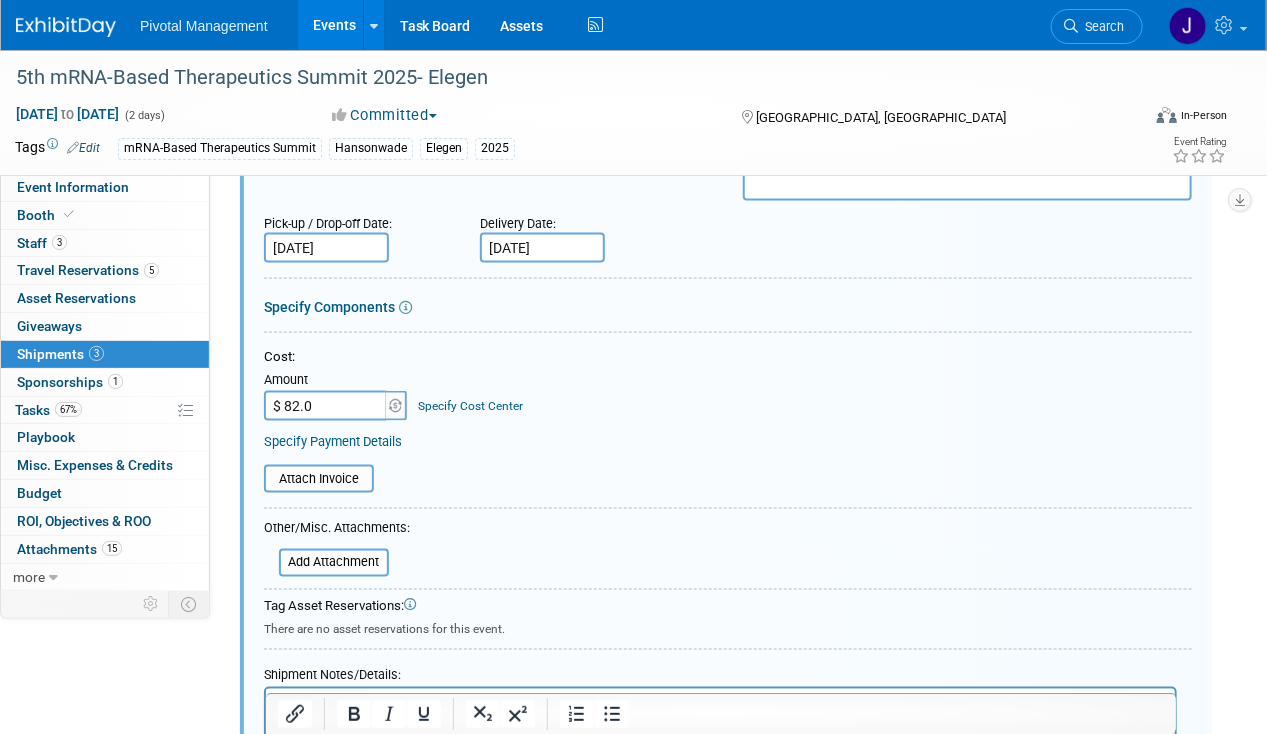 type on "$ 82.00" 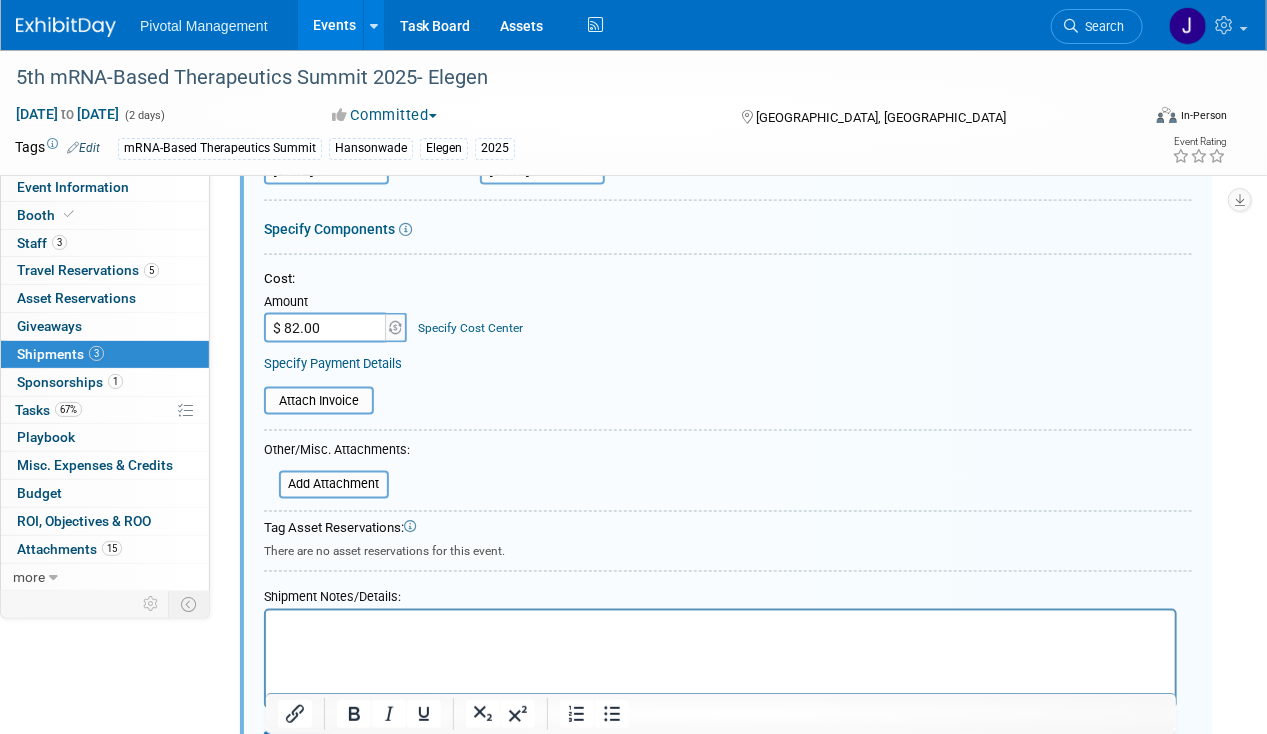scroll, scrollTop: 1283, scrollLeft: 0, axis: vertical 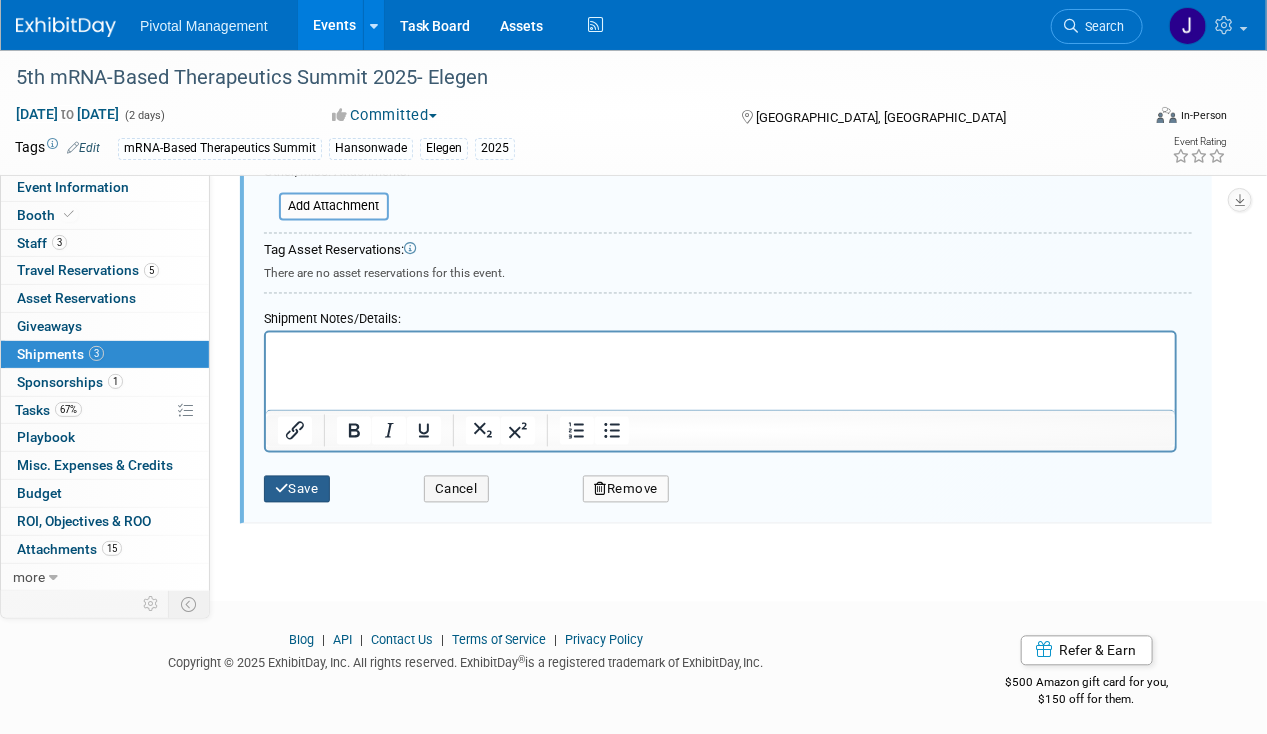 click on "Save" at bounding box center (329, 483) 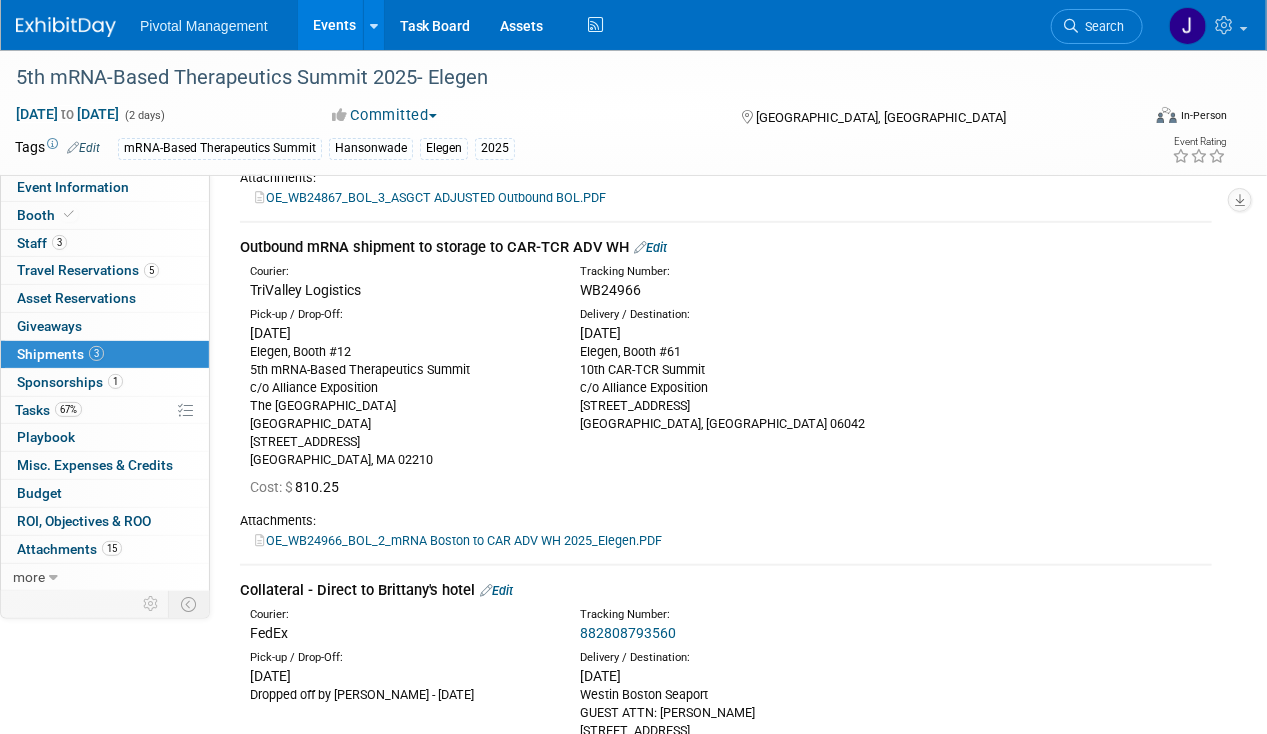 scroll, scrollTop: 304, scrollLeft: 0, axis: vertical 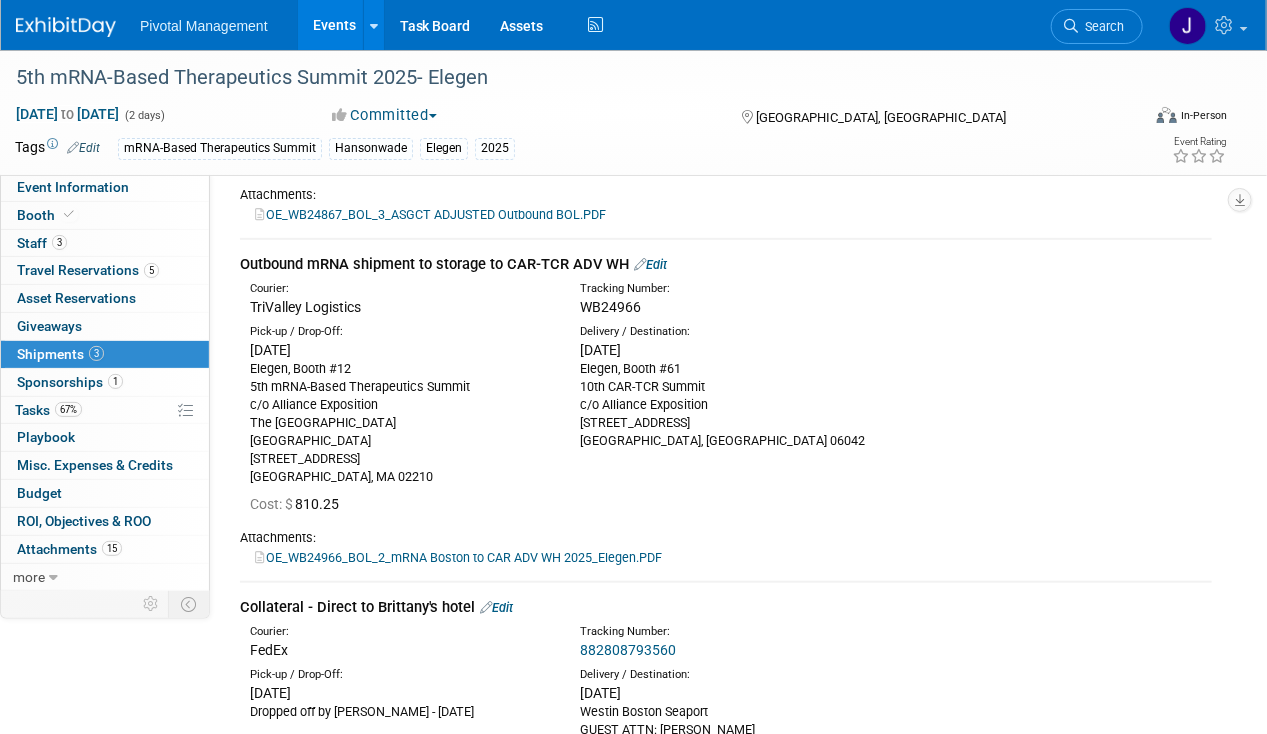 click on "Edit" at bounding box center [650, 264] 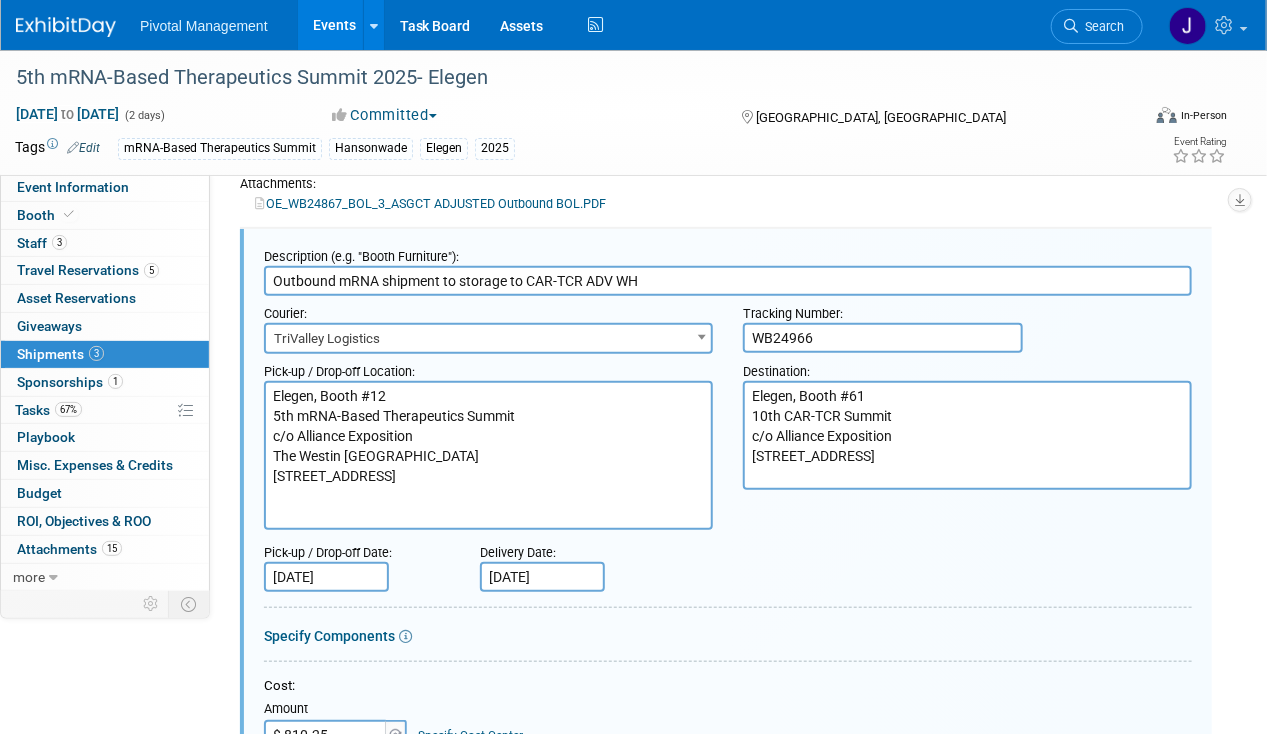 scroll, scrollTop: 0, scrollLeft: 0, axis: both 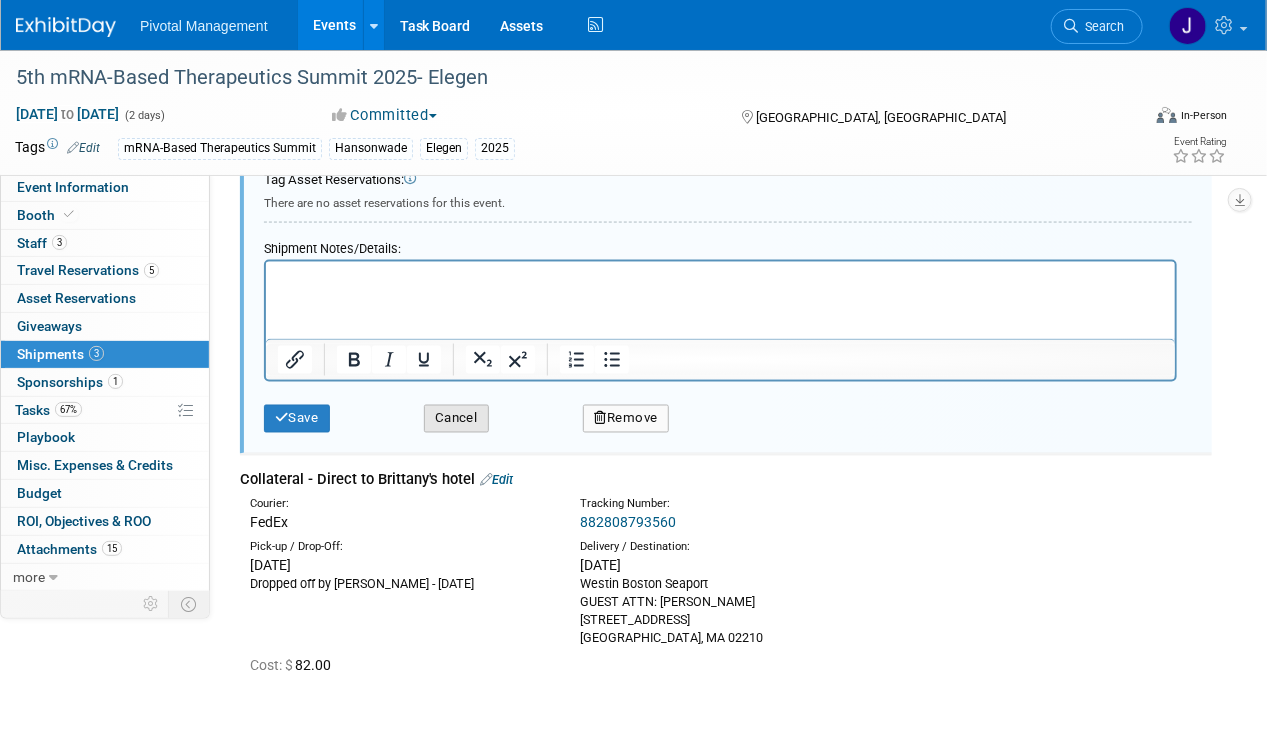 click on "Cancel" at bounding box center [456, 419] 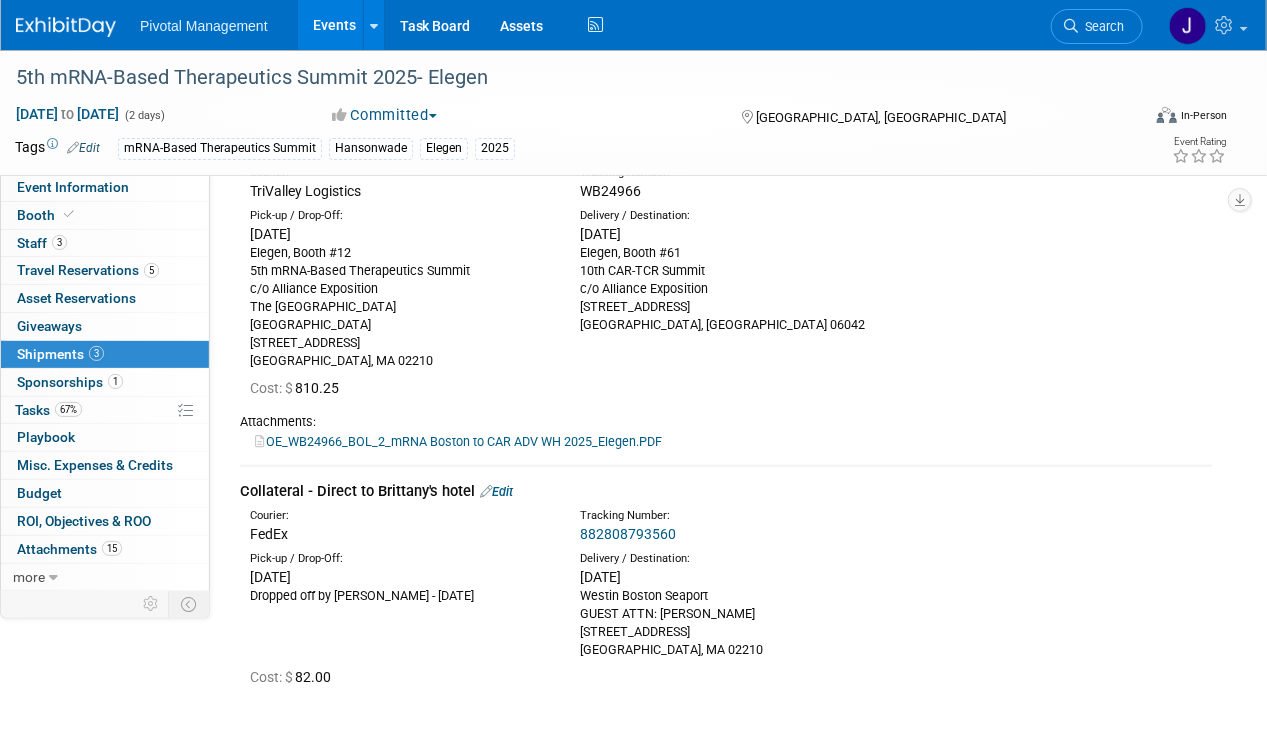 scroll, scrollTop: 418, scrollLeft: 0, axis: vertical 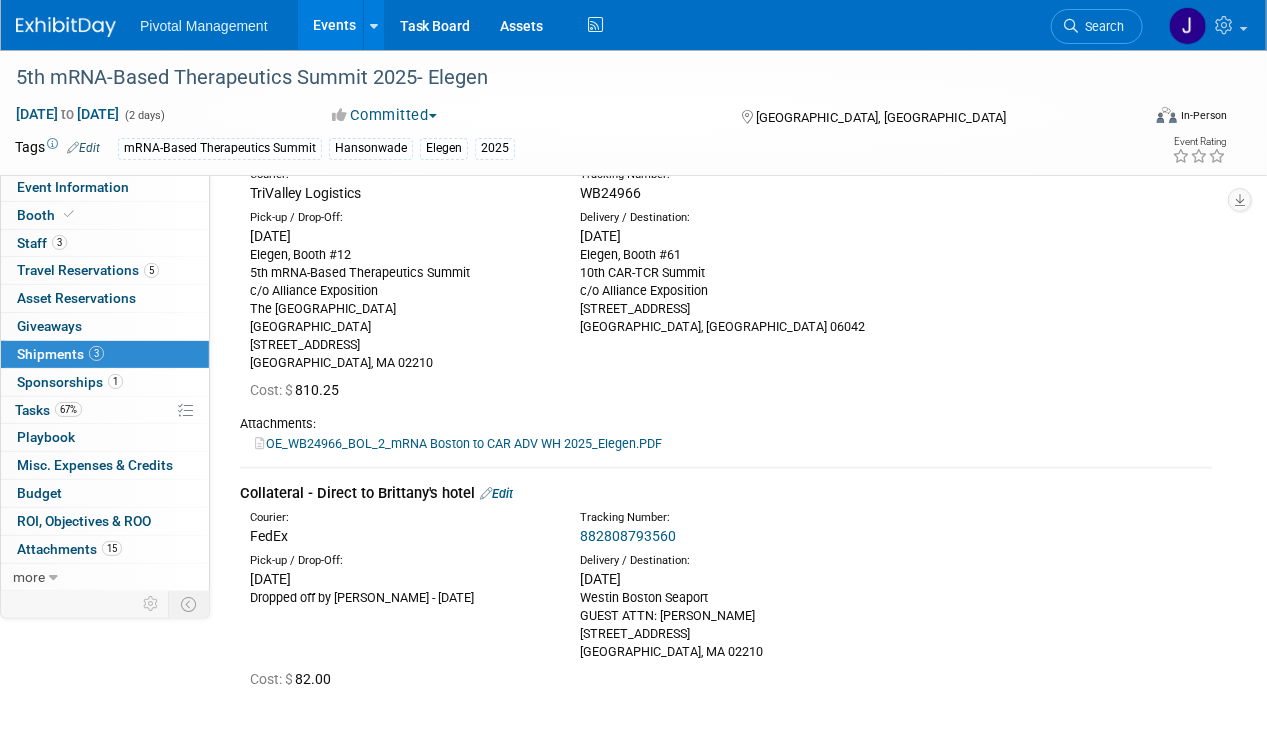click on "OE_WB24966_BOL_2_mRNA Boston to CAR ADV WH 2025_Elegen.PDF" at bounding box center [458, 443] 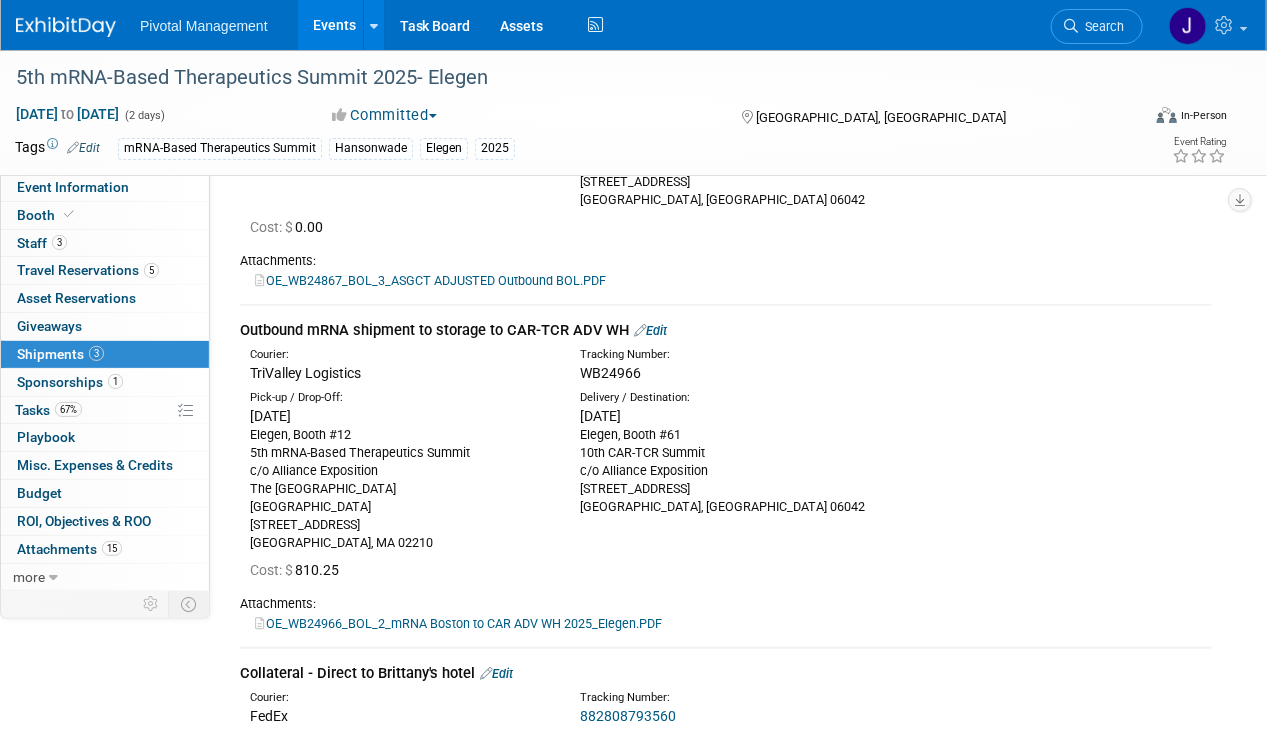 click on "Edit" at bounding box center (650, 330) 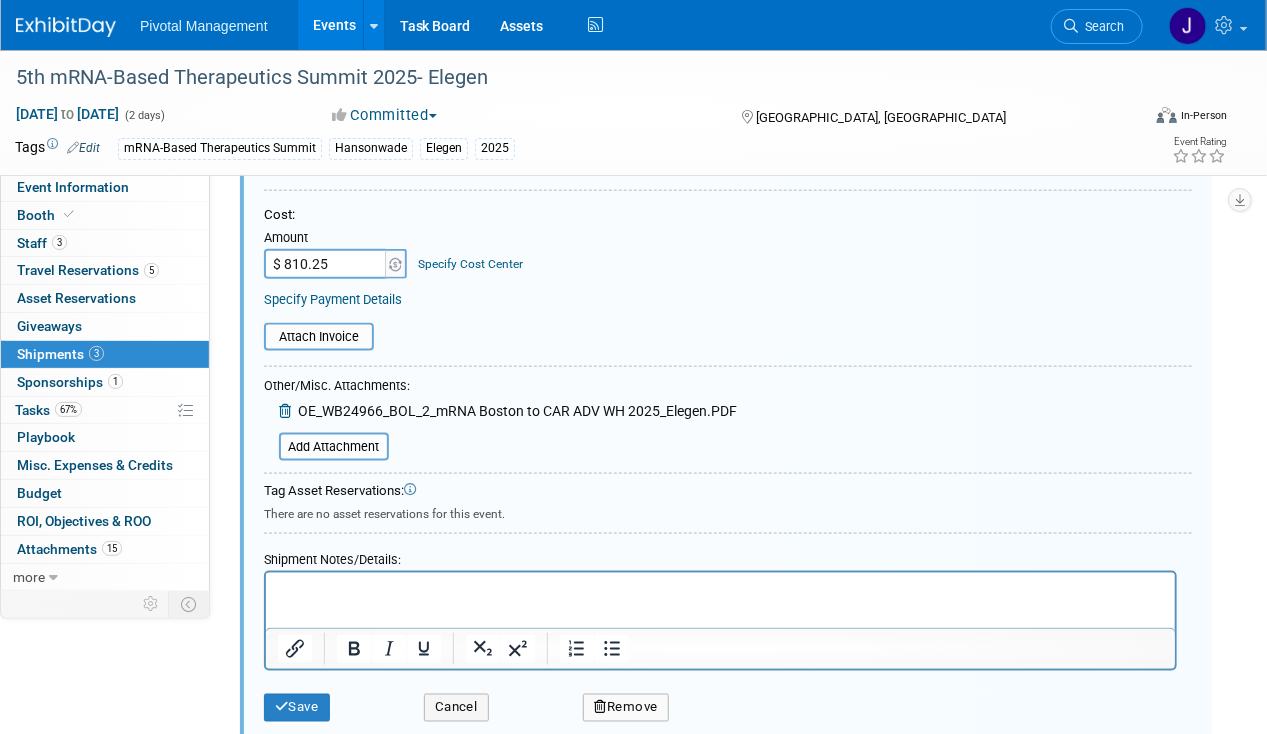 scroll, scrollTop: 913, scrollLeft: 0, axis: vertical 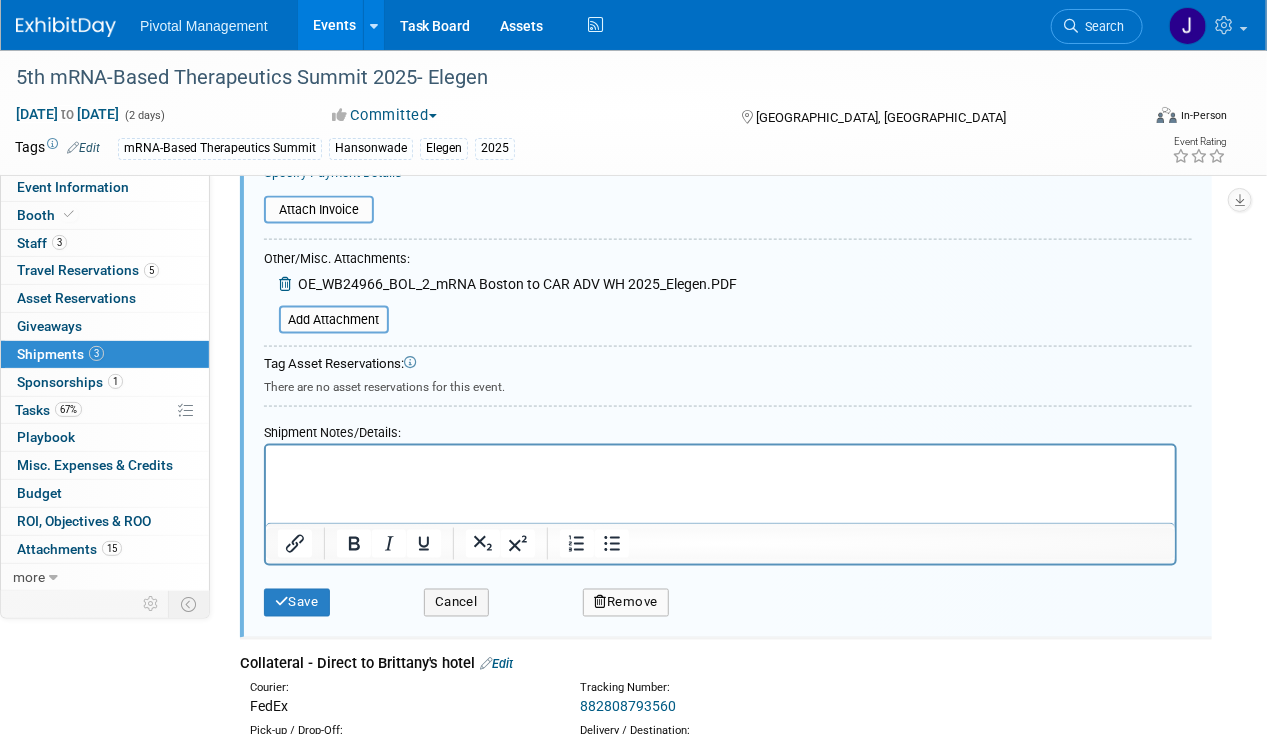 click at bounding box center [287, 284] 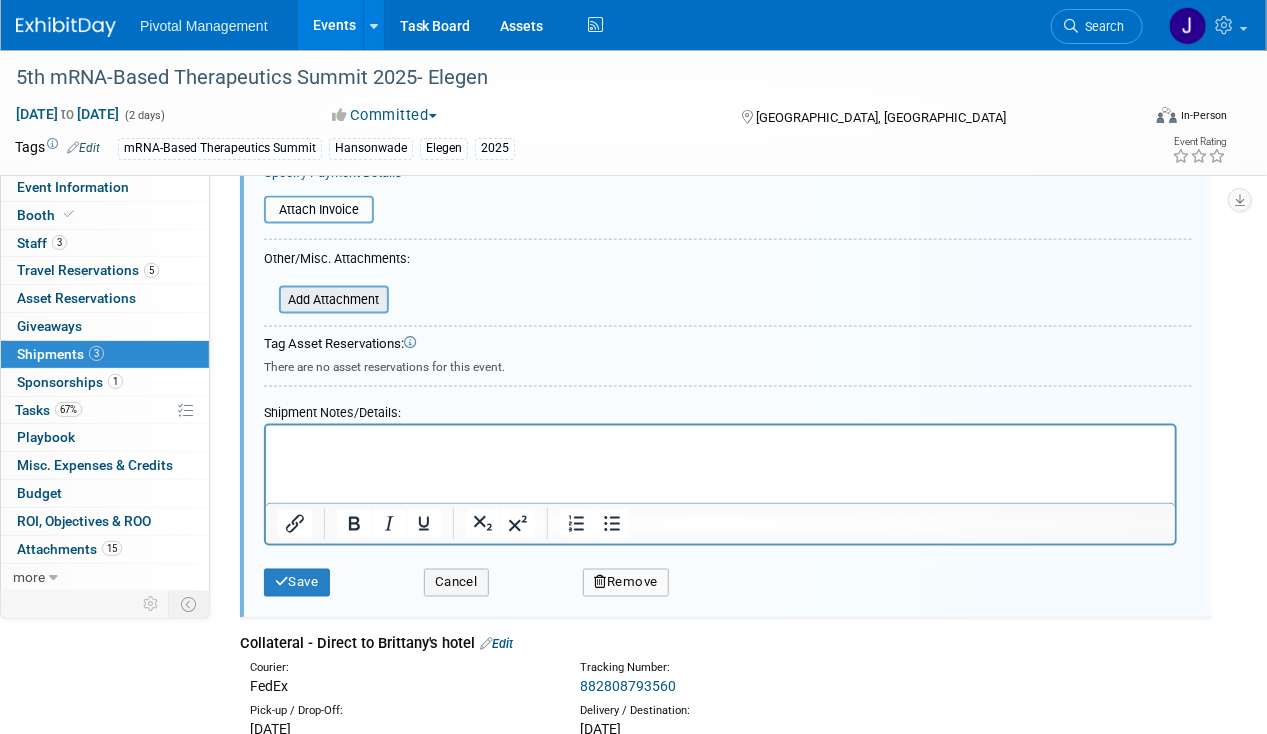 click at bounding box center (268, 300) 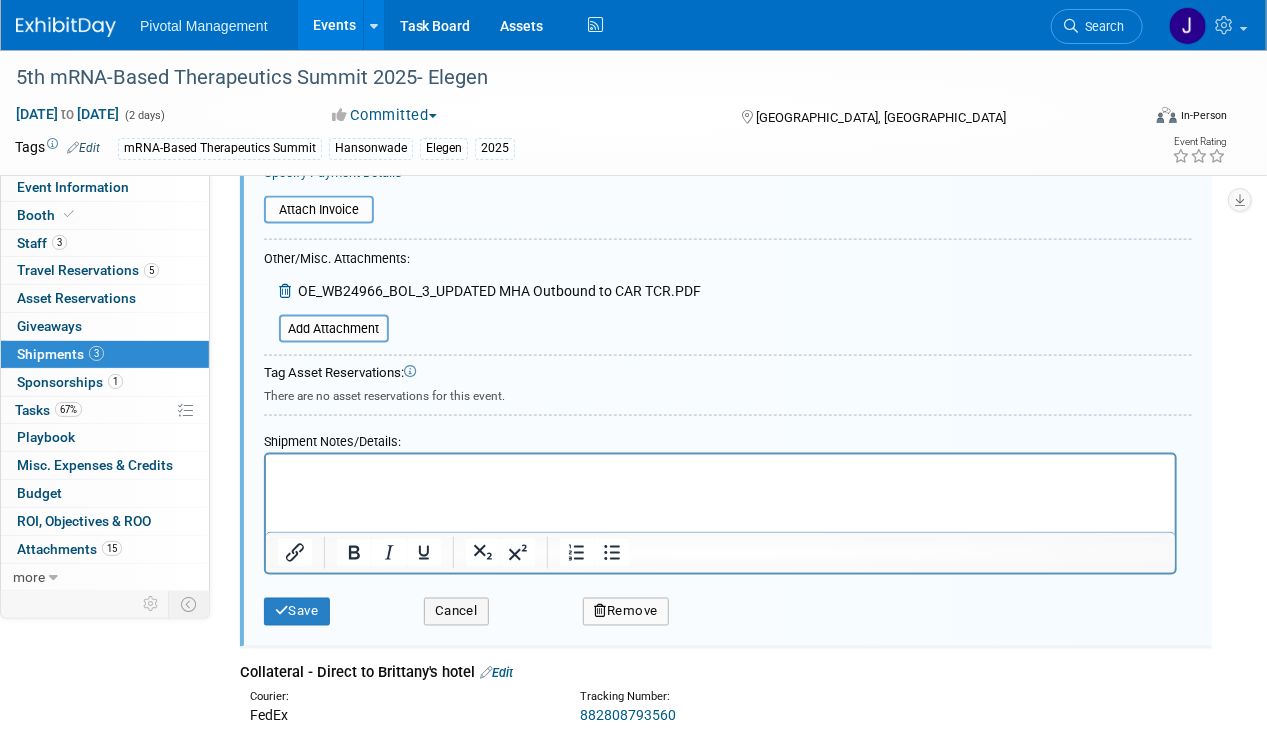 click on "Other/Misc. Attachments:
Add Attachment
OE_WB24966_BOL_3_UPDATED MHA Outbound to CAR TCR.PDF
Add Attachment" at bounding box center [482, 296] 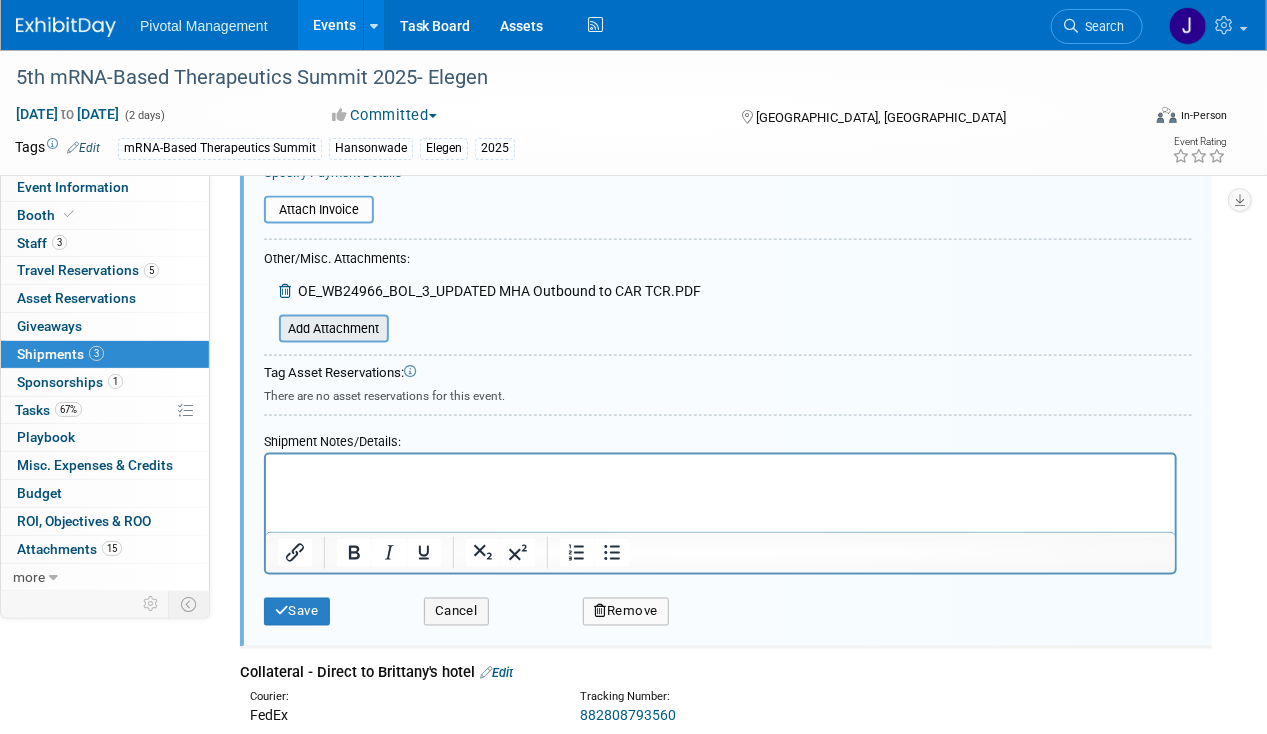 click at bounding box center (268, 329) 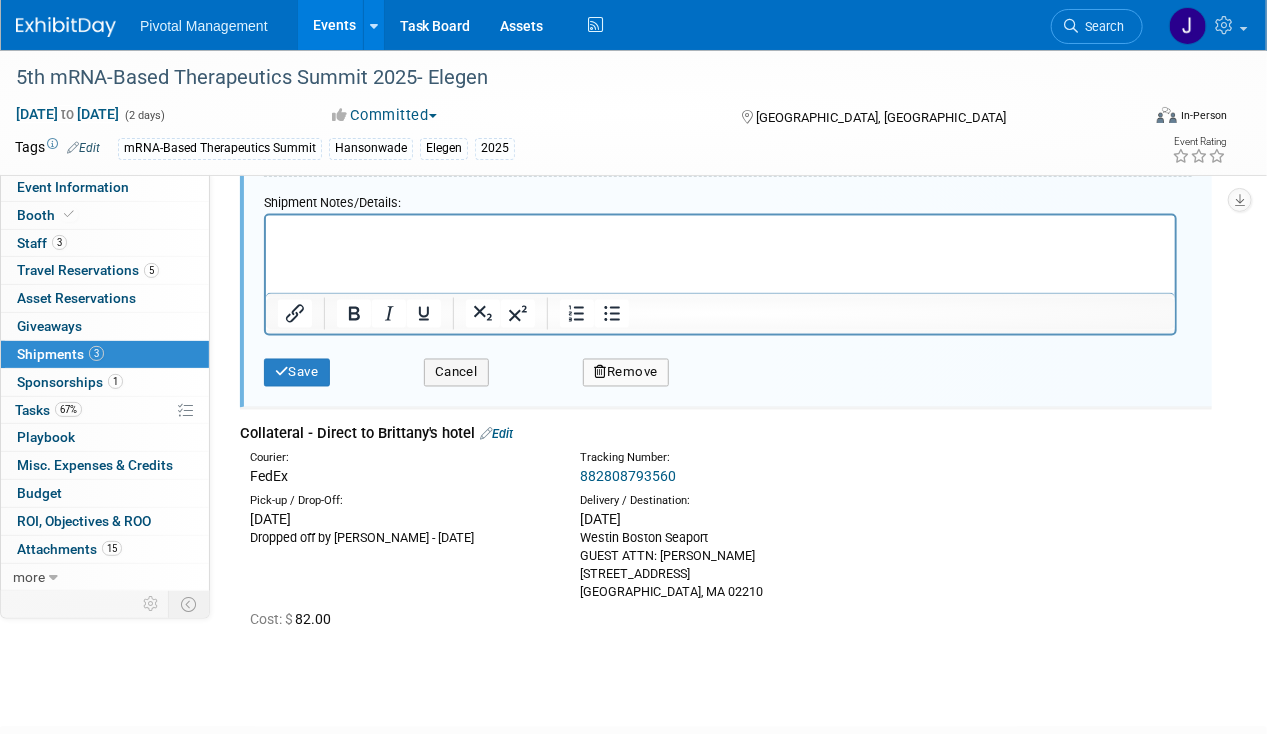 scroll, scrollTop: 1184, scrollLeft: 0, axis: vertical 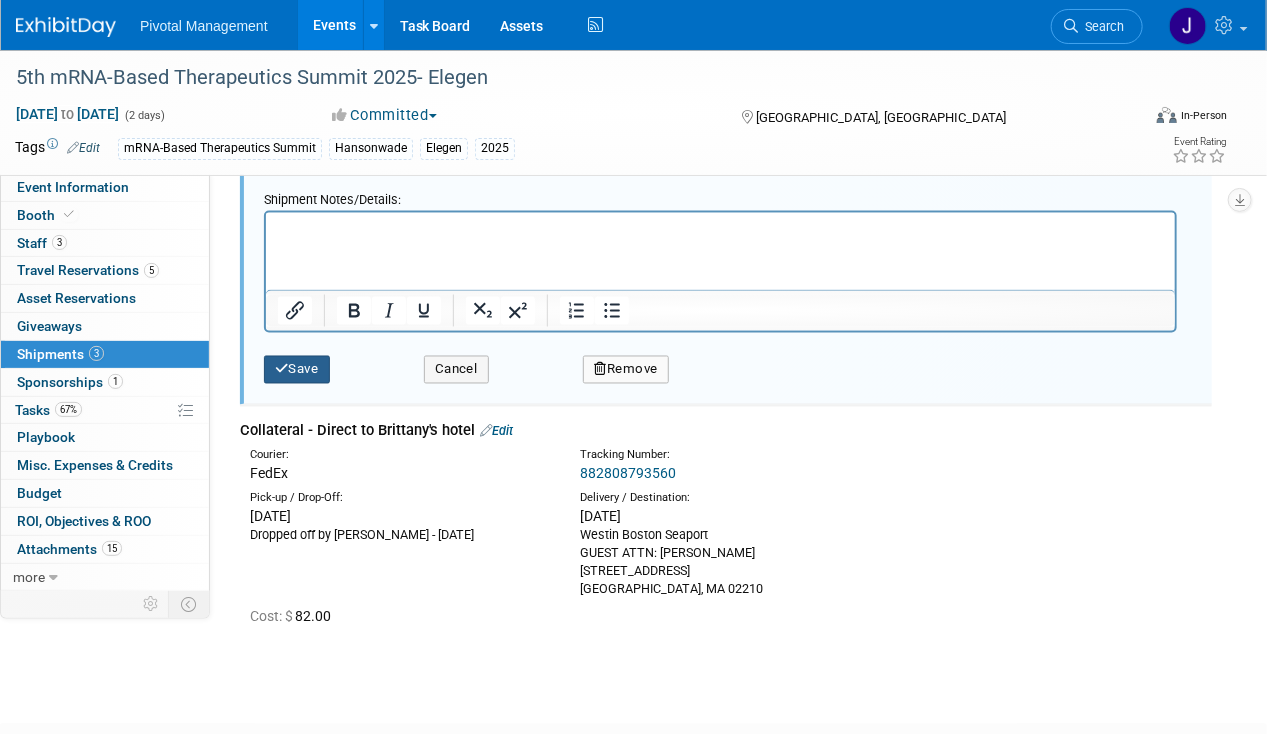 click at bounding box center (282, 369) 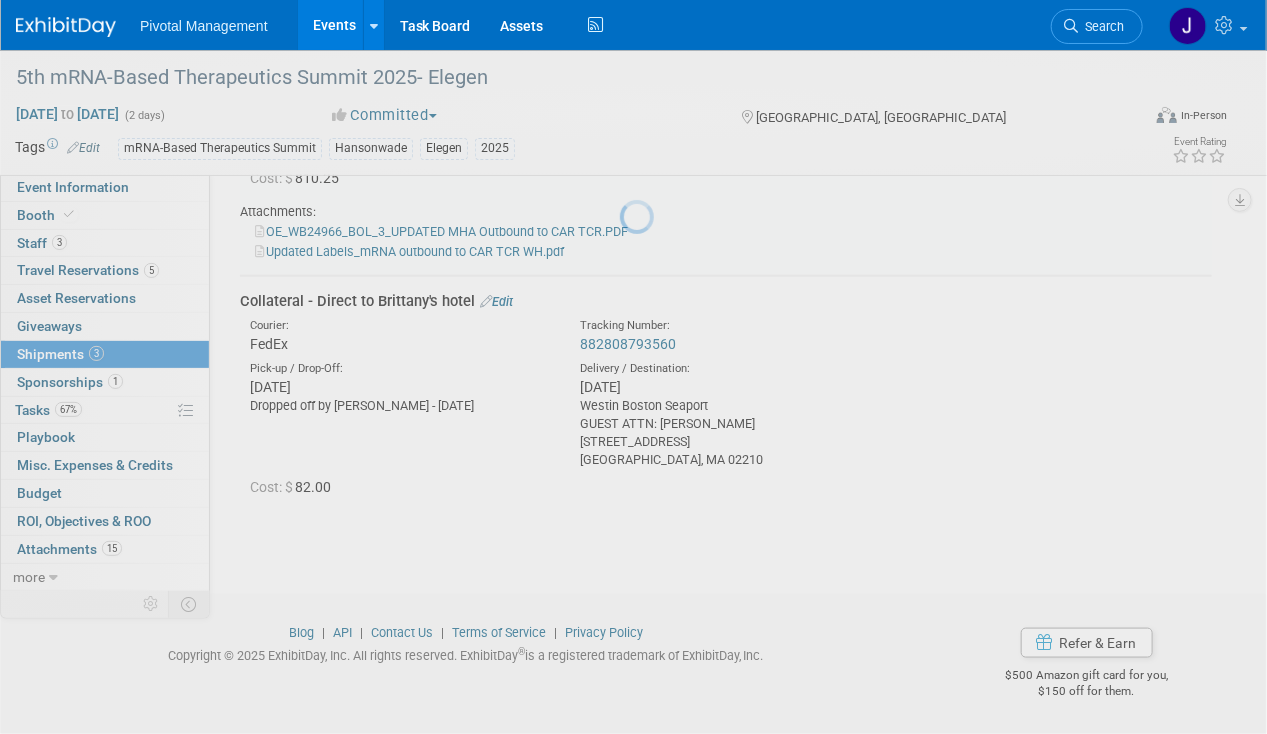 scroll, scrollTop: 315, scrollLeft: 0, axis: vertical 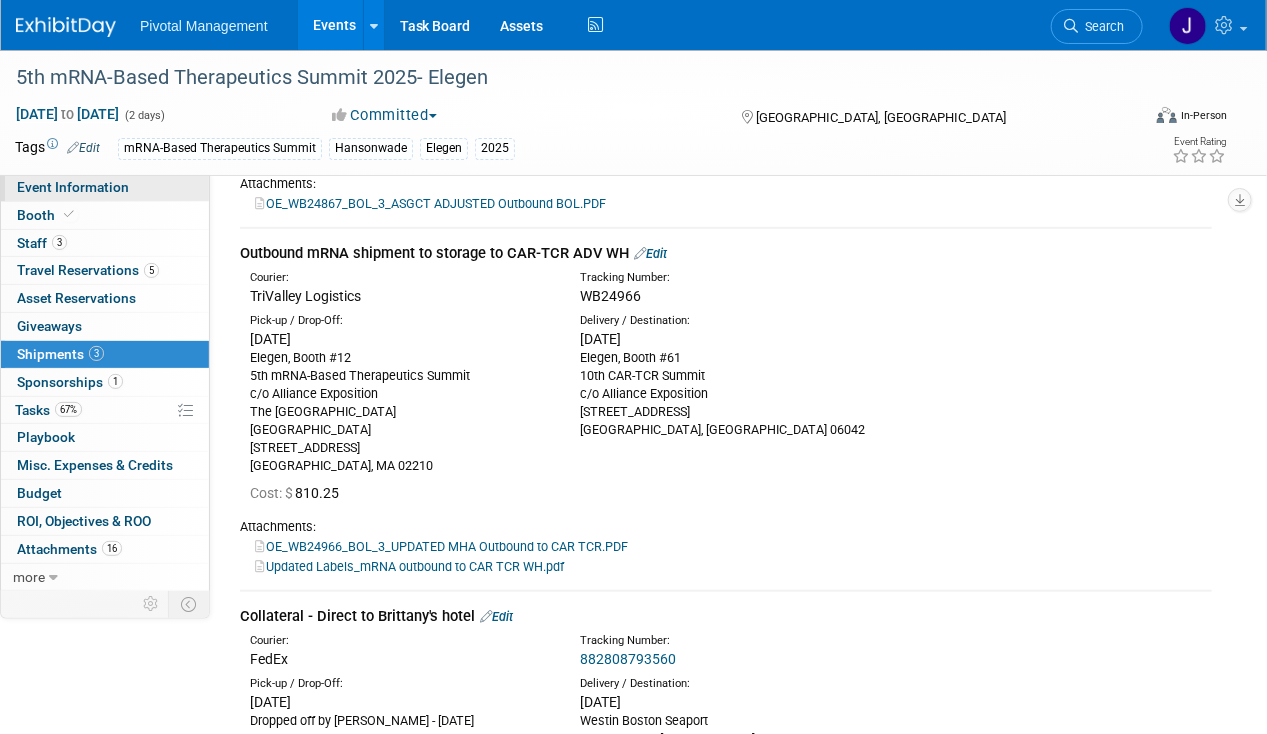 click on "Event Information" at bounding box center [73, 187] 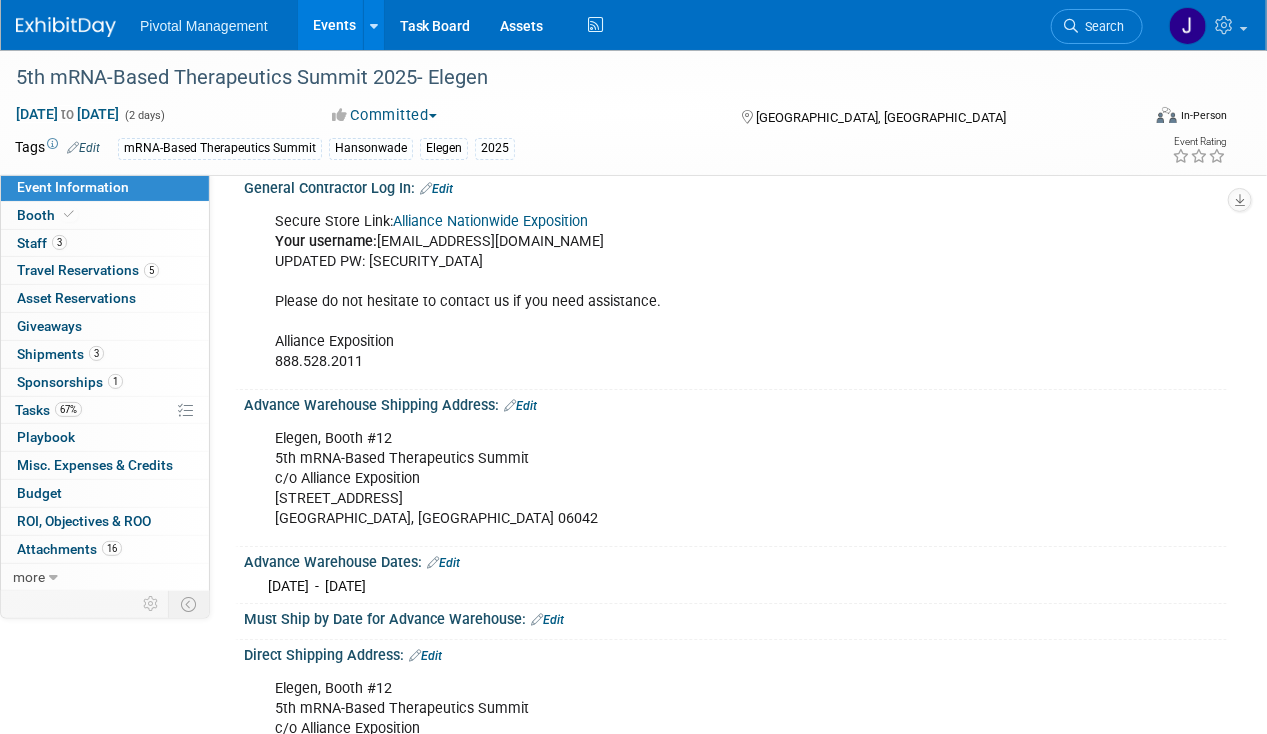 scroll, scrollTop: 2525, scrollLeft: 0, axis: vertical 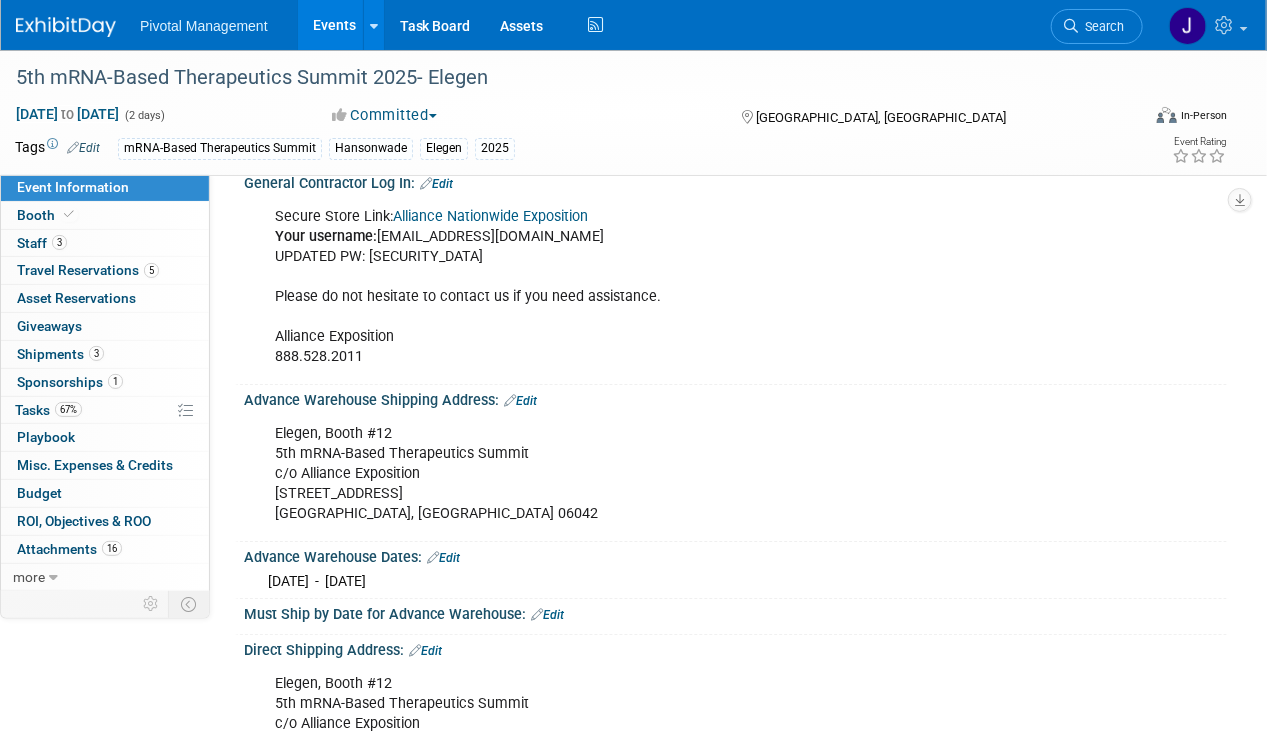 click on "Elegen, Booth #12 5th mRNA-Based Therapeutics Summit c/o Alliance Exposition 155 Colonial Rd. Manchester, CT 06042" at bounding box center [647, 474] 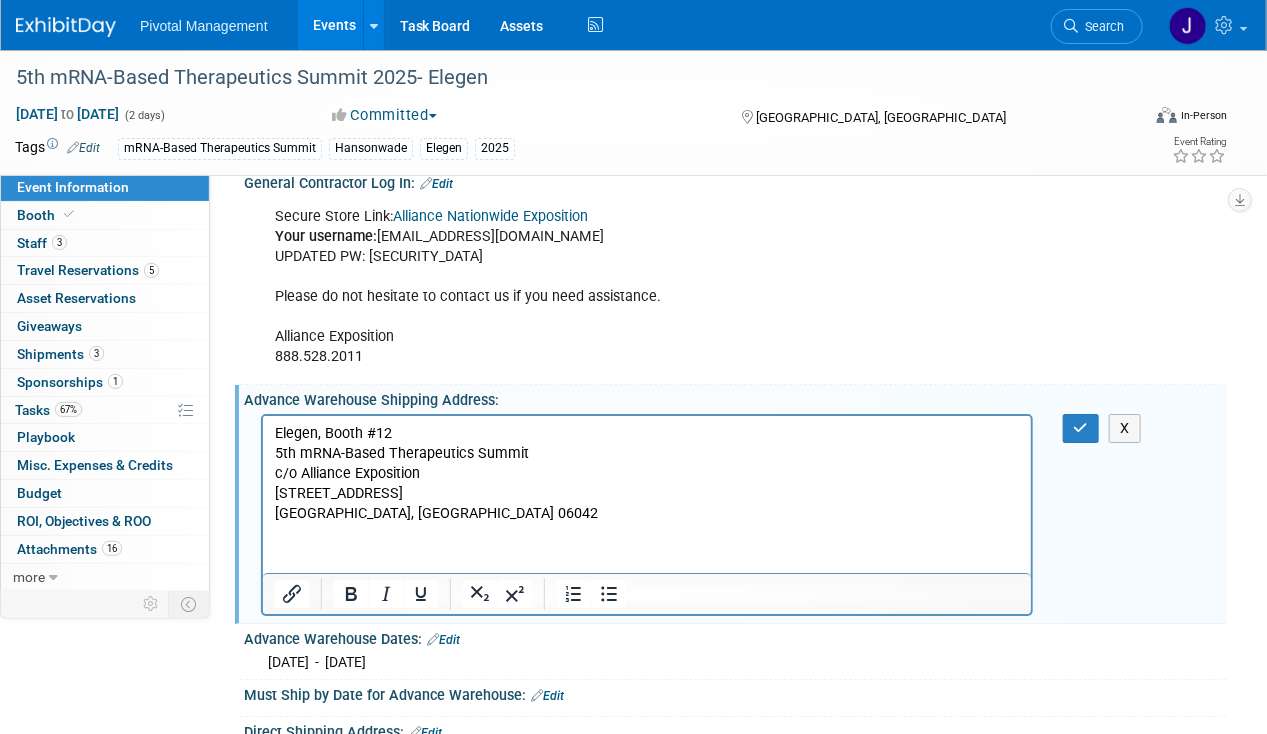 scroll, scrollTop: 0, scrollLeft: 0, axis: both 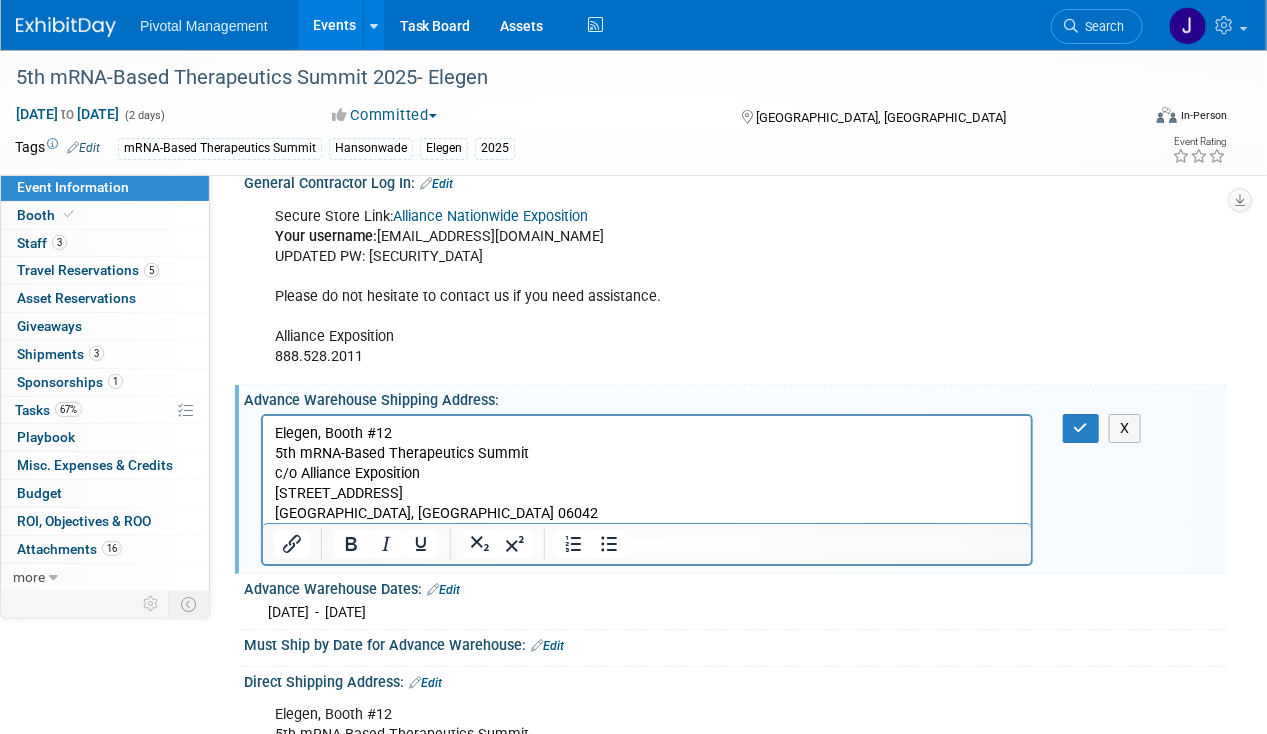 click on "Elegen, Booth #12 5th mRNA-Based Therapeutics Summit c/o Alliance Exposition 155 Colonial Rd. Manchester, CT 06042" at bounding box center [646, 473] 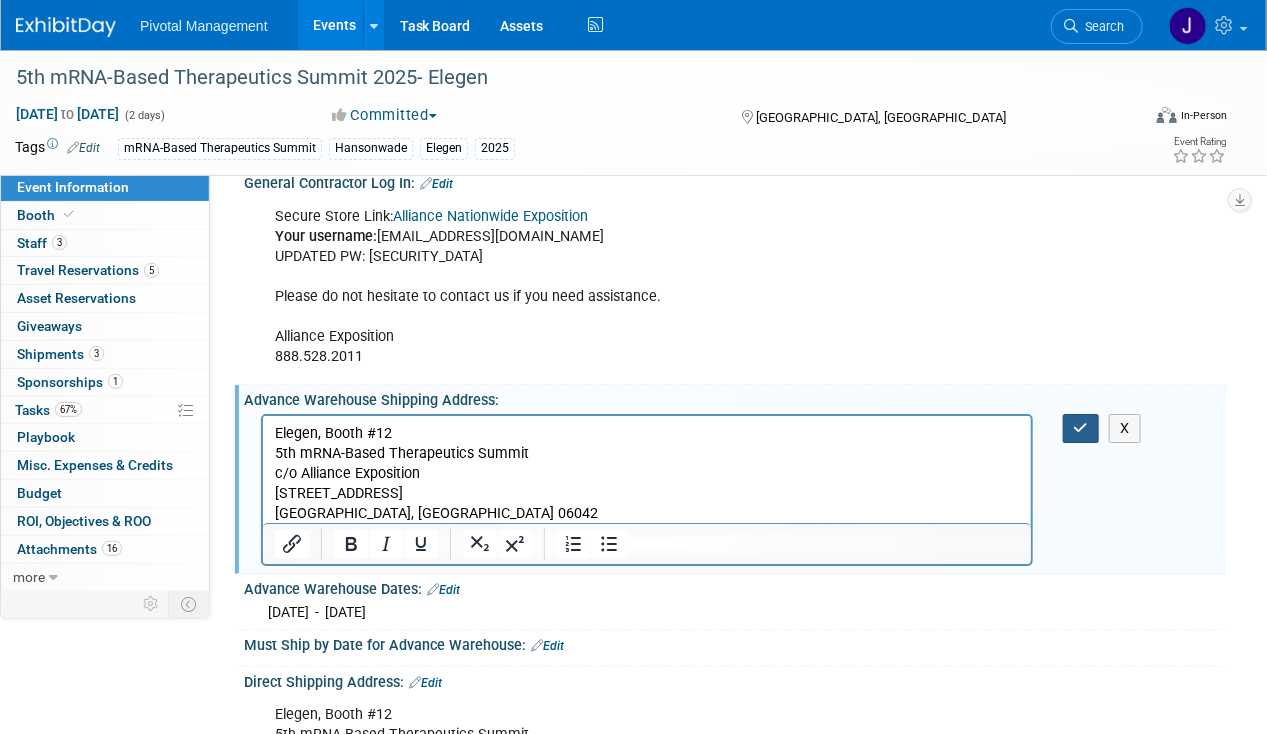 click at bounding box center (1081, 428) 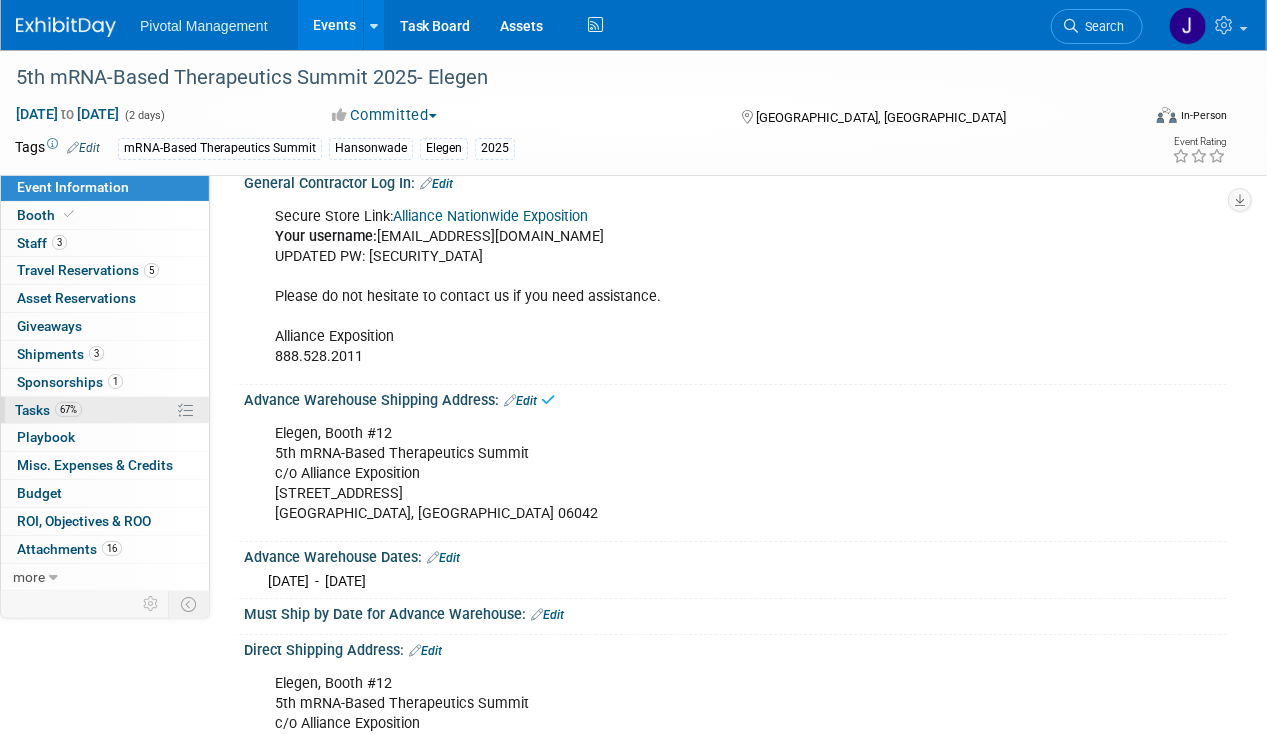 click on "Tasks 67%" at bounding box center (48, 410) 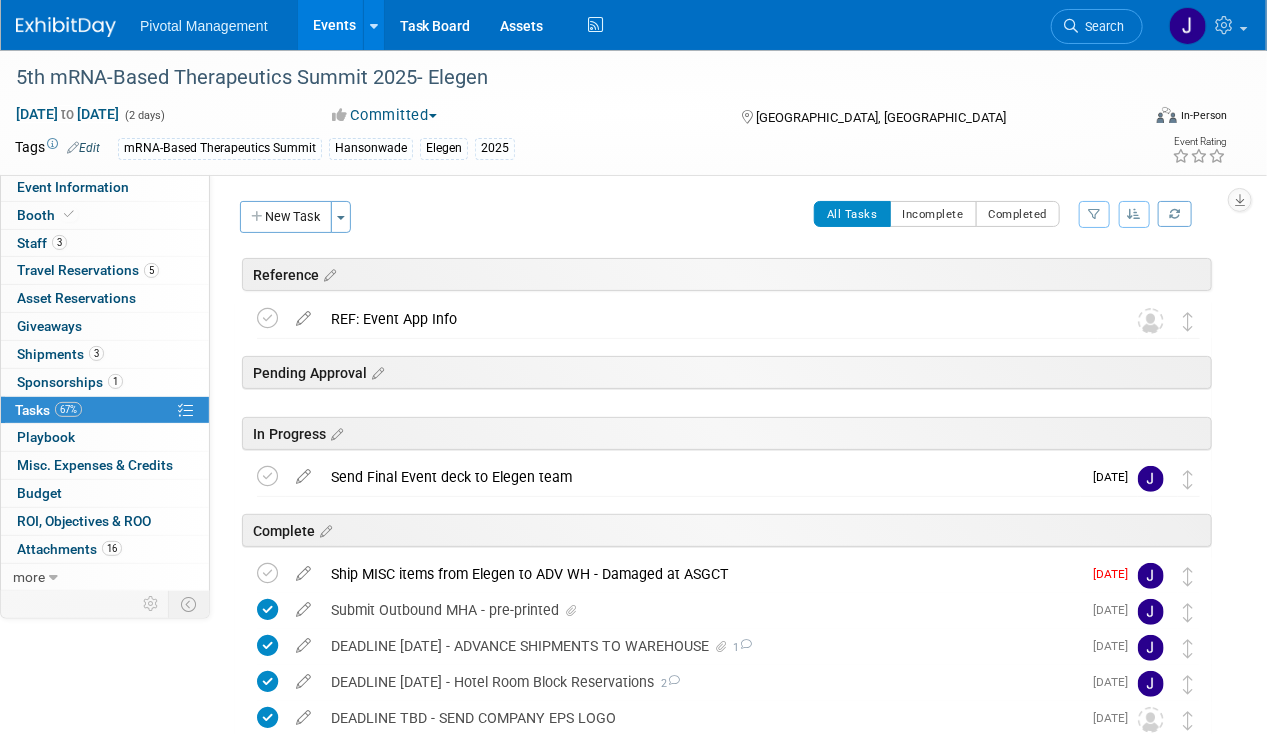 scroll, scrollTop: 378, scrollLeft: 0, axis: vertical 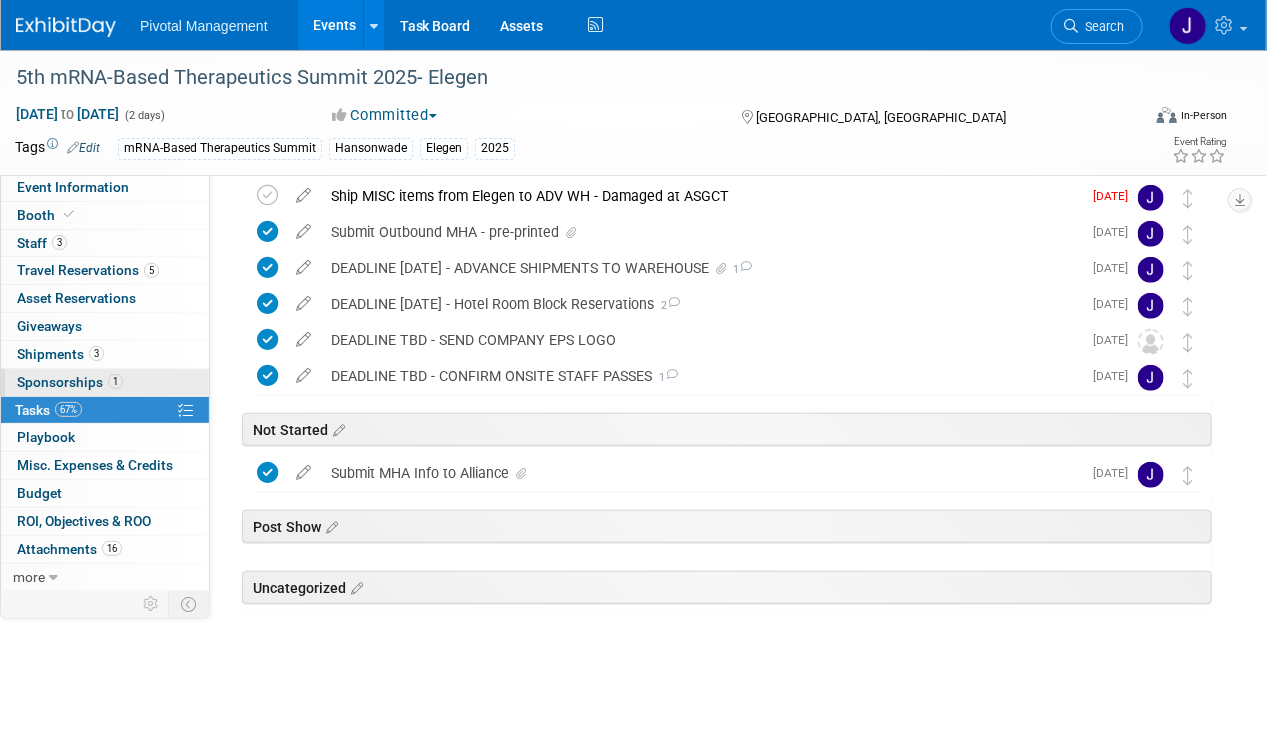 click on "1
Sponsorships 1" at bounding box center [105, 382] 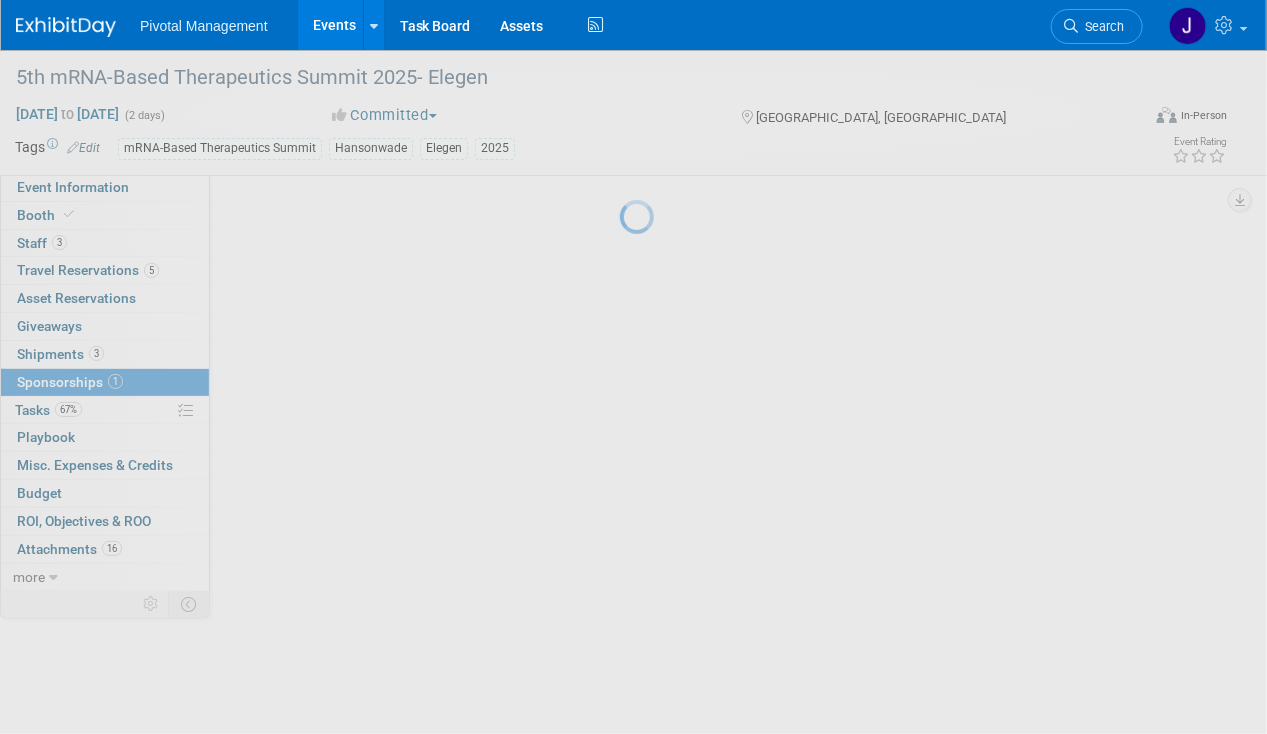 scroll, scrollTop: 0, scrollLeft: 0, axis: both 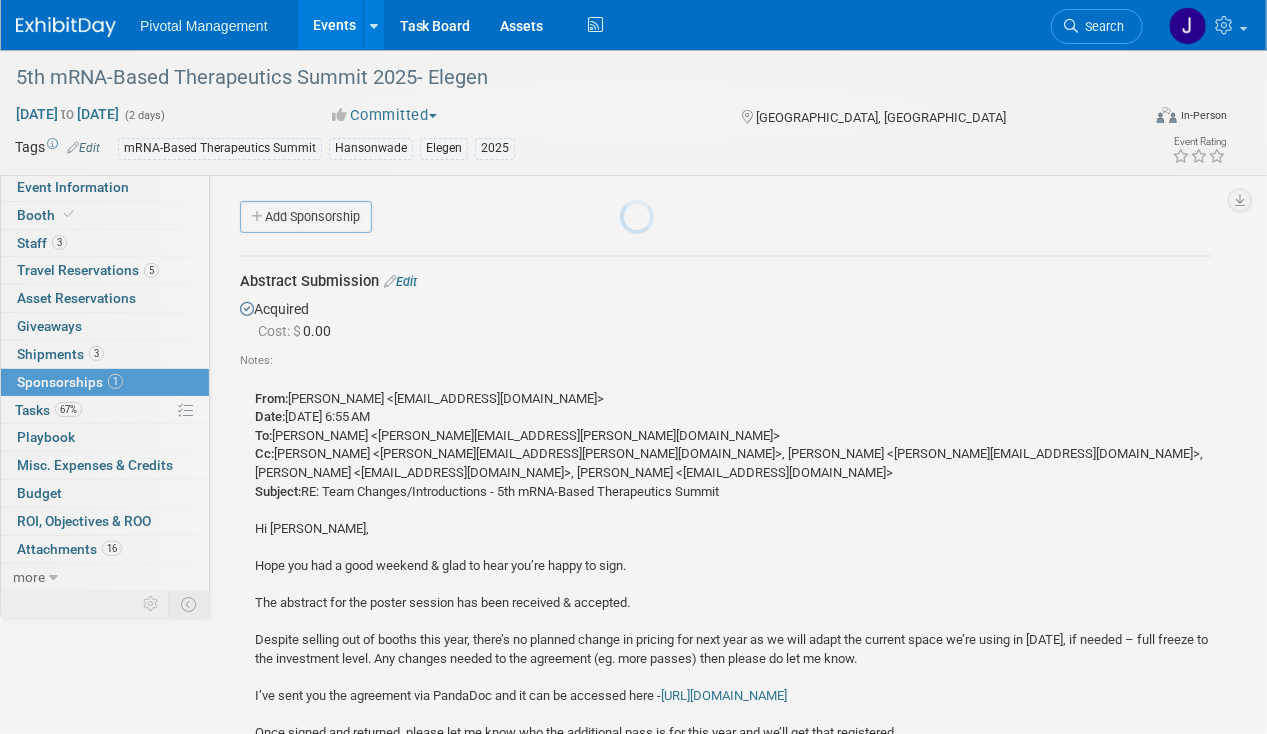 click on "Shipments 3" at bounding box center (60, 354) 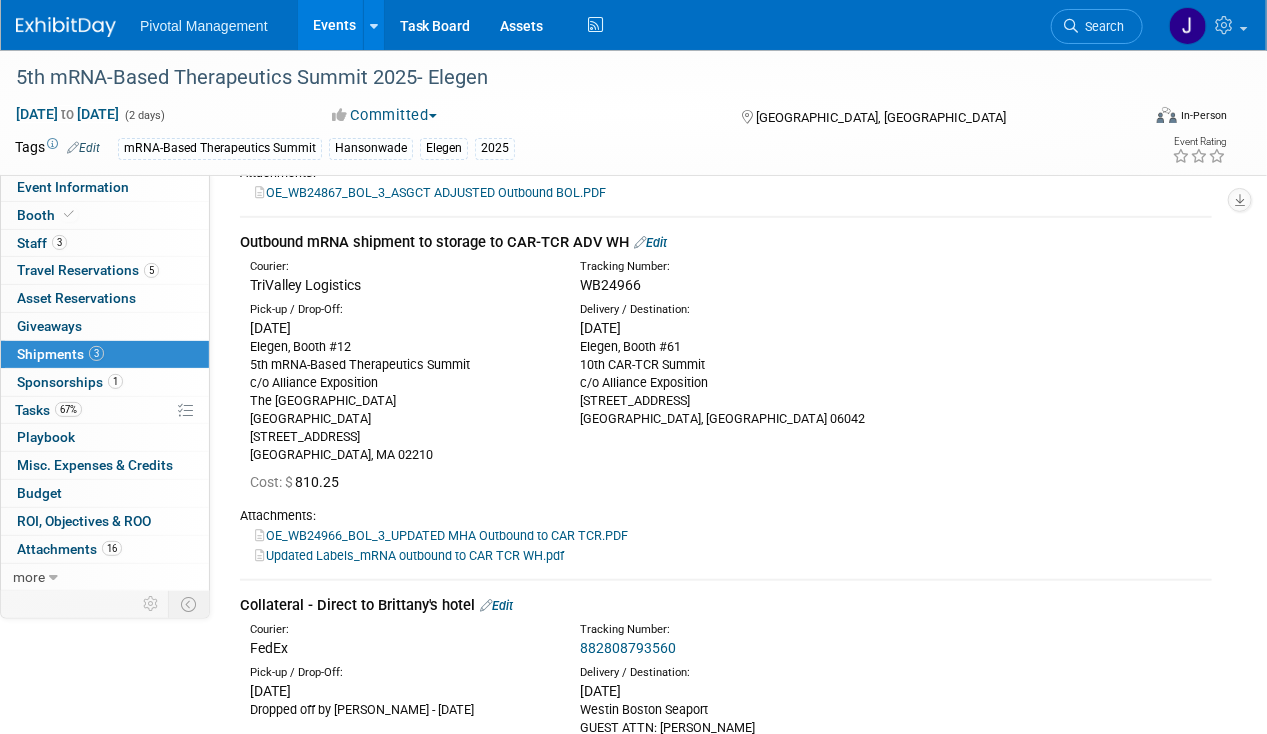 scroll, scrollTop: 332, scrollLeft: 0, axis: vertical 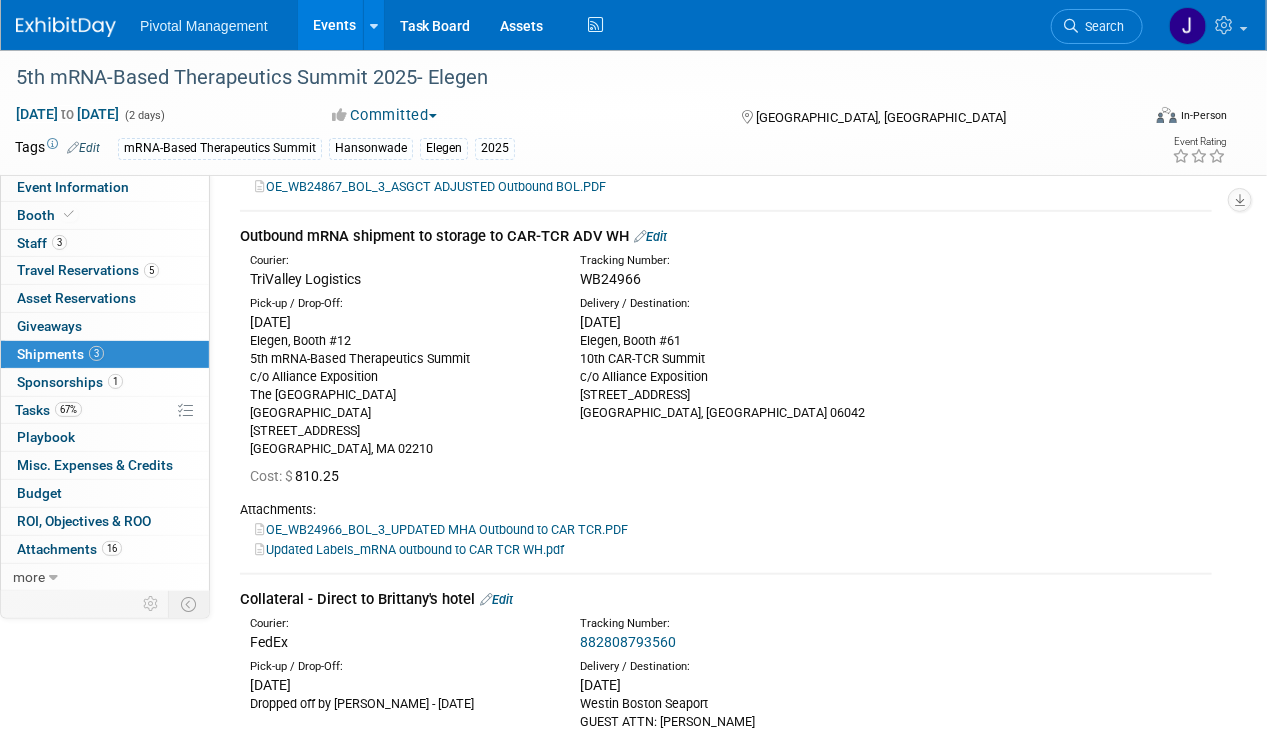 click on "Edit" at bounding box center (650, 236) 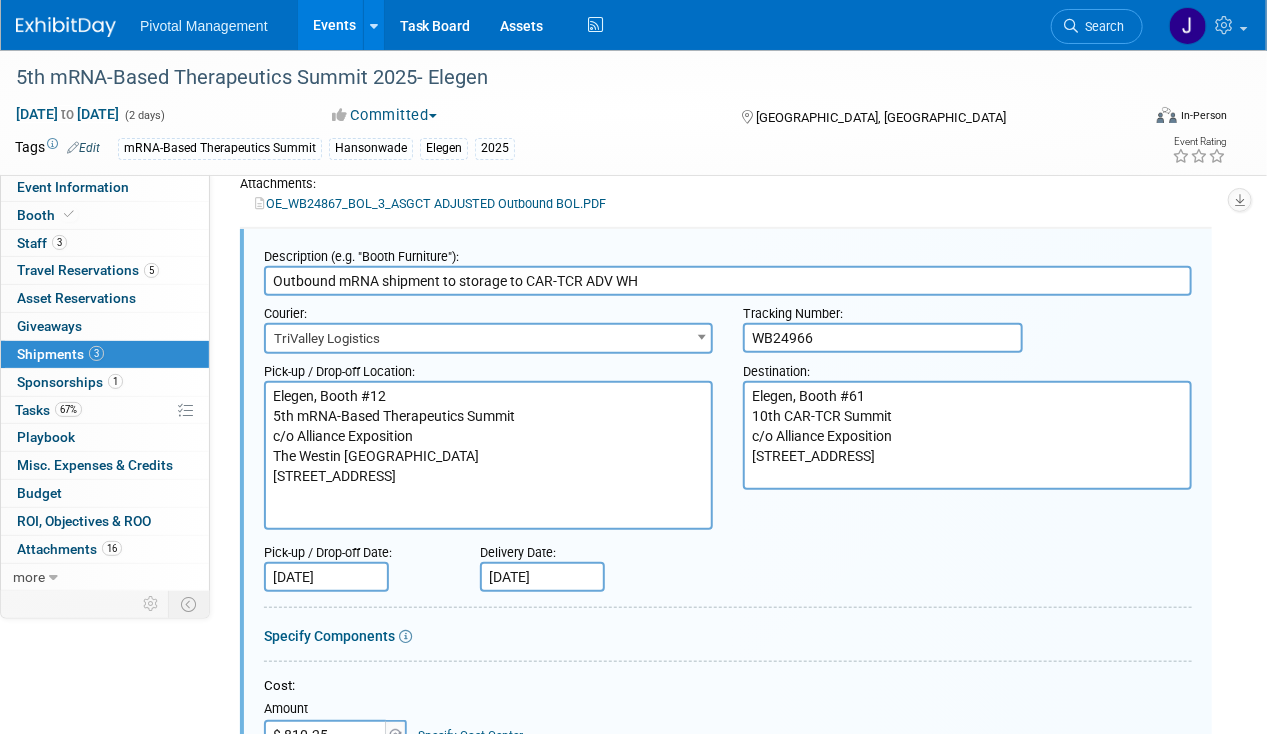 scroll, scrollTop: 0, scrollLeft: 0, axis: both 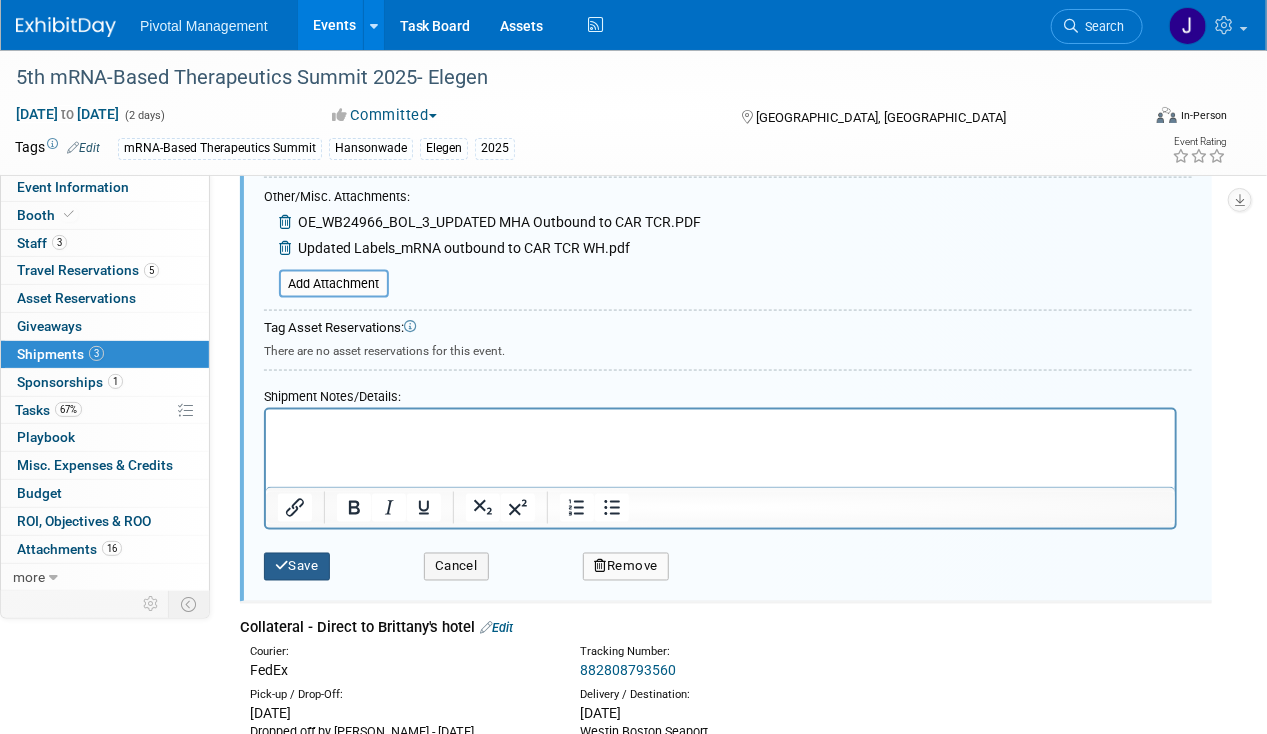 type on "Elegen, Booth #61
10th CAR-TCR Summit
c/o Alliance Exposition
150 Colonial Rd
Manchester, CT 06042" 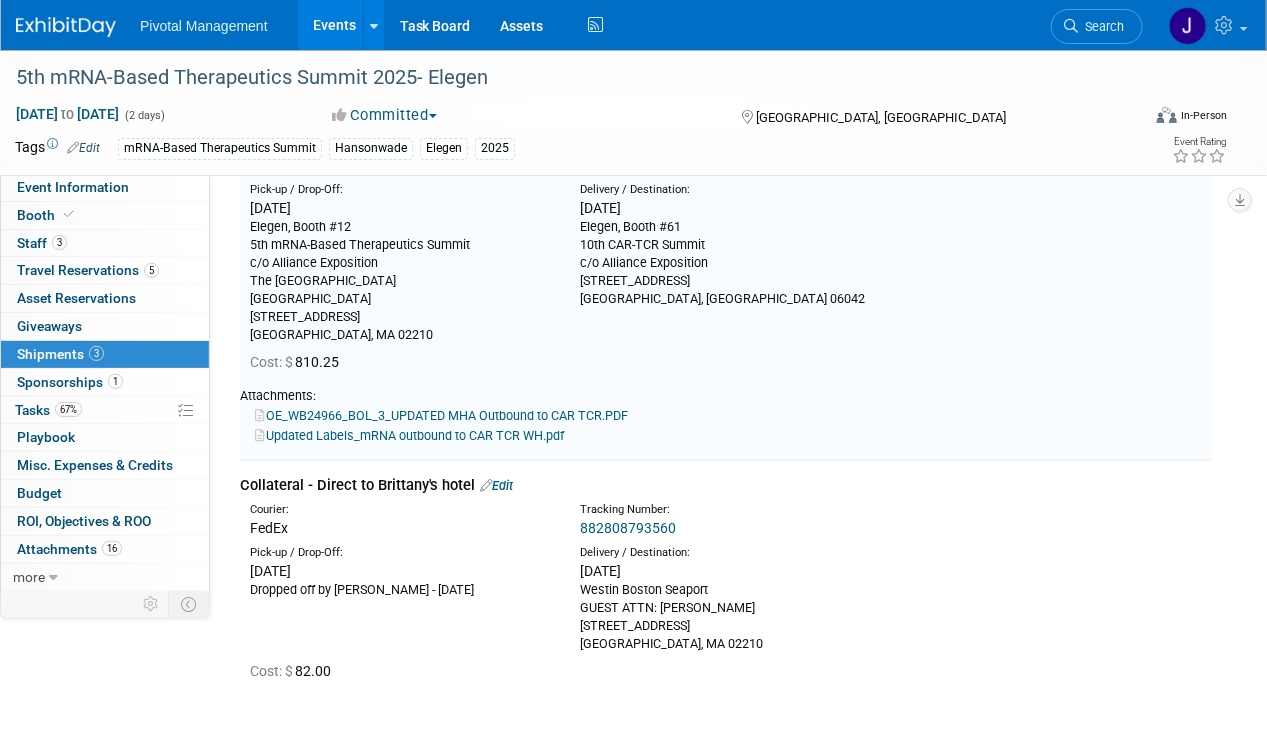 scroll, scrollTop: 315, scrollLeft: 0, axis: vertical 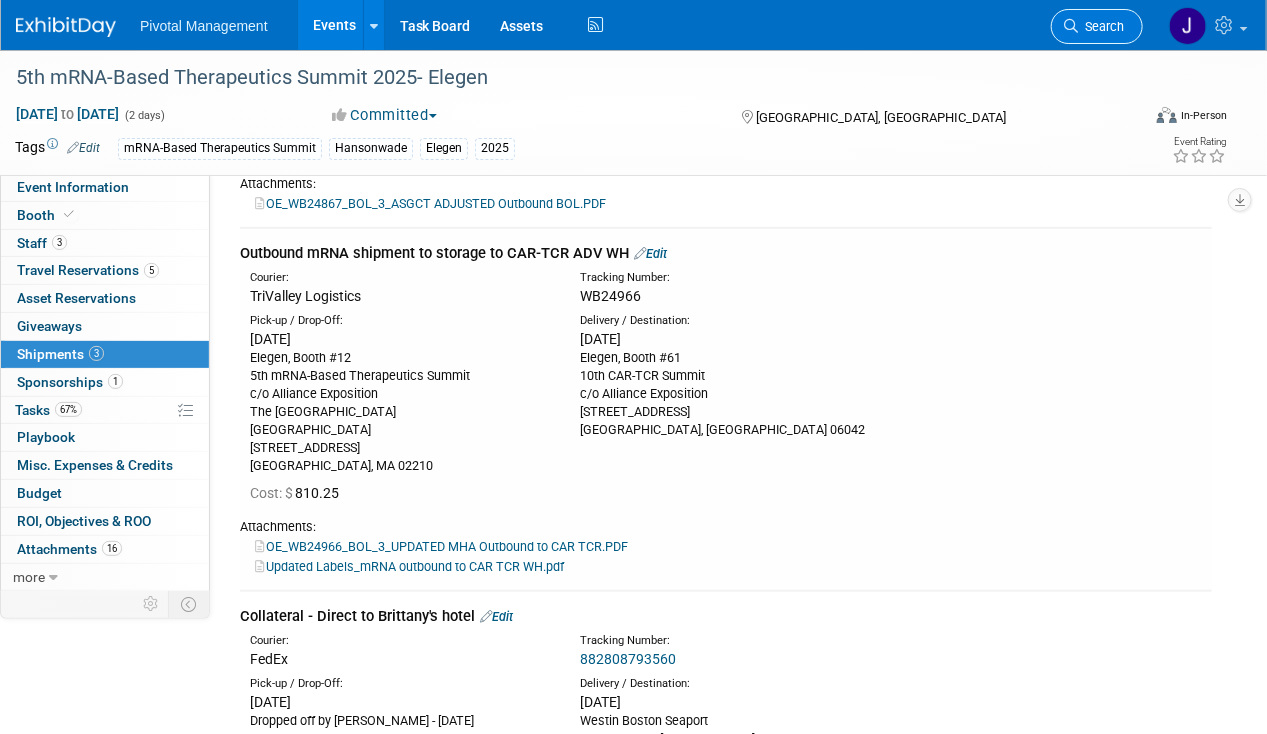 click on "Search" at bounding box center (1101, 26) 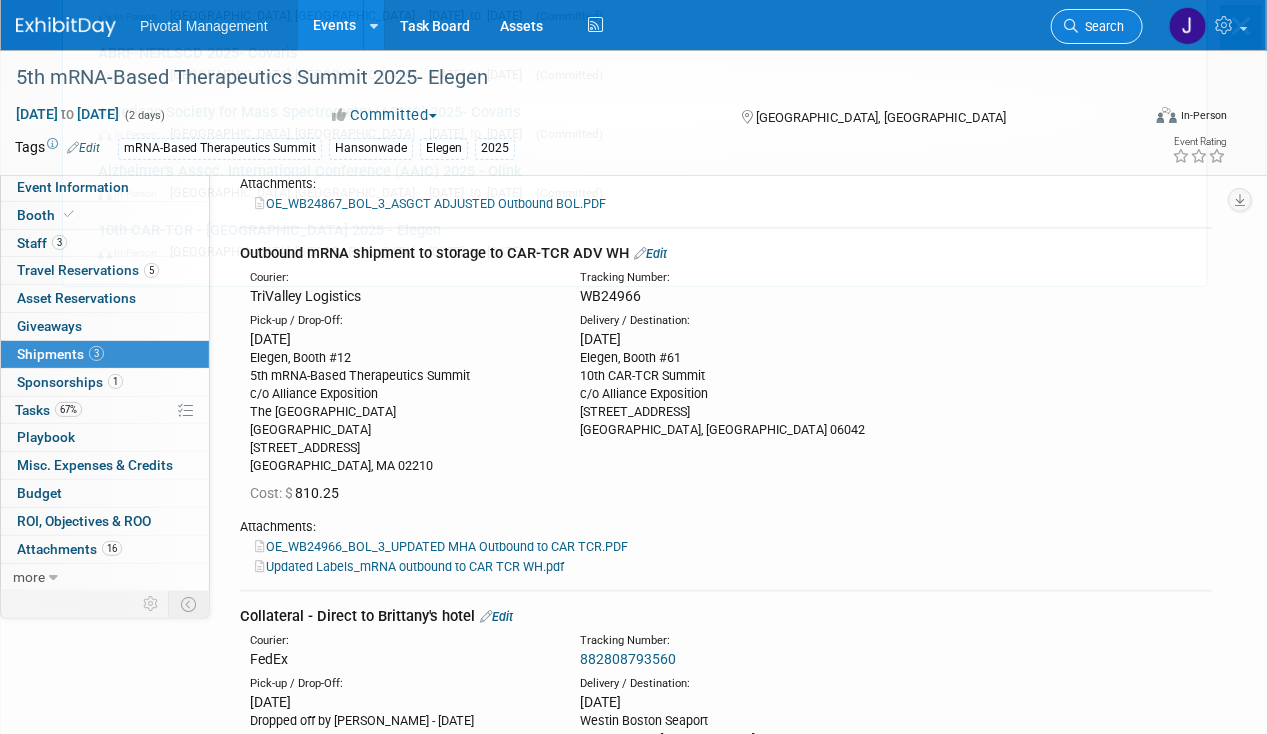 scroll, scrollTop: 0, scrollLeft: 0, axis: both 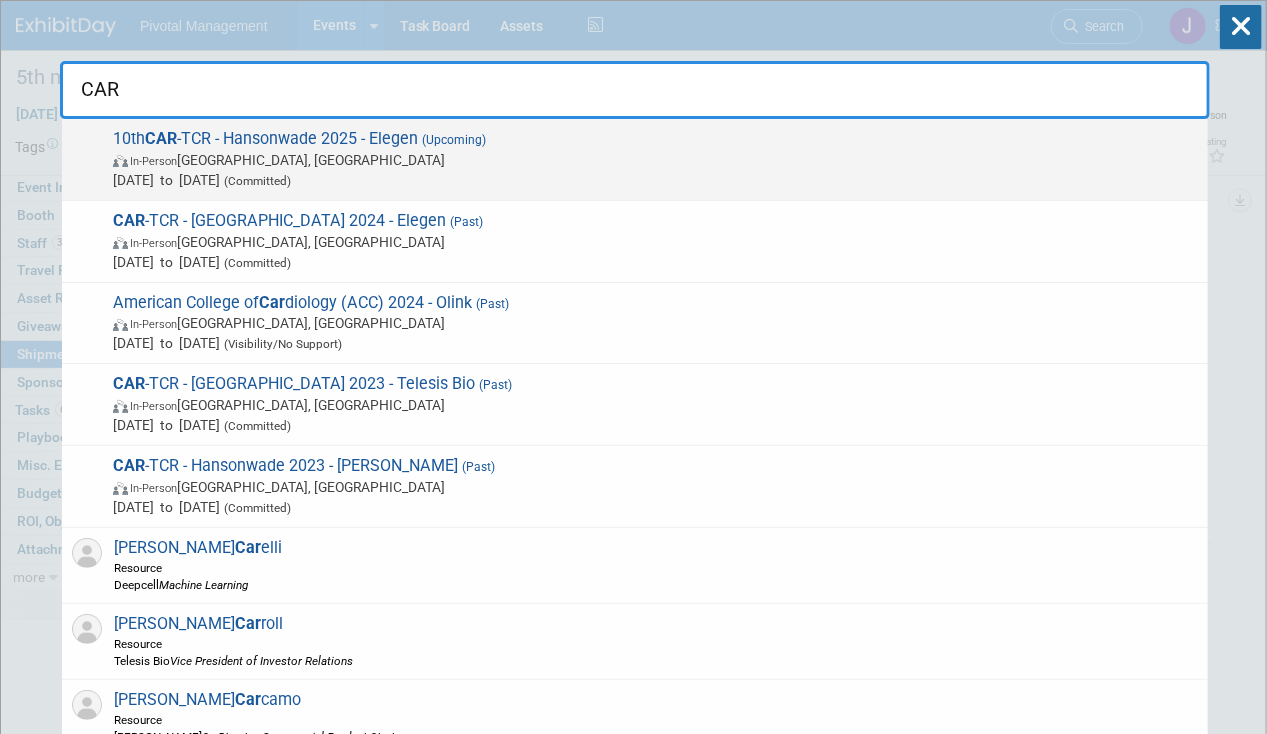 type on "CAR" 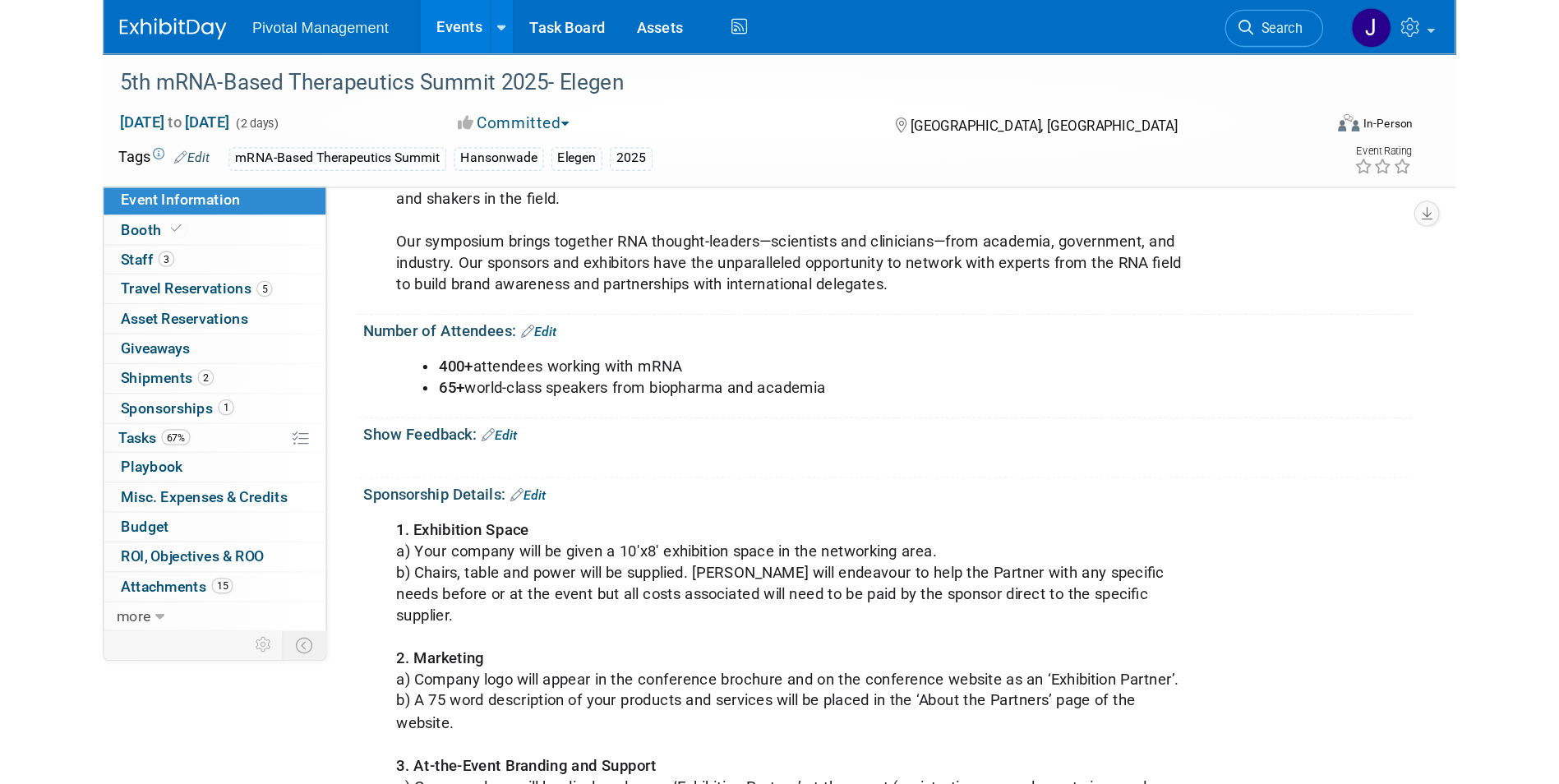 scroll, scrollTop: 0, scrollLeft: 0, axis: both 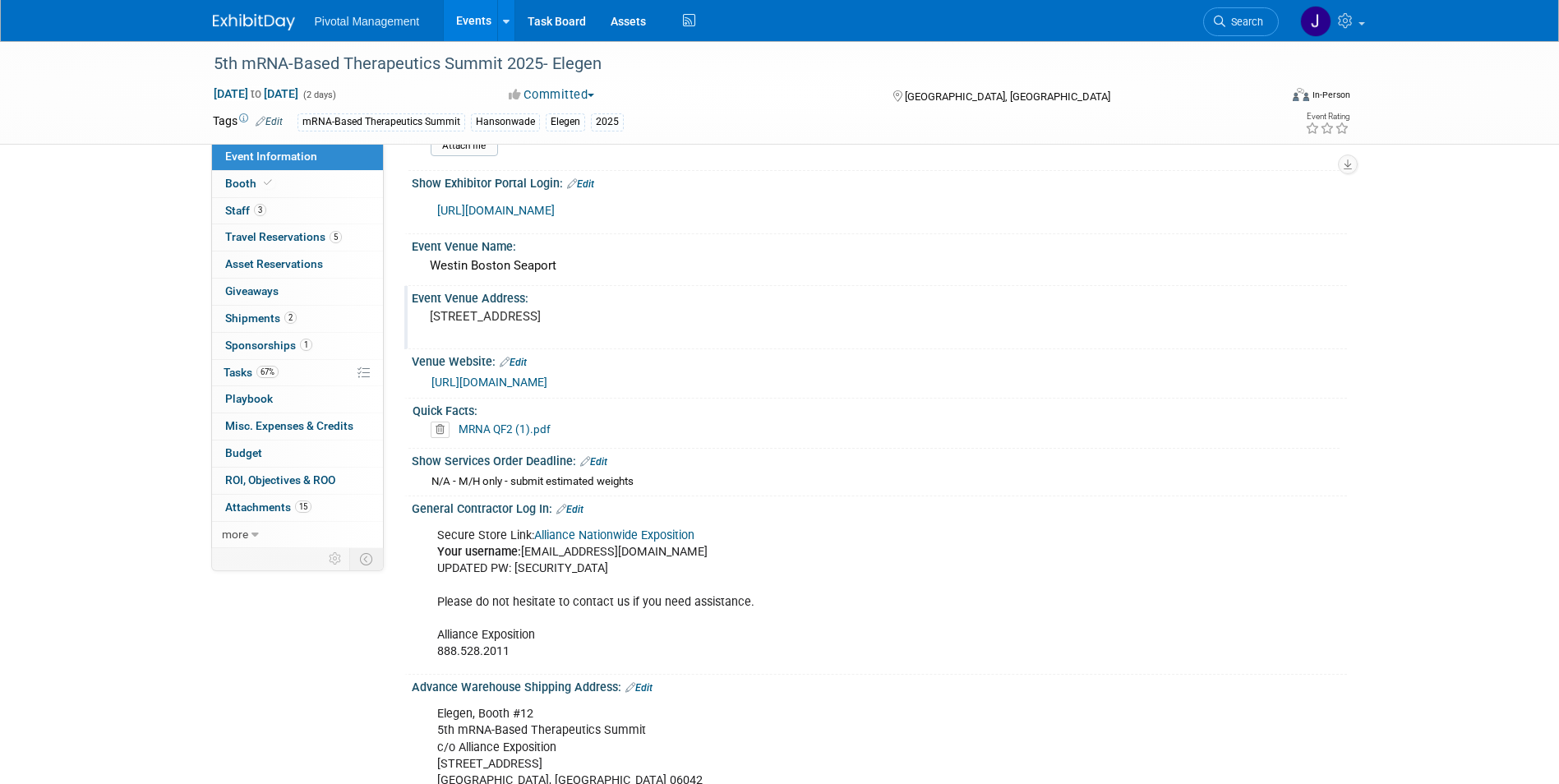 click on "[STREET_ADDRESS]" at bounding box center (607, 316) 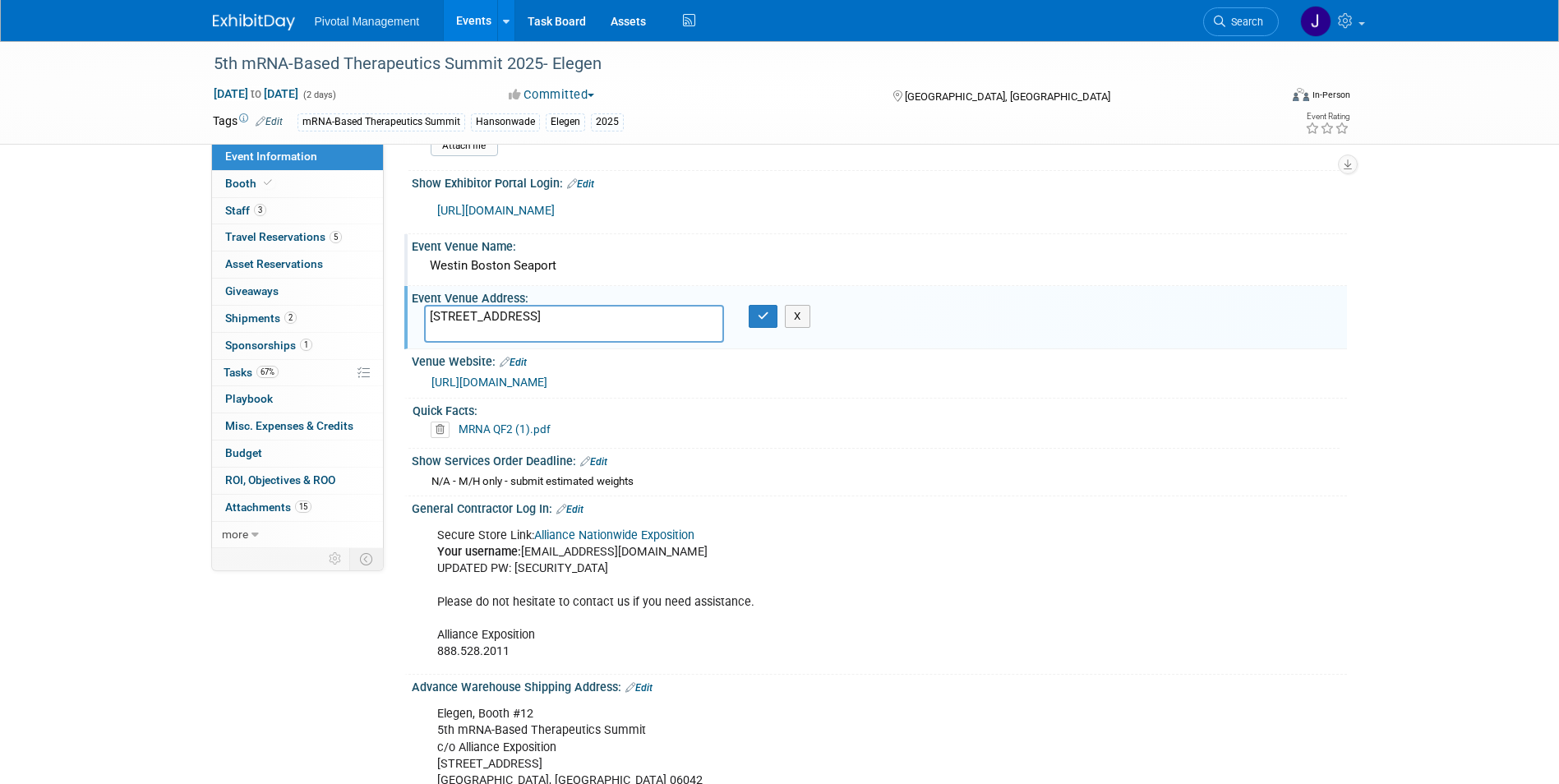 click on "Westin Boston Seaport" at bounding box center [879, 265] 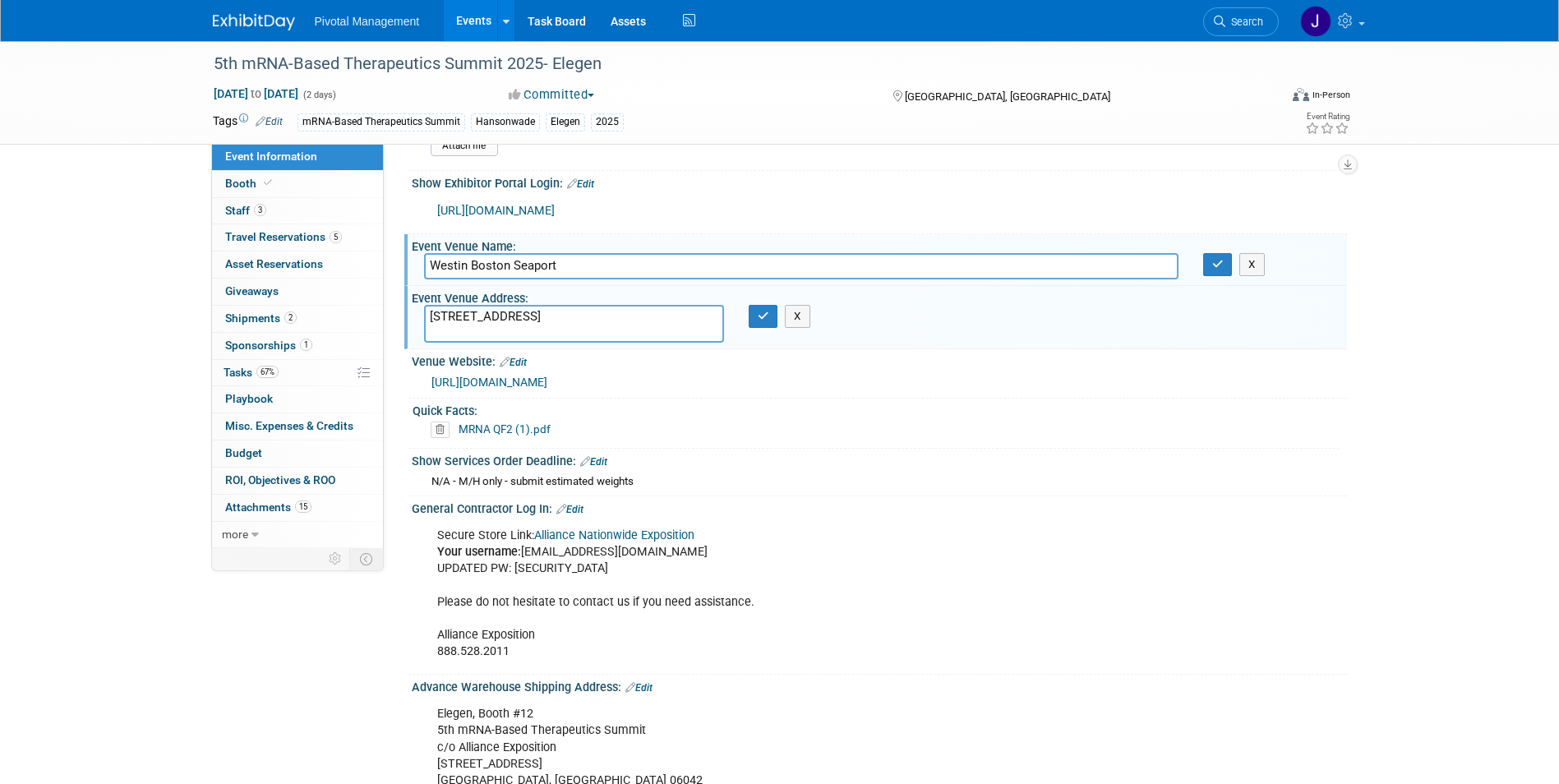 click on "Westin Boston Seaport" at bounding box center (801, 265) 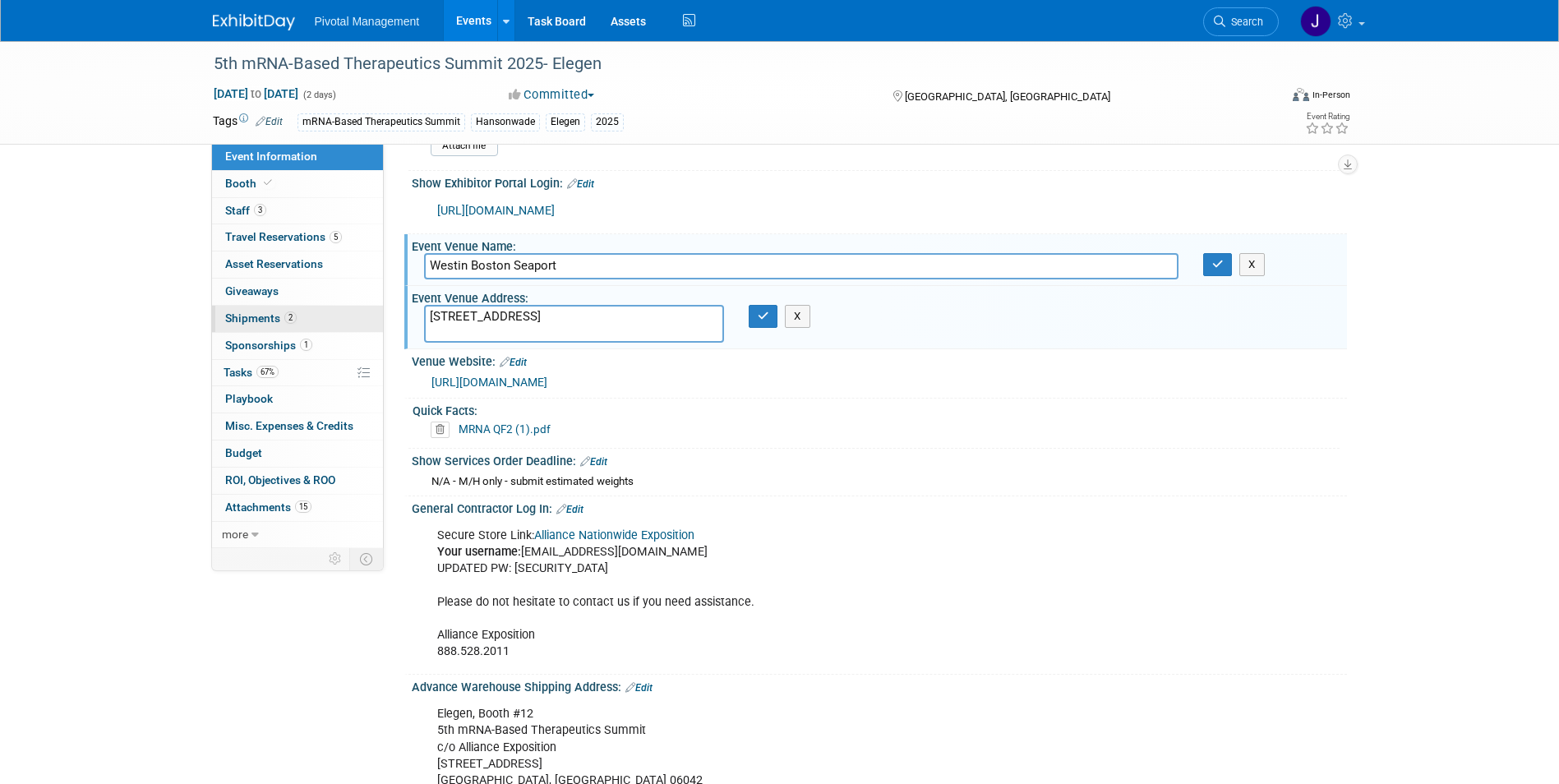 drag, startPoint x: 517, startPoint y: 333, endPoint x: 377, endPoint y: 322, distance: 140.43148 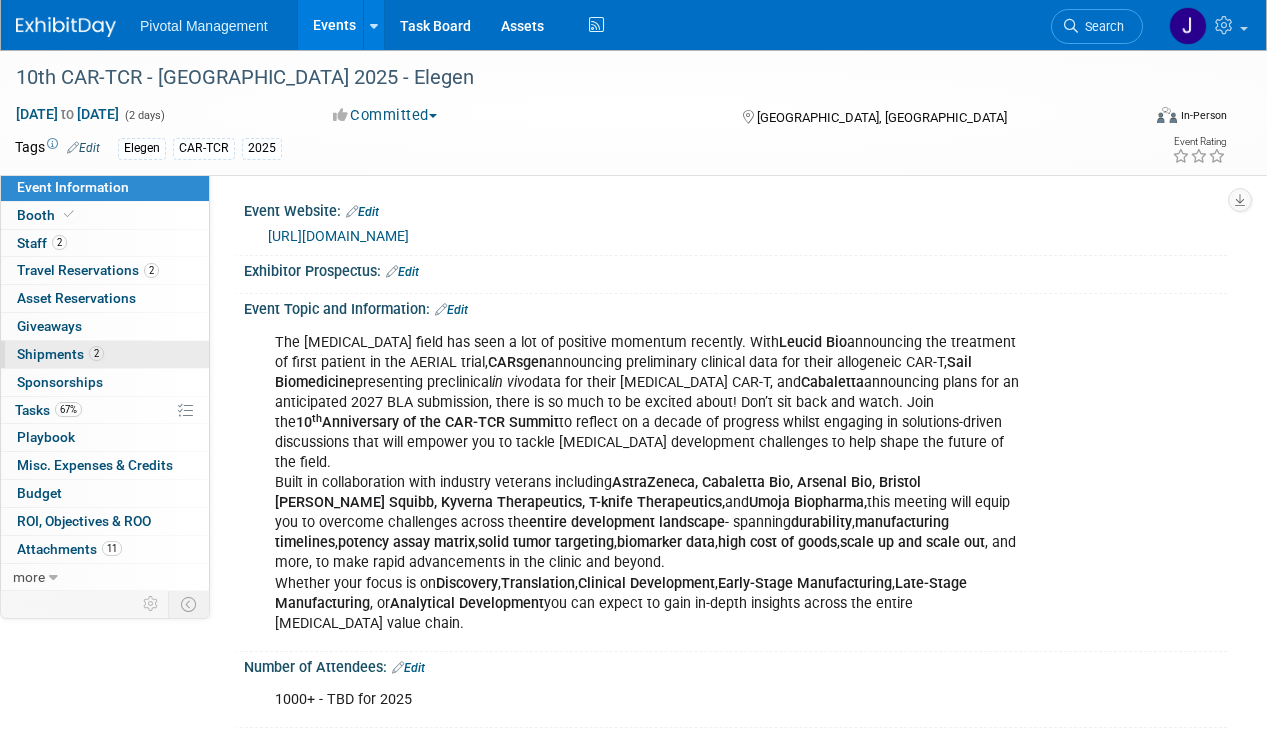 scroll, scrollTop: 0, scrollLeft: 0, axis: both 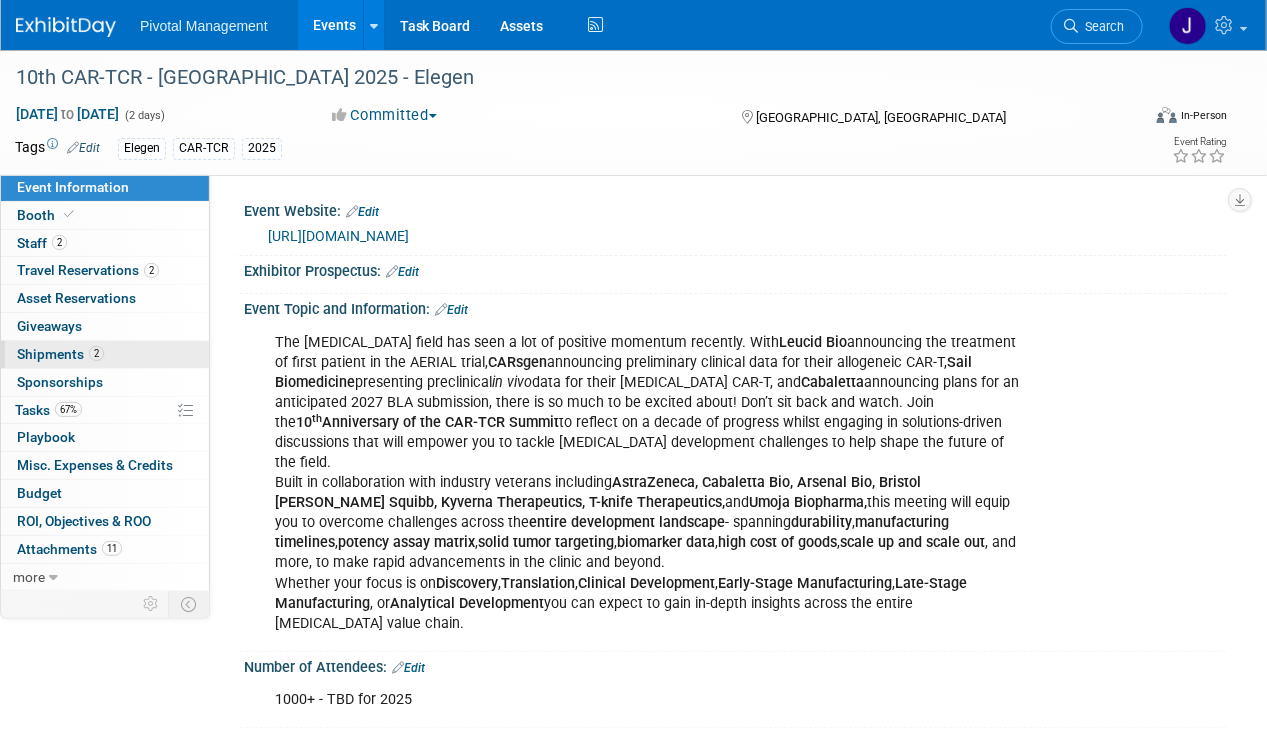 click on "Shipments 2" at bounding box center [60, 354] 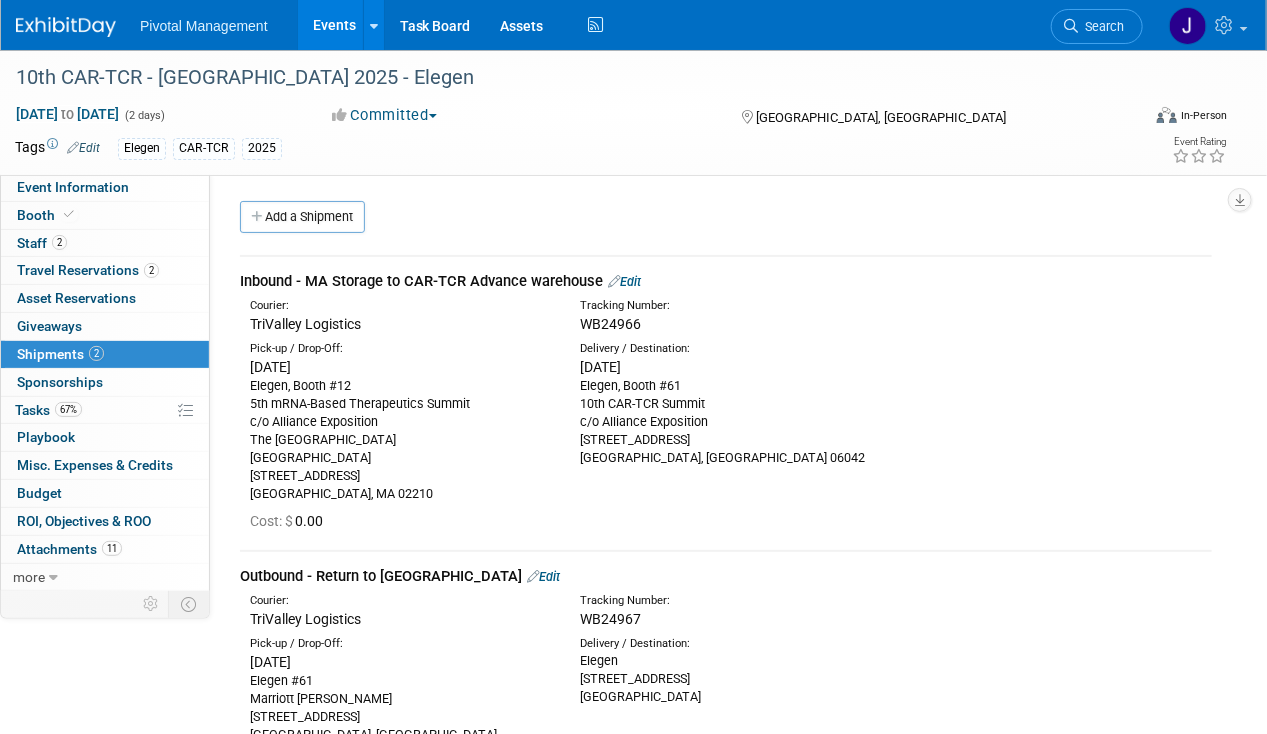 click on "Edit" at bounding box center (624, 281) 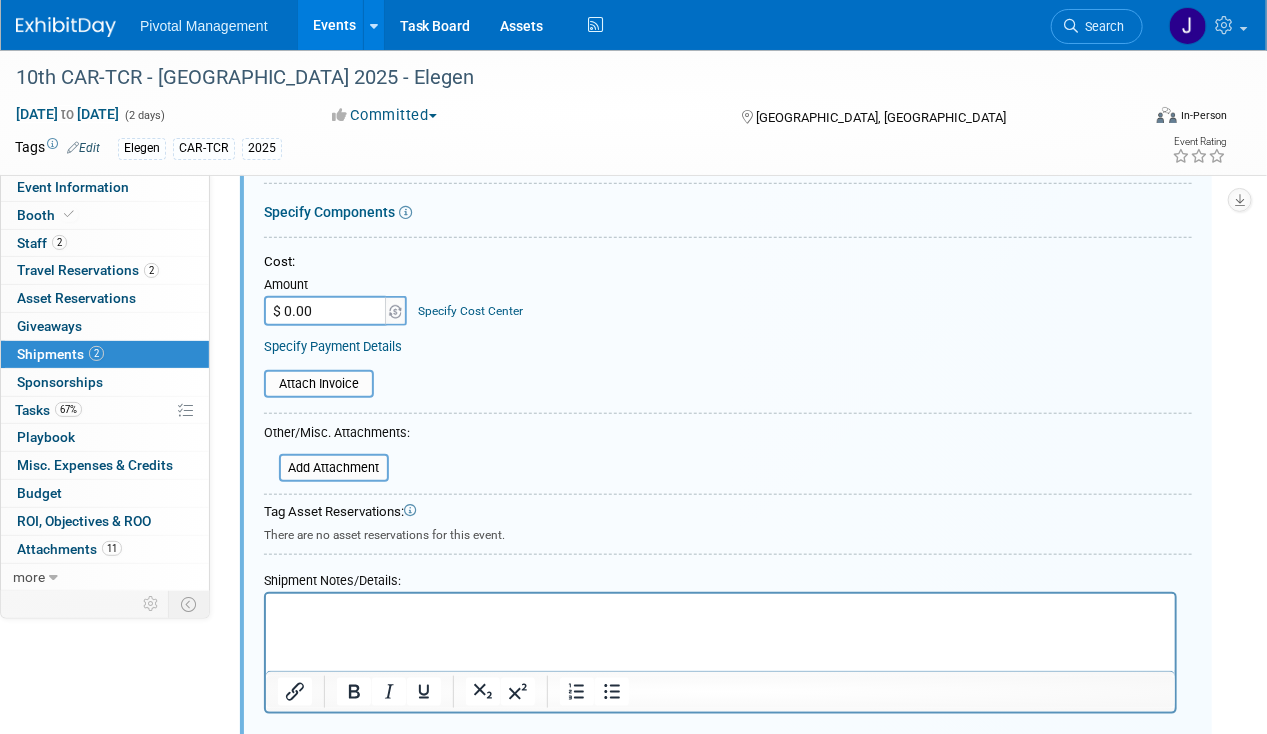 scroll, scrollTop: 451, scrollLeft: 0, axis: vertical 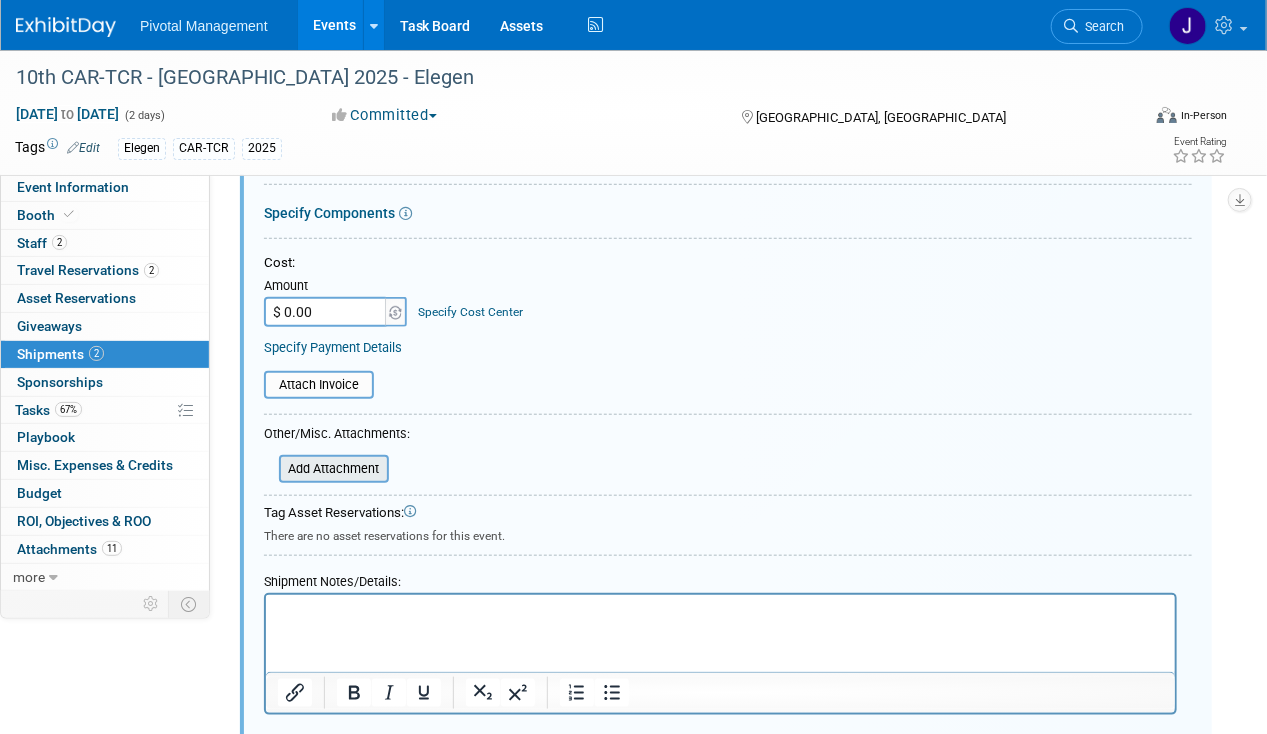 click at bounding box center (268, 469) 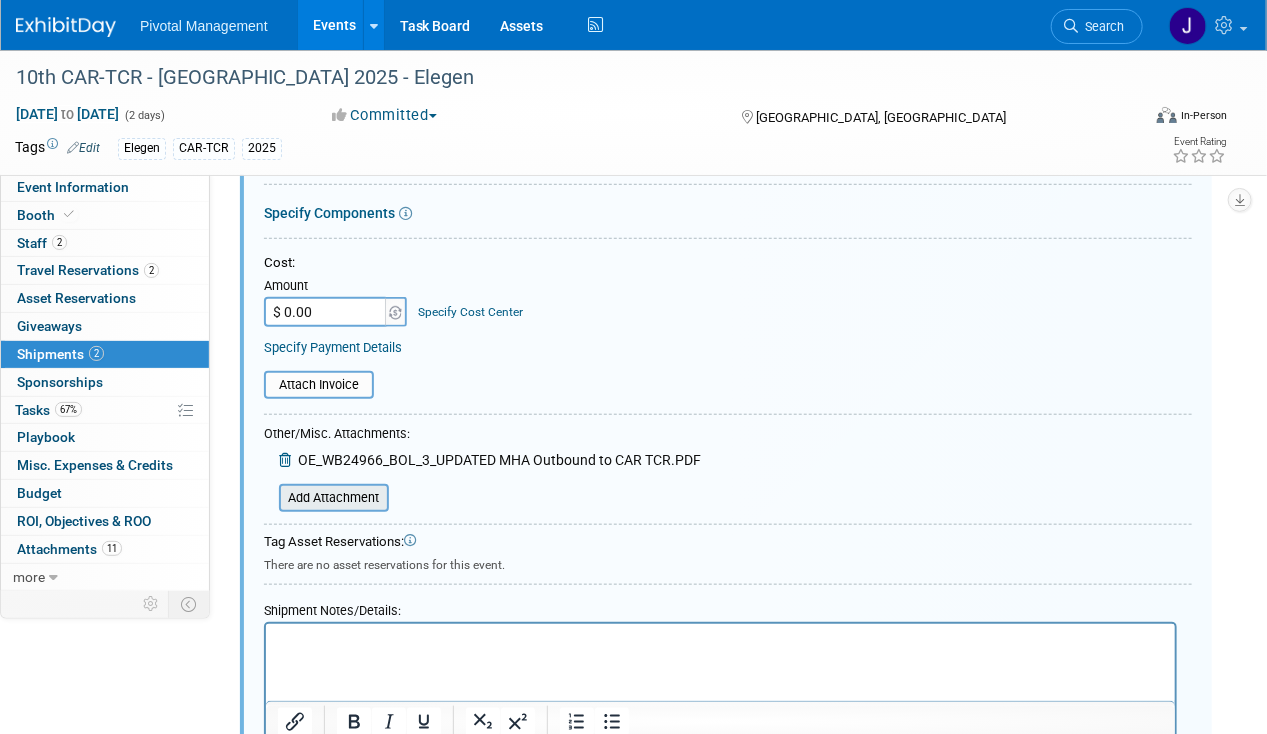 click at bounding box center (268, 498) 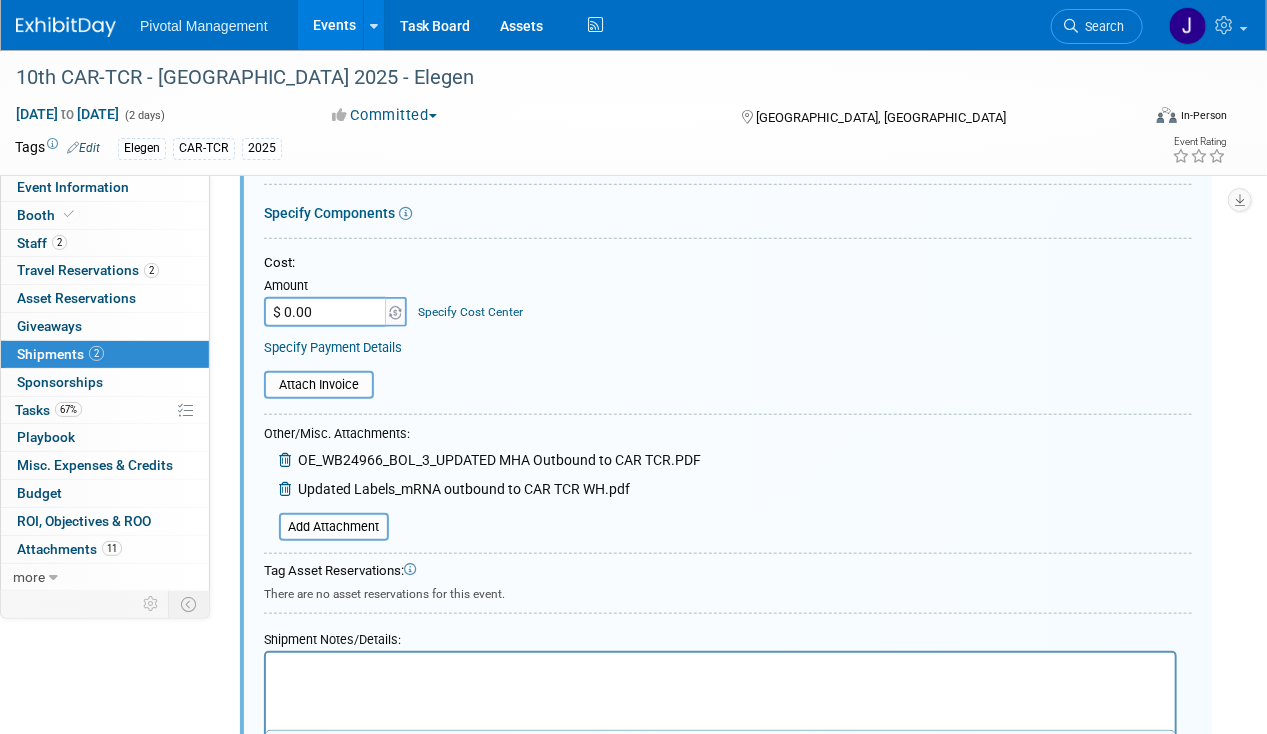 scroll, scrollTop: 876, scrollLeft: 0, axis: vertical 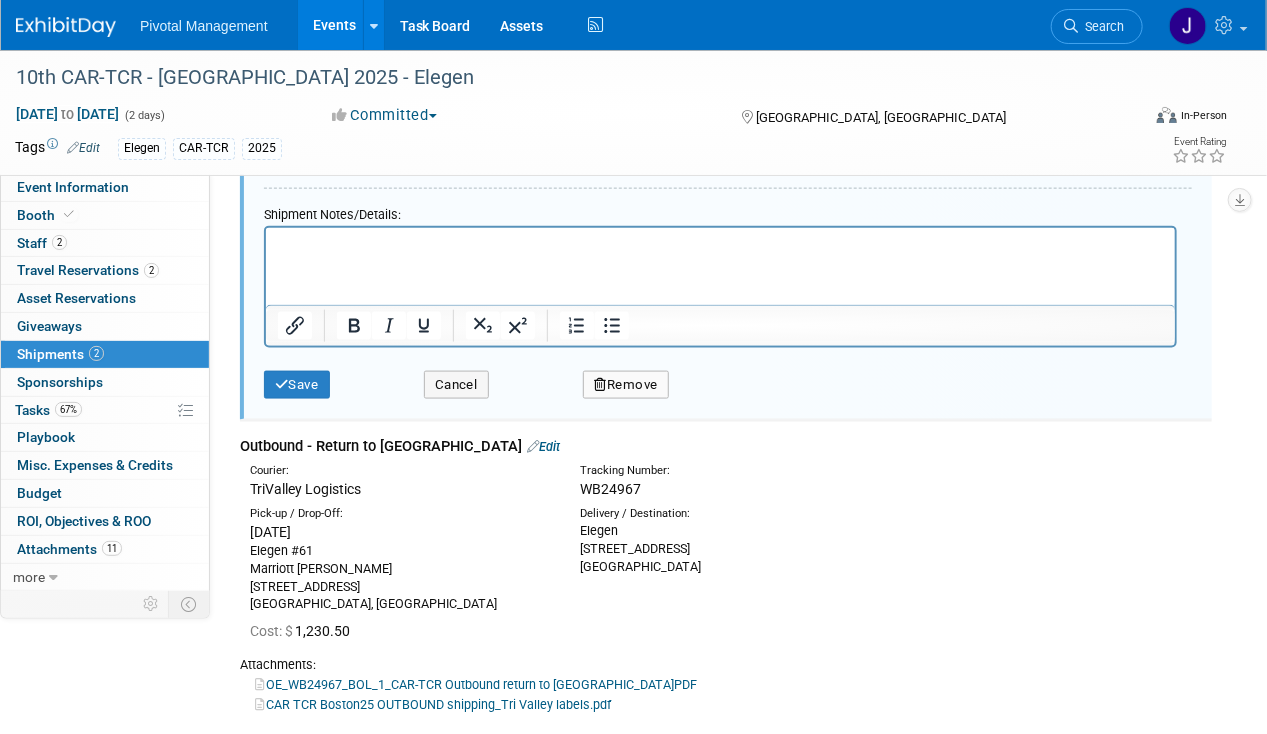 click on "Save
Cancel
Remove" at bounding box center [728, 378] 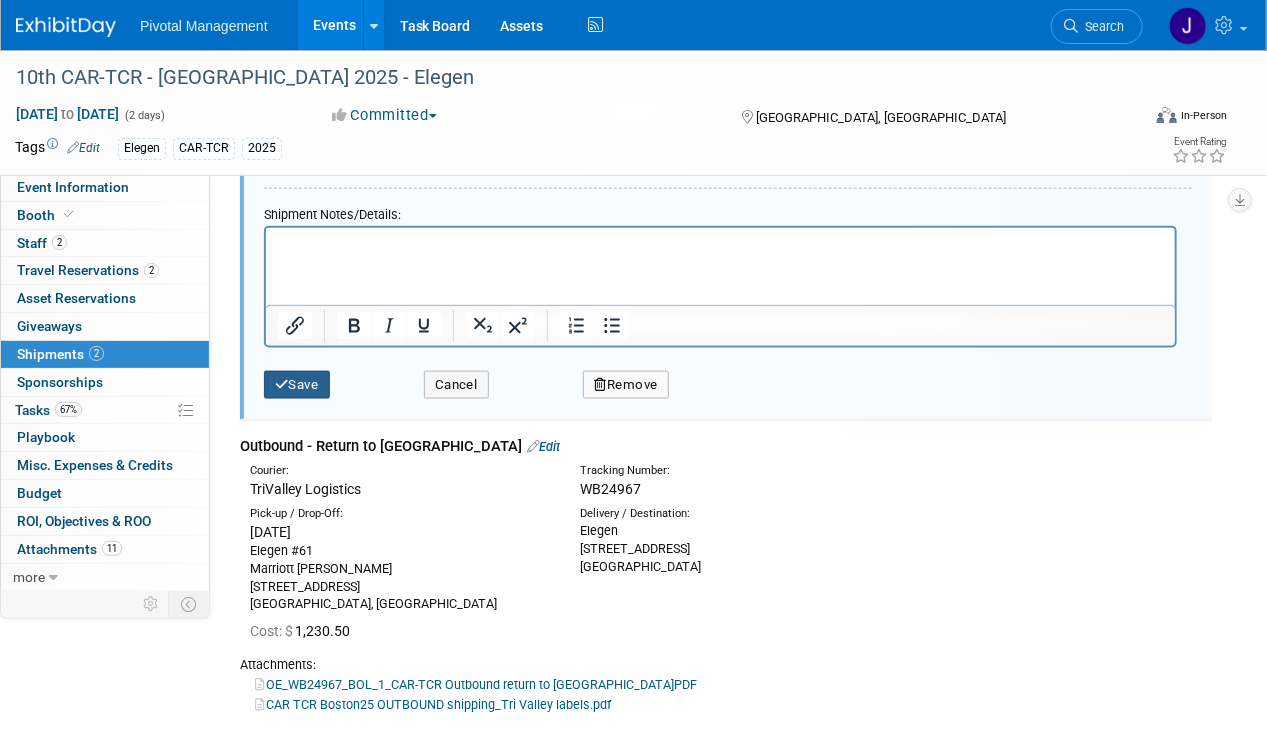 click on "Save" at bounding box center [297, 385] 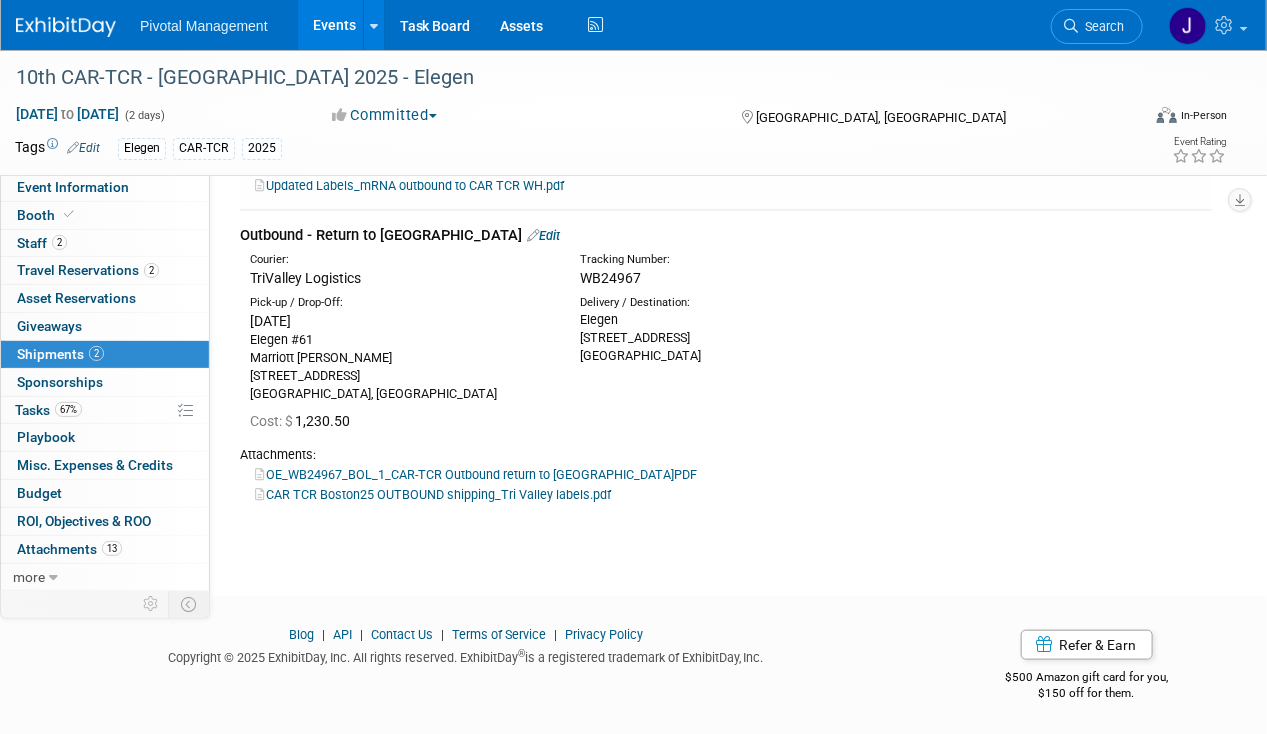 scroll, scrollTop: 0, scrollLeft: 0, axis: both 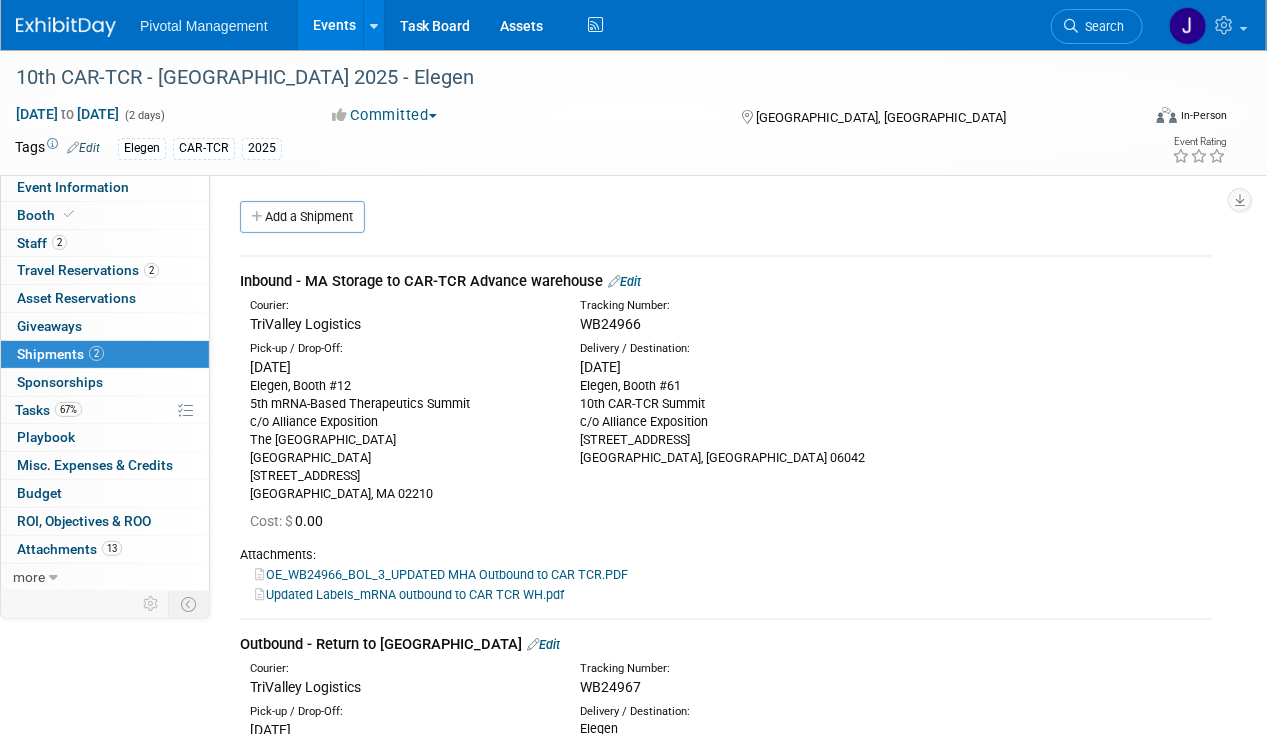 click on "Events" at bounding box center (334, 25) 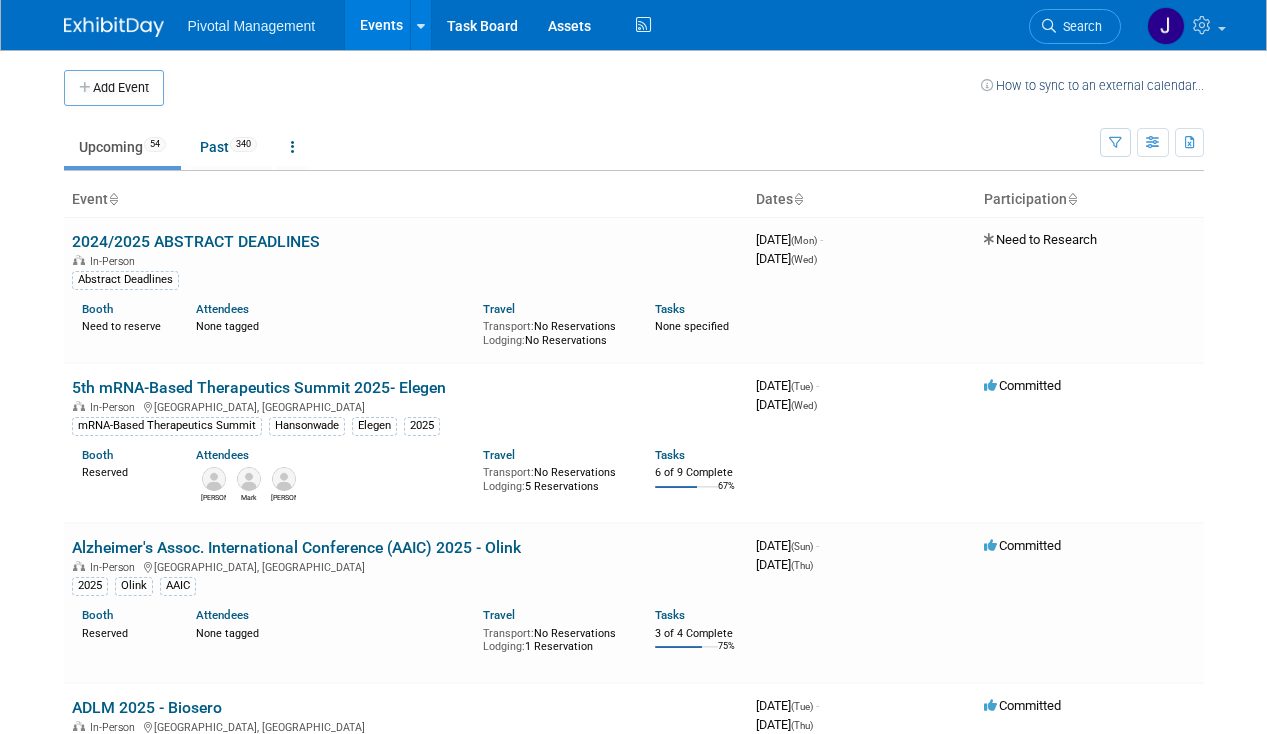 scroll, scrollTop: 0, scrollLeft: 0, axis: both 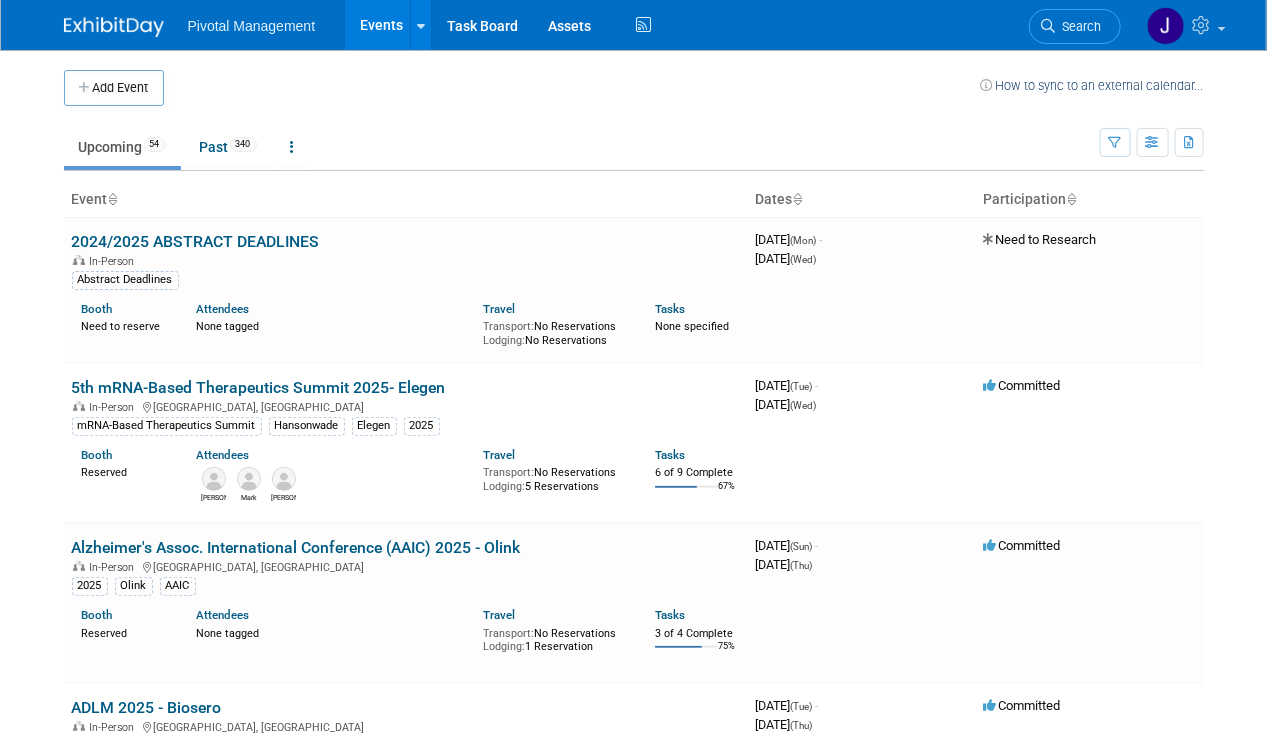 click on "Upcoming
54
Past
340
All Events
394
Past and Upcoming
Grouped Annually
Events grouped by year" at bounding box center (582, 148) 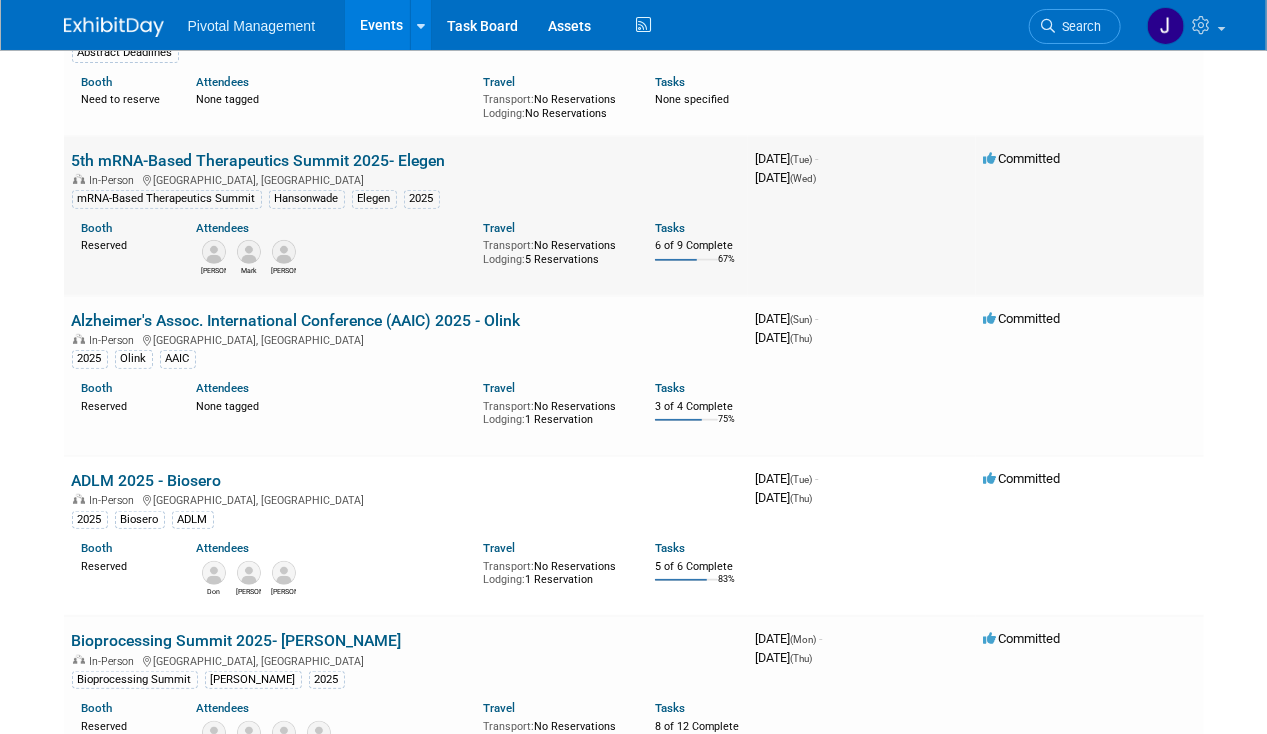 scroll, scrollTop: 276, scrollLeft: 0, axis: vertical 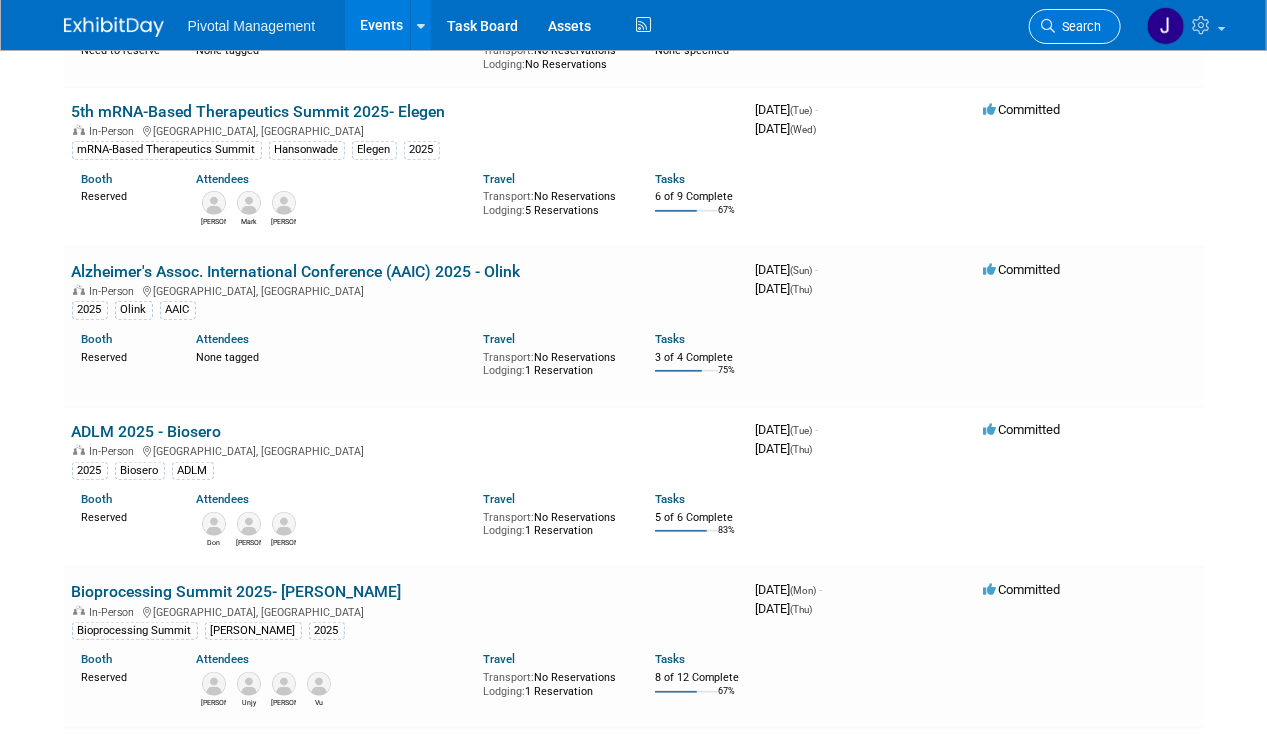 click on "Search" at bounding box center (1079, 26) 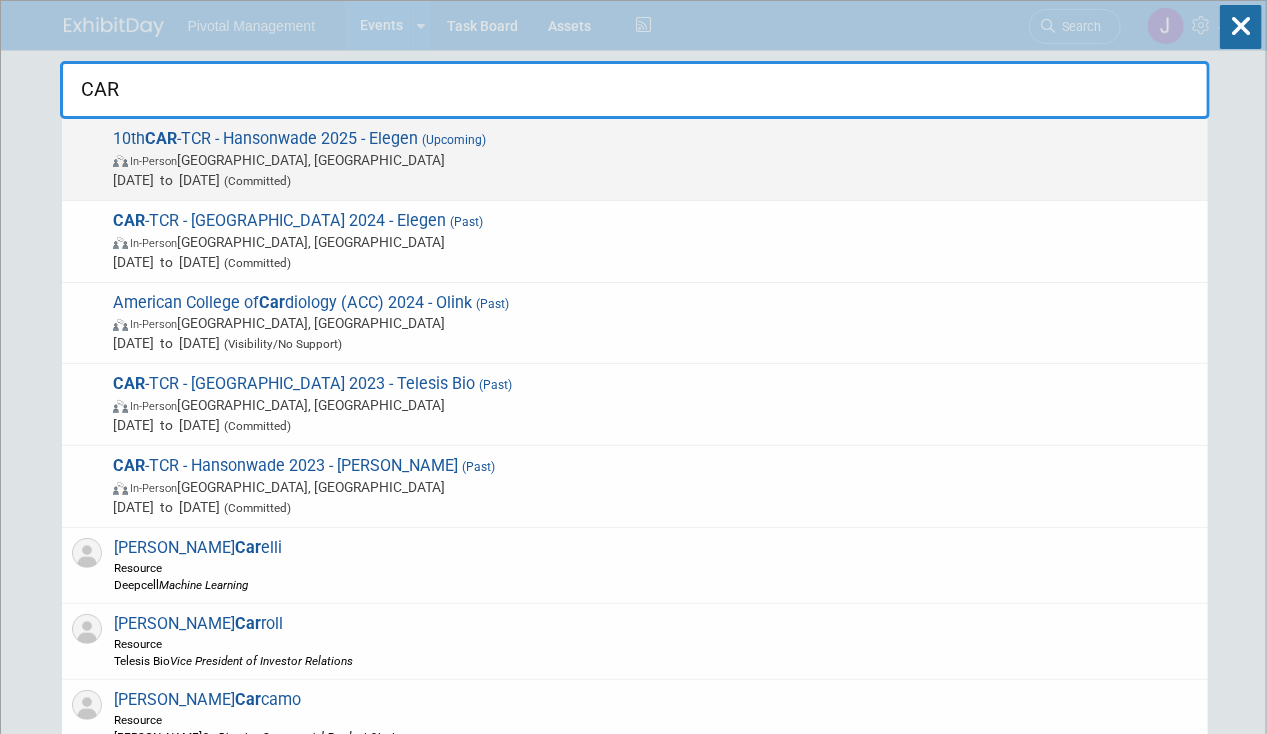 type on "CAR" 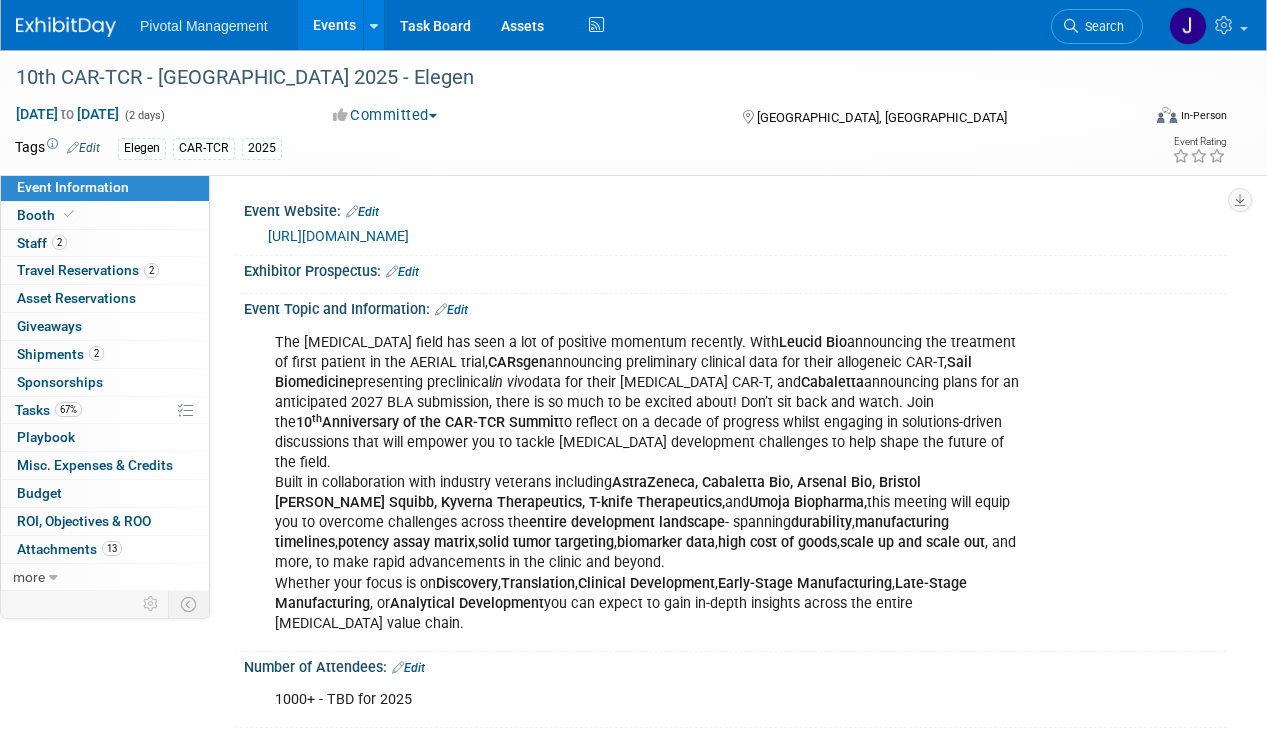 scroll, scrollTop: 0, scrollLeft: 0, axis: both 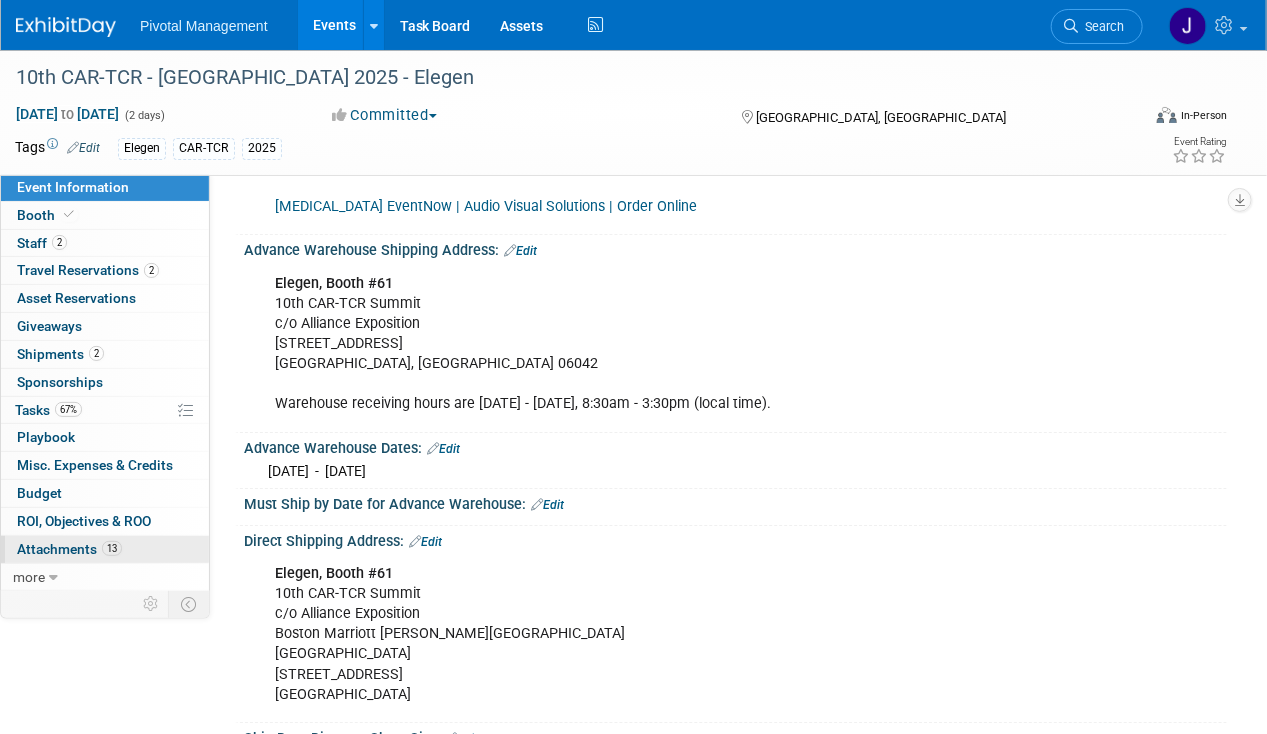 click on "Attachments 13" at bounding box center (69, 549) 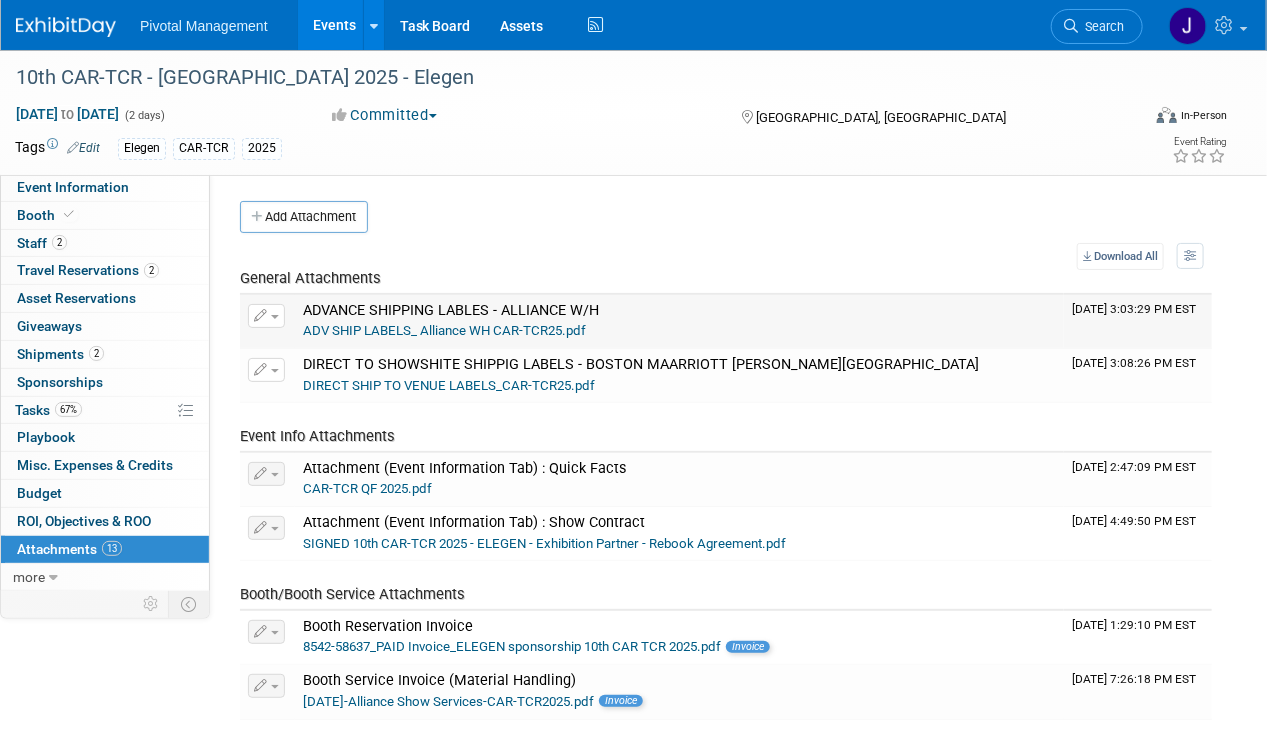 click at bounding box center [266, 316] 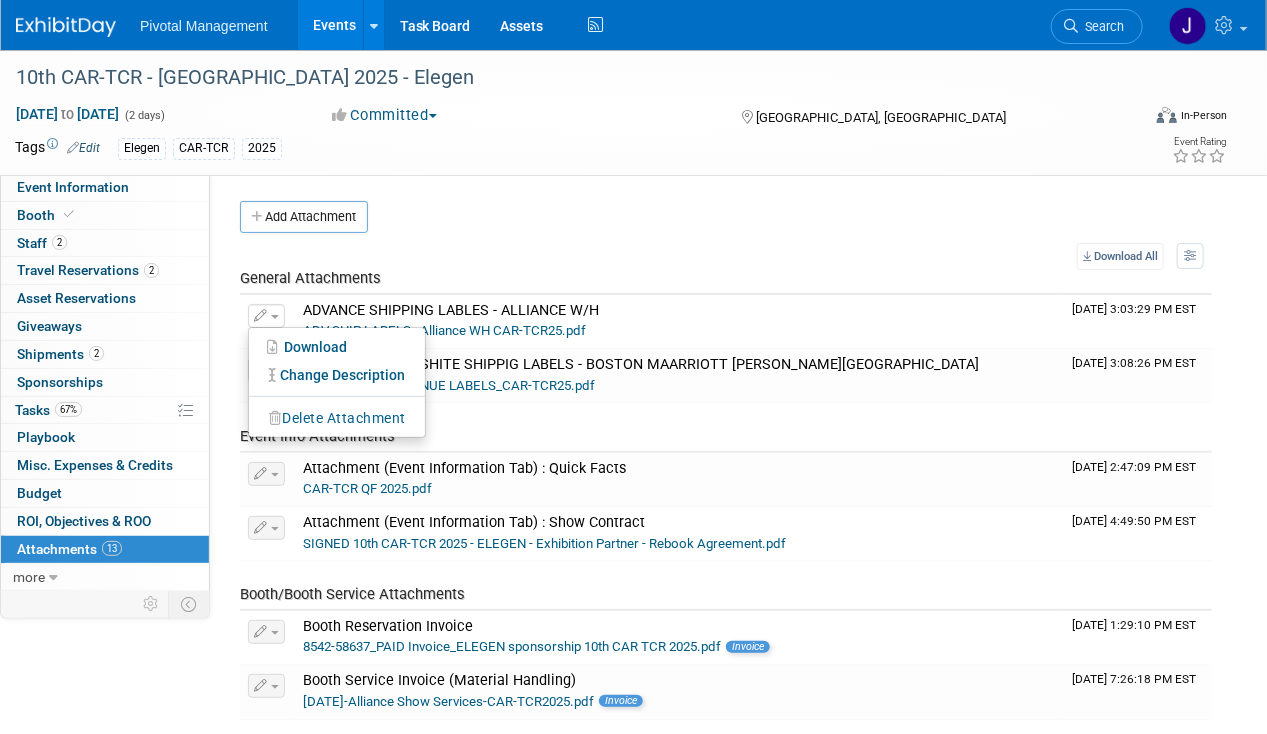click on "General Attachments" at bounding box center [652, 282] 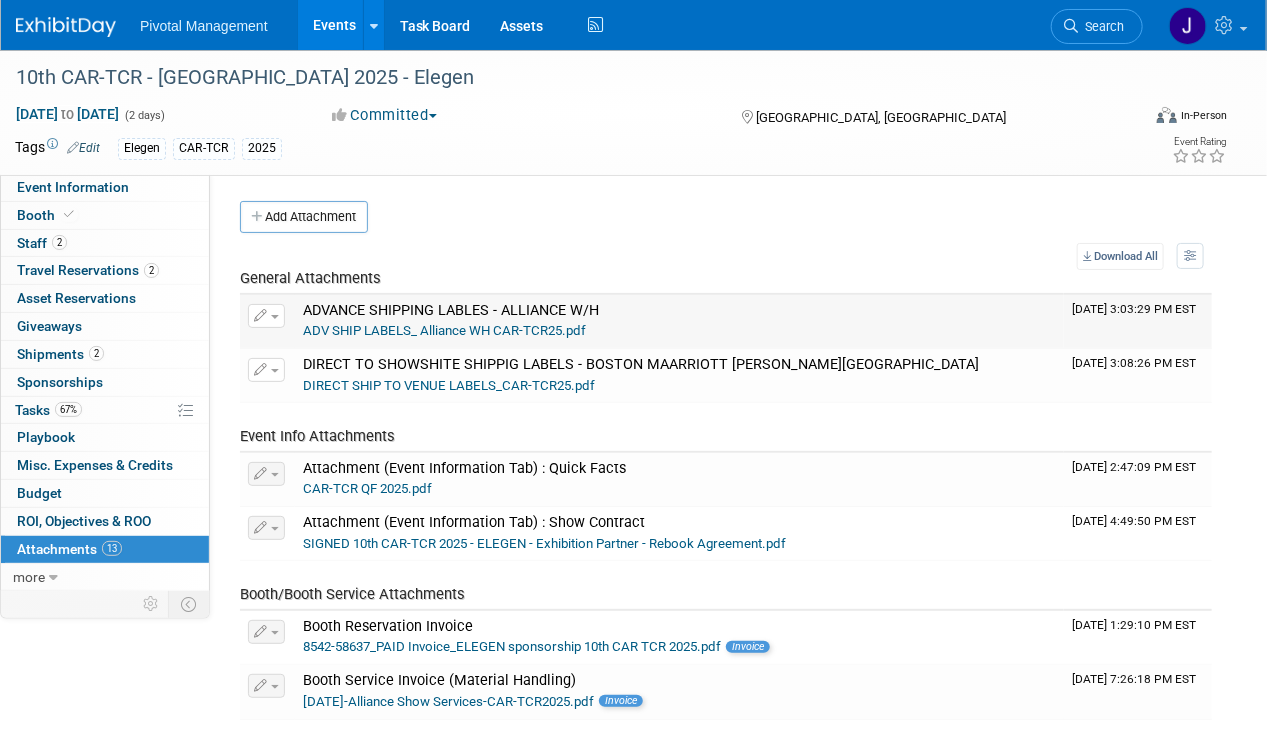 click on "ADVANCE SHIPPING LABLES - ALLIANCE W/H" at bounding box center [679, 312] 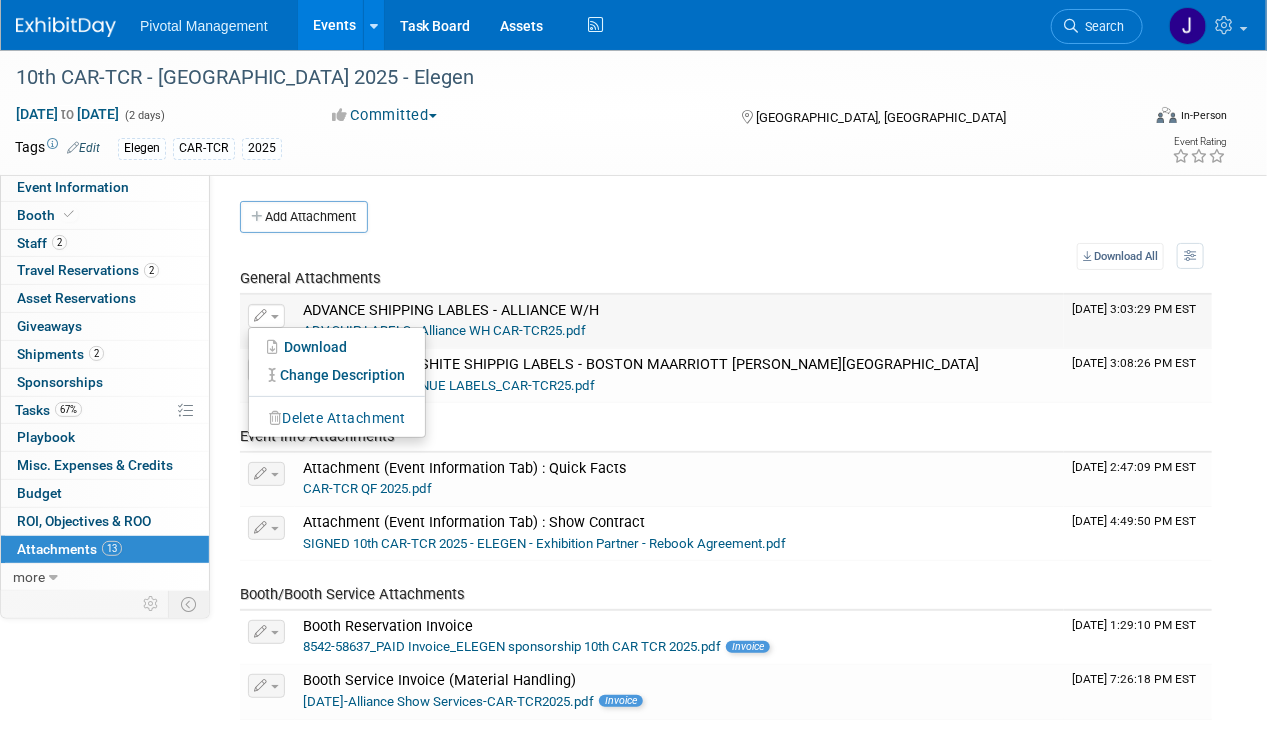 click on "Delete Attachment" at bounding box center [337, 418] 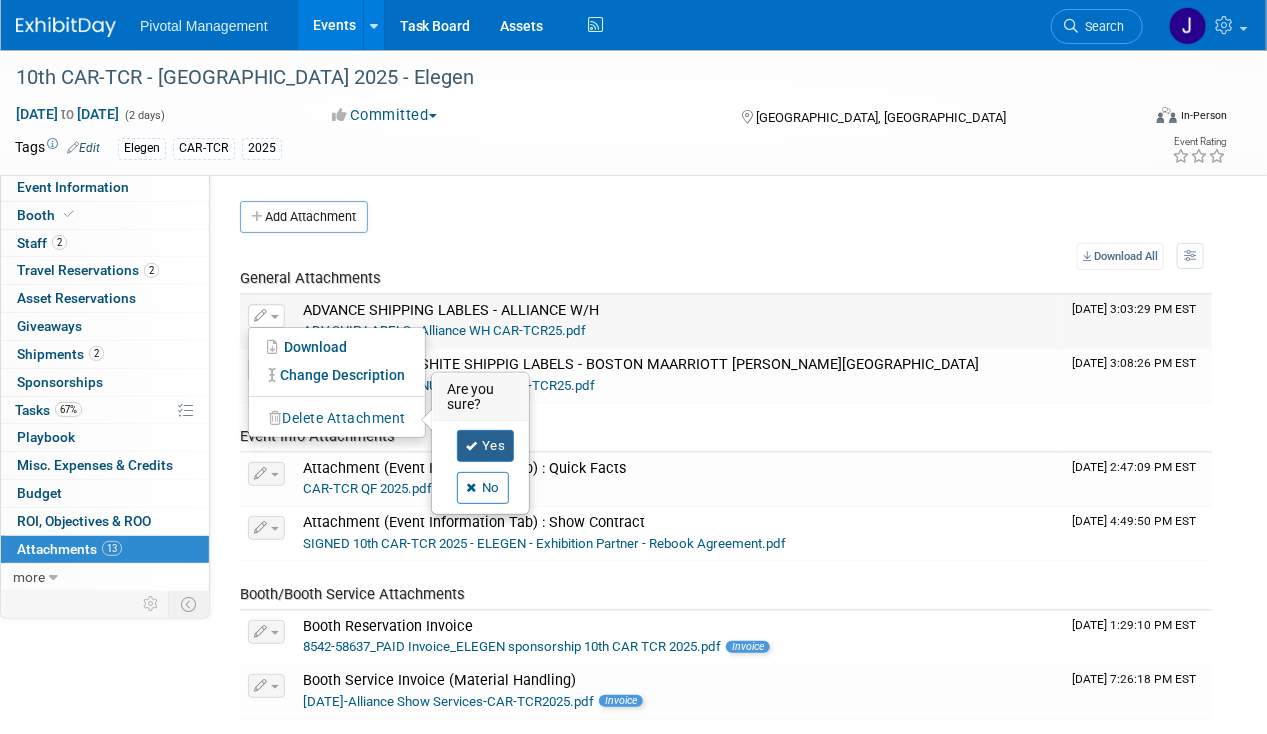 click on "Yes" at bounding box center [486, 446] 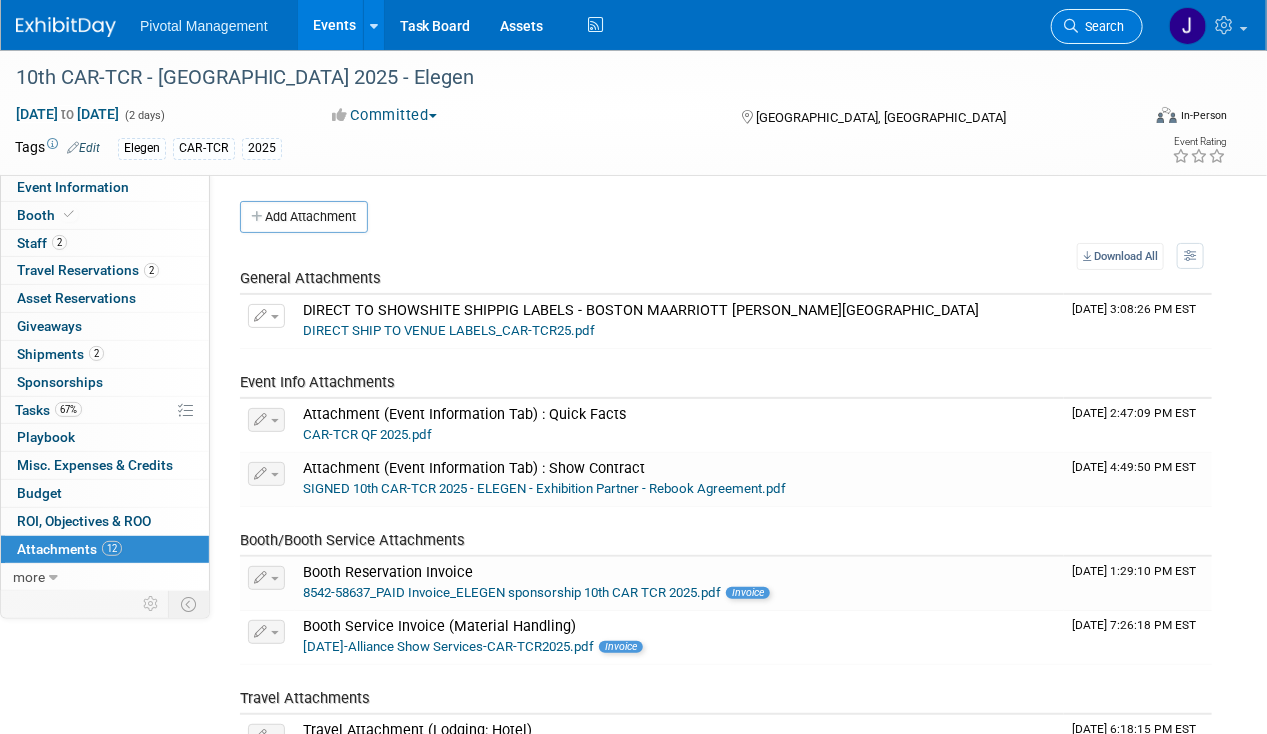 click on "Search" at bounding box center (1101, 26) 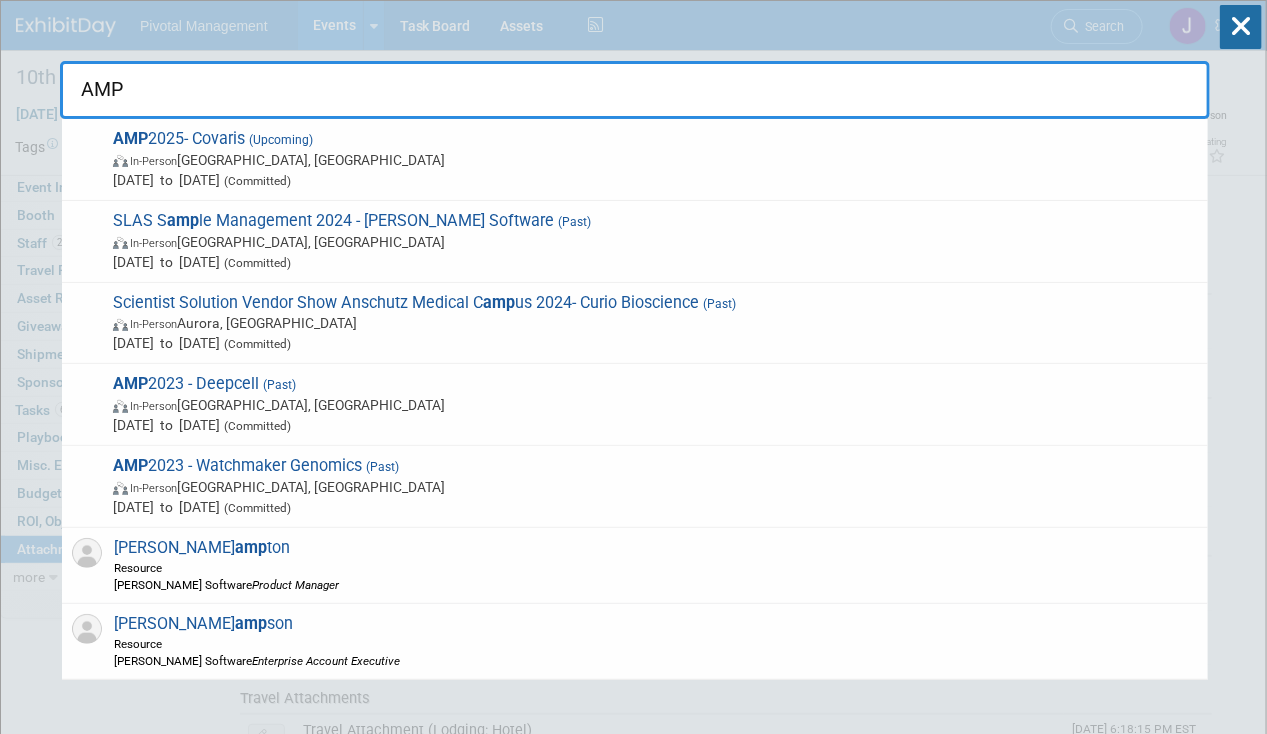 type on "AMP" 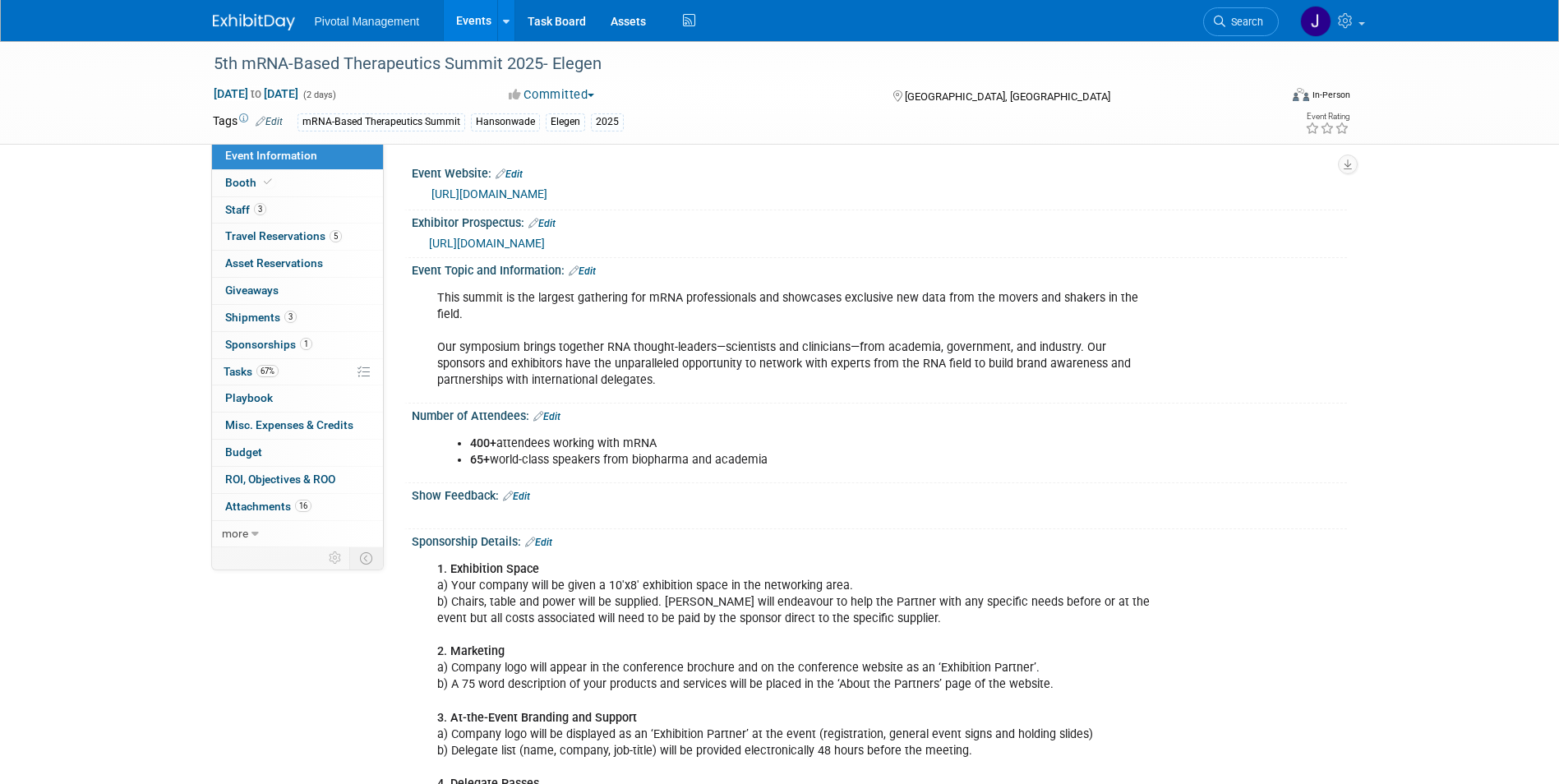 scroll, scrollTop: 1619, scrollLeft: 0, axis: vertical 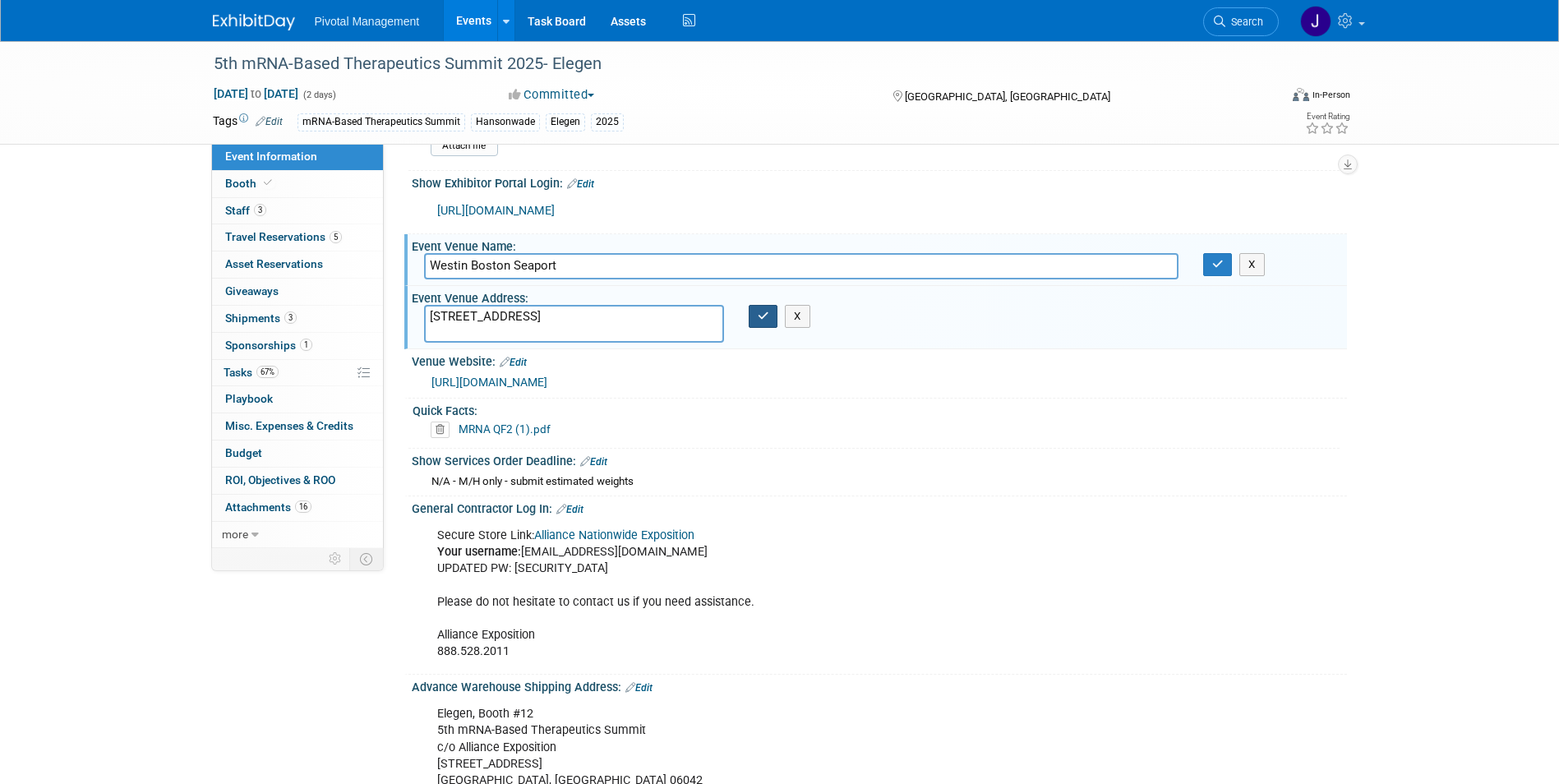 click at bounding box center (763, 316) 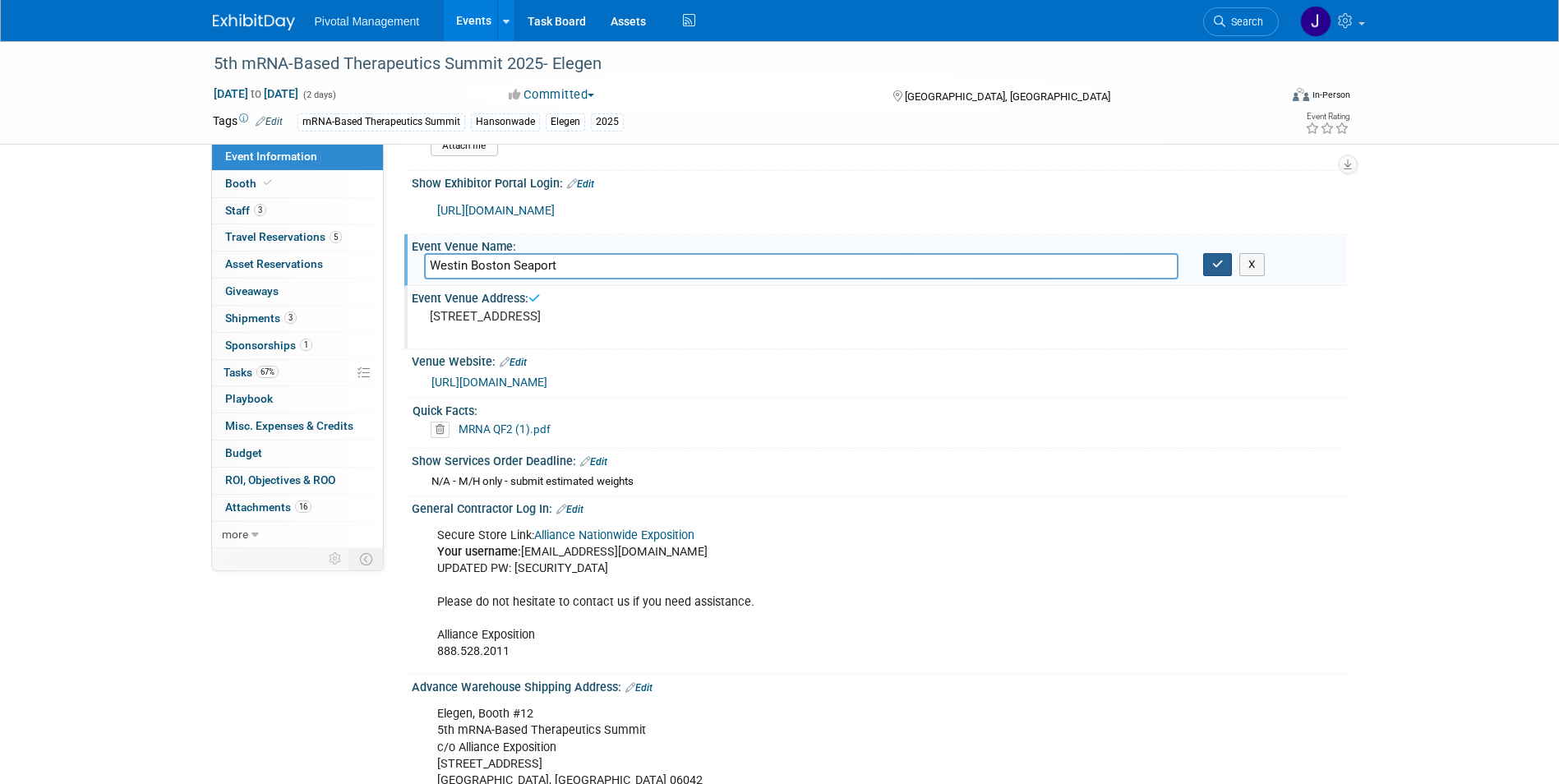 click at bounding box center [1218, 264] 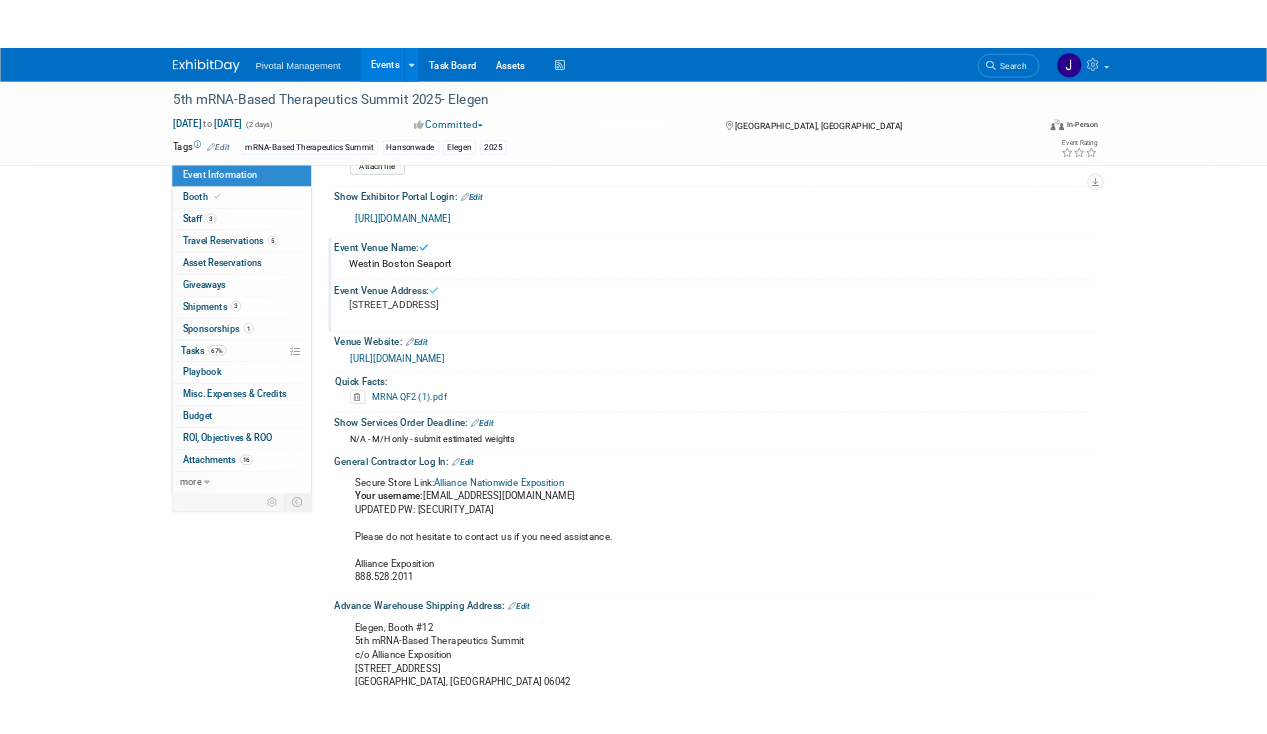 scroll, scrollTop: 1970, scrollLeft: 0, axis: vertical 